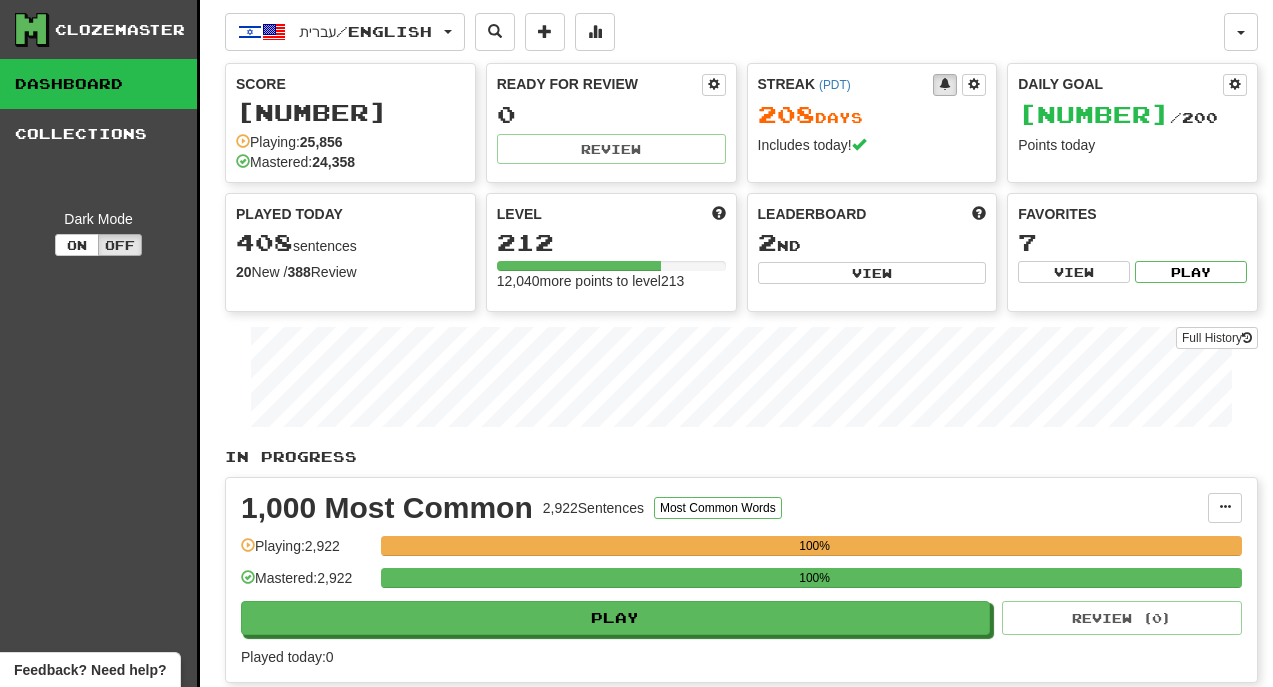 scroll, scrollTop: 0, scrollLeft: 0, axis: both 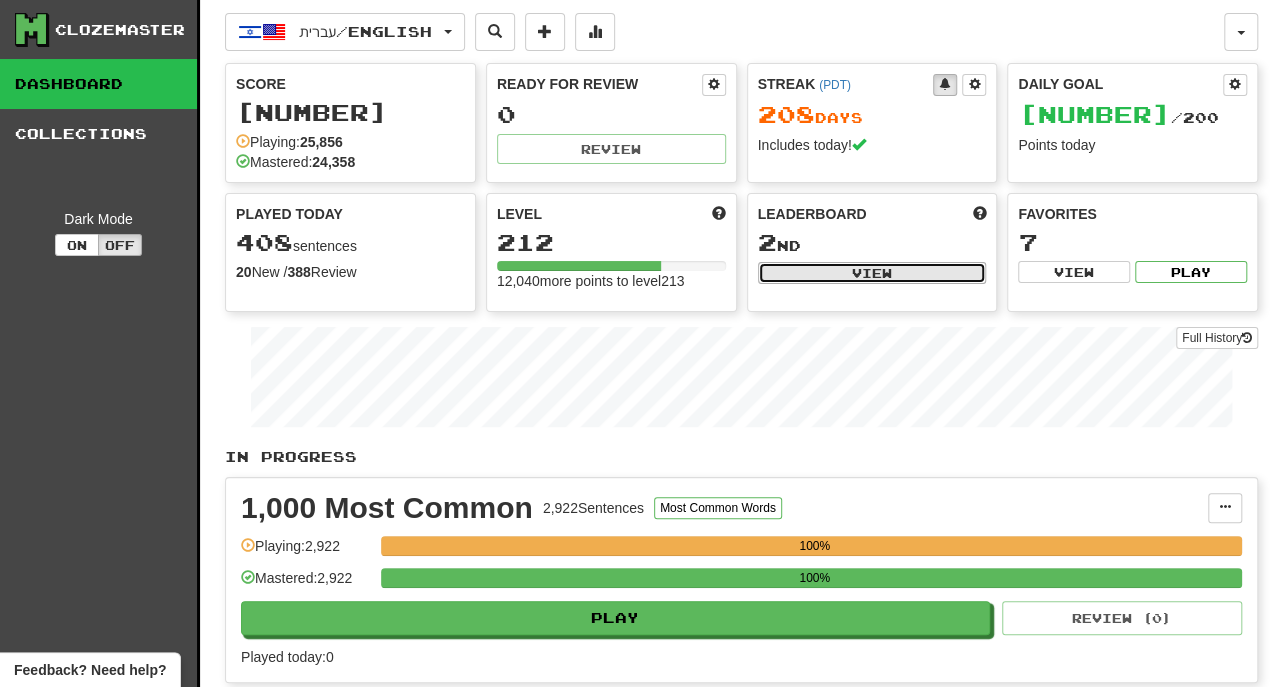 click on "View" at bounding box center (872, 273) 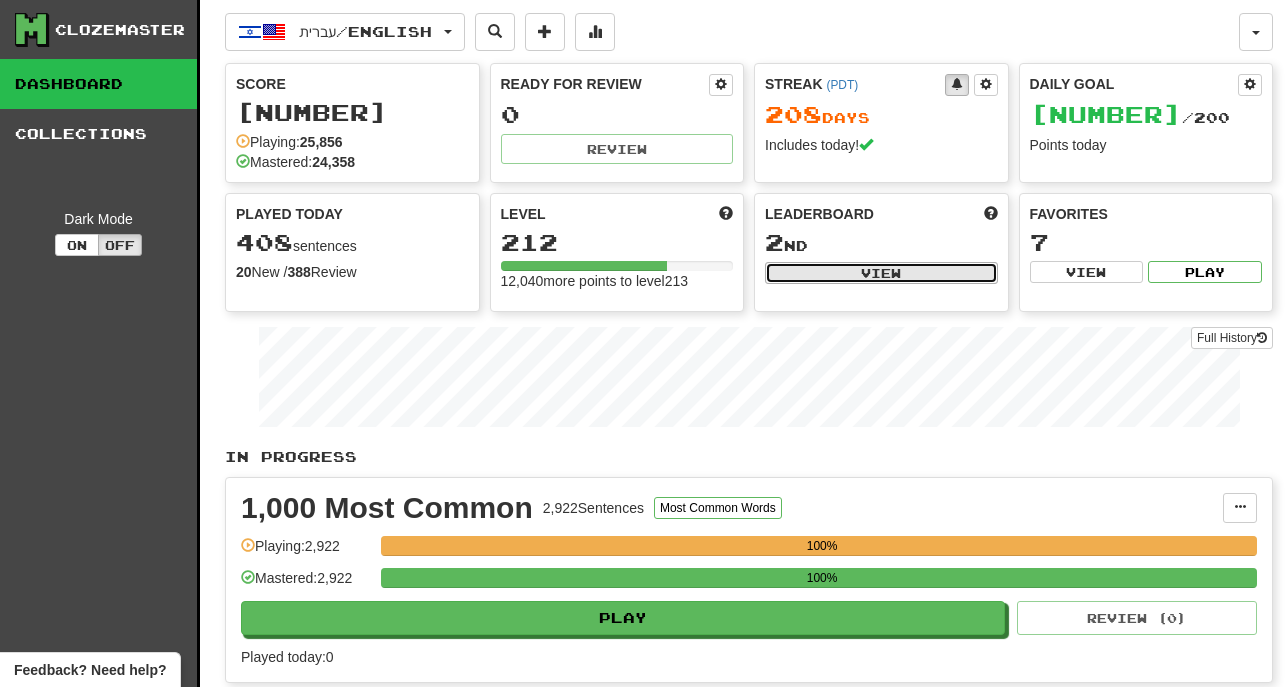 select on "**********" 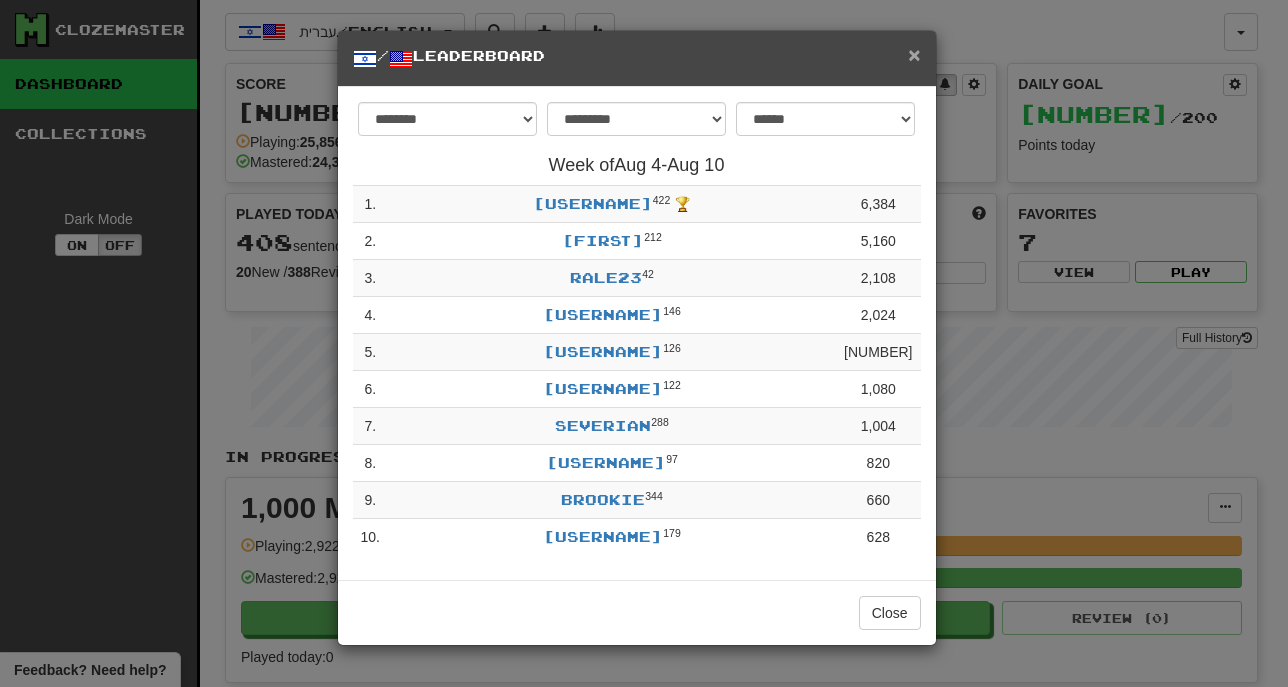 click on "×" at bounding box center (914, 54) 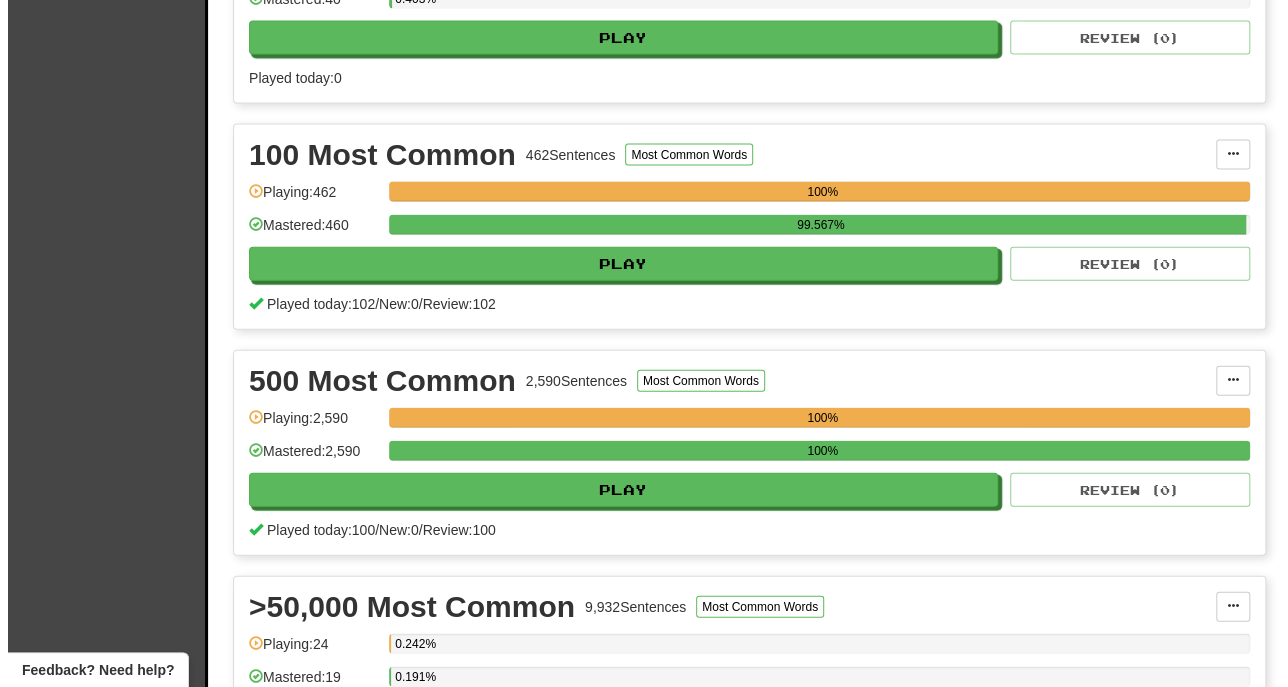 scroll, scrollTop: 2200, scrollLeft: 0, axis: vertical 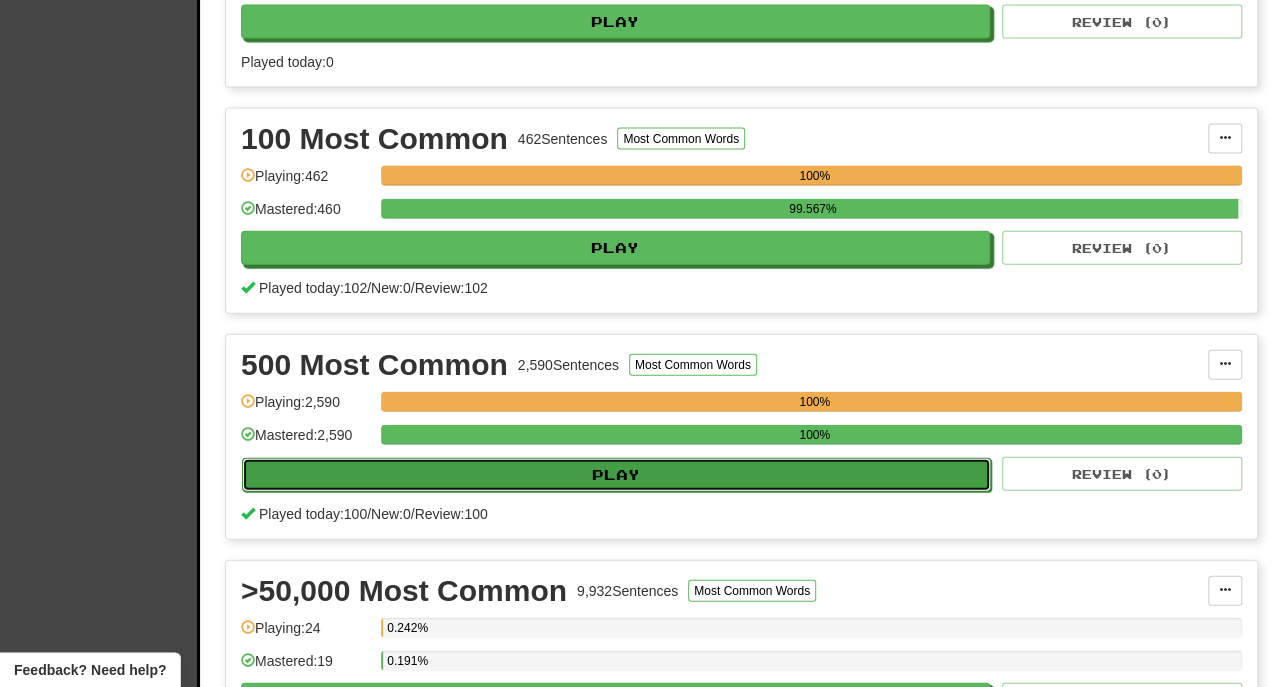 click on "Play" at bounding box center [616, 475] 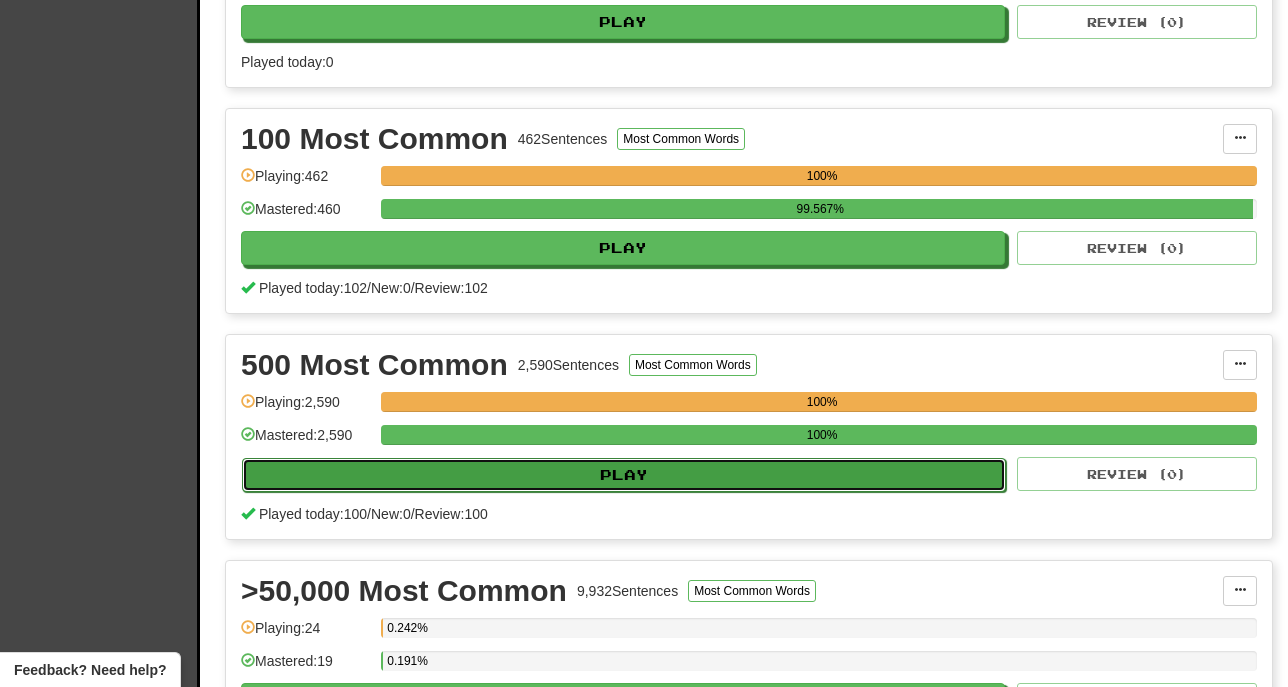 select on "***" 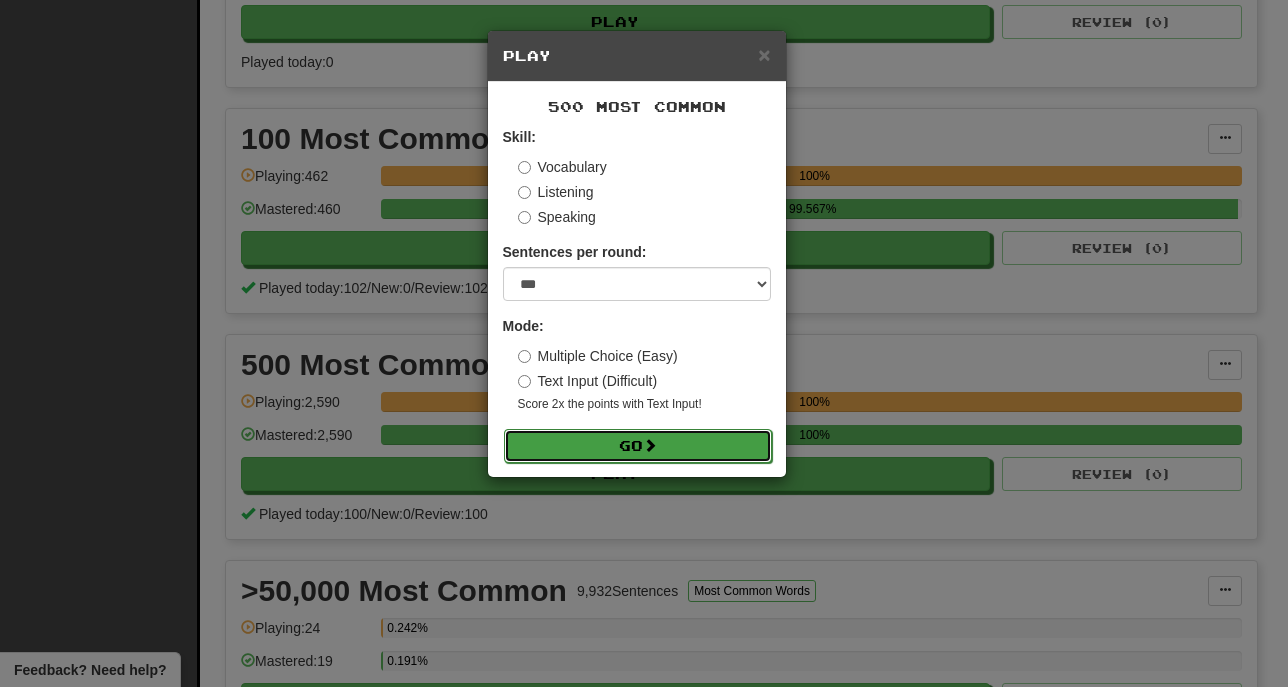 click on "Go" at bounding box center [638, 446] 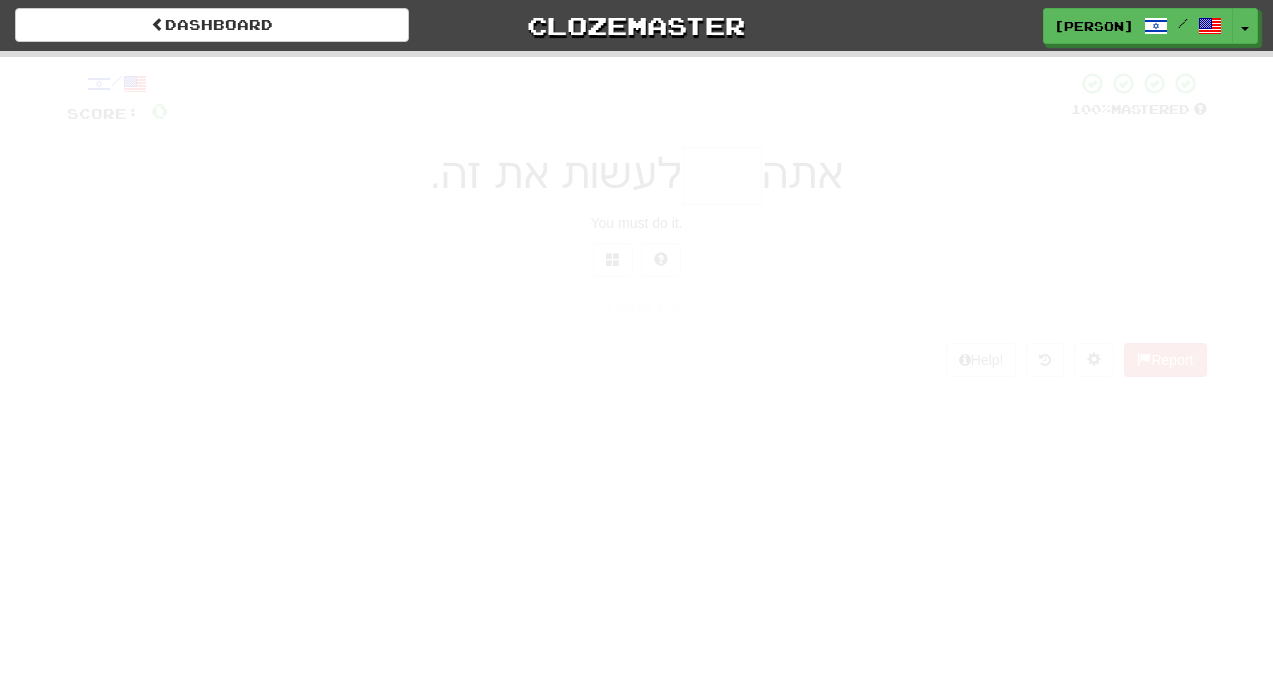 scroll, scrollTop: 0, scrollLeft: 0, axis: both 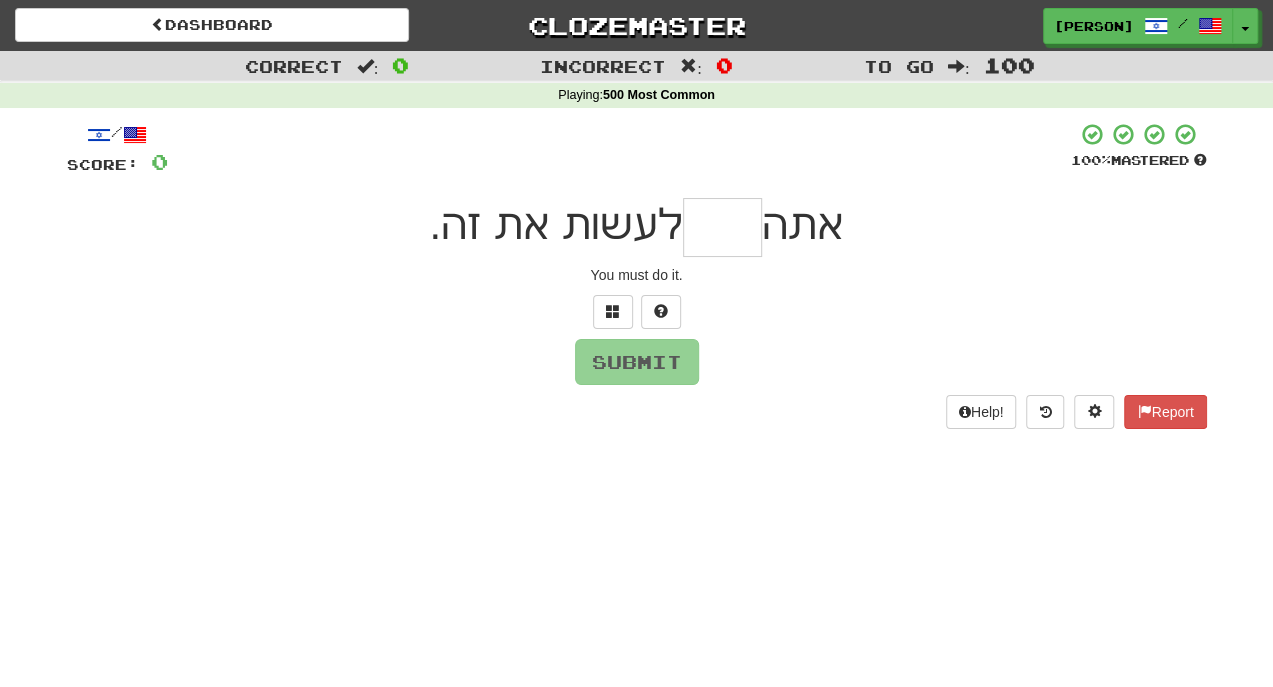 type on "*" 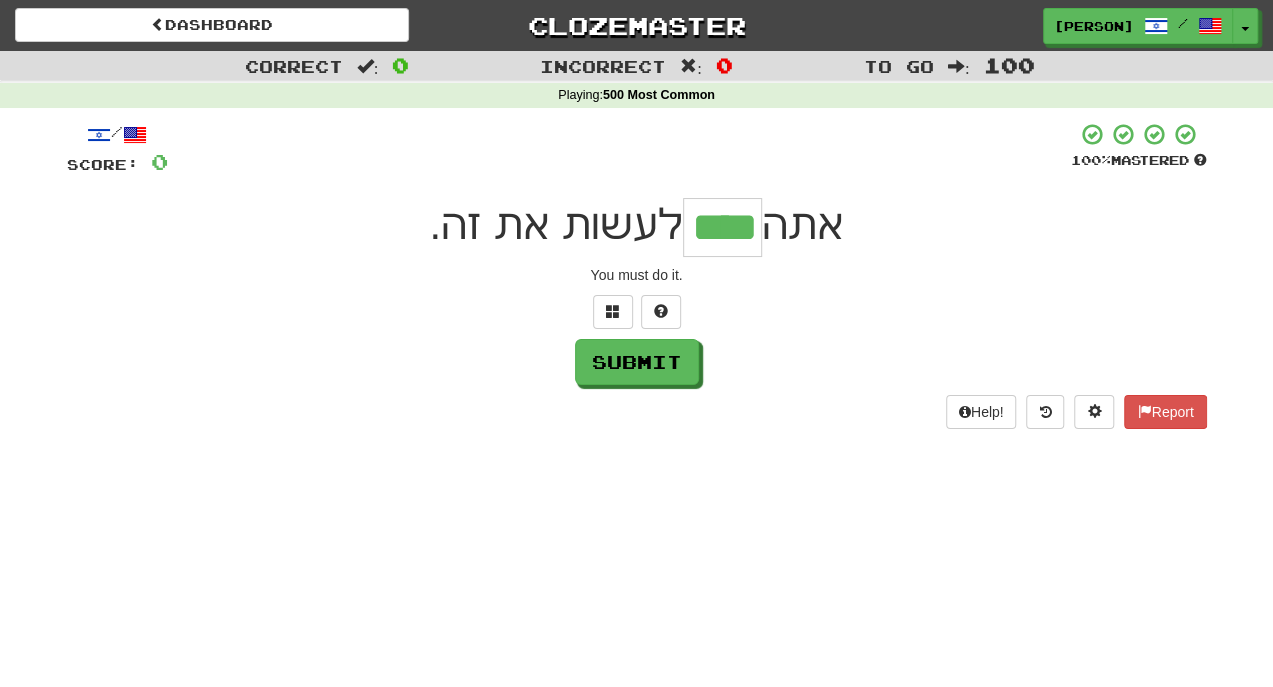 type on "****" 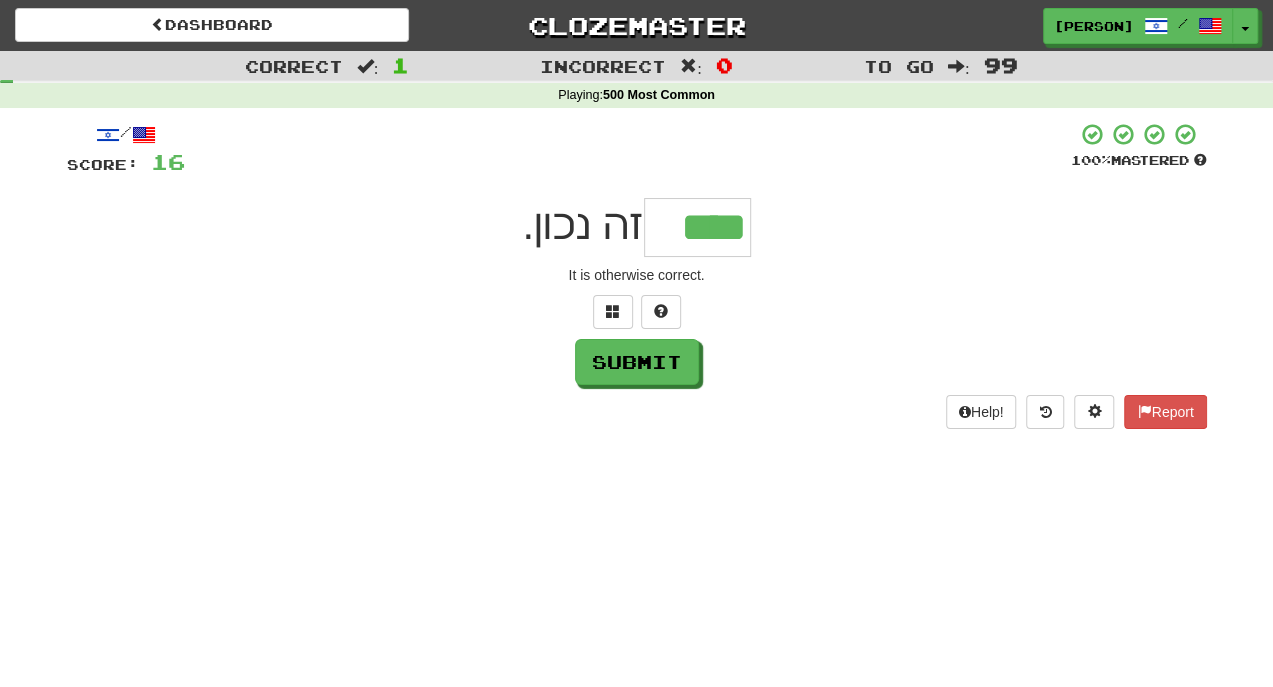 type on "****" 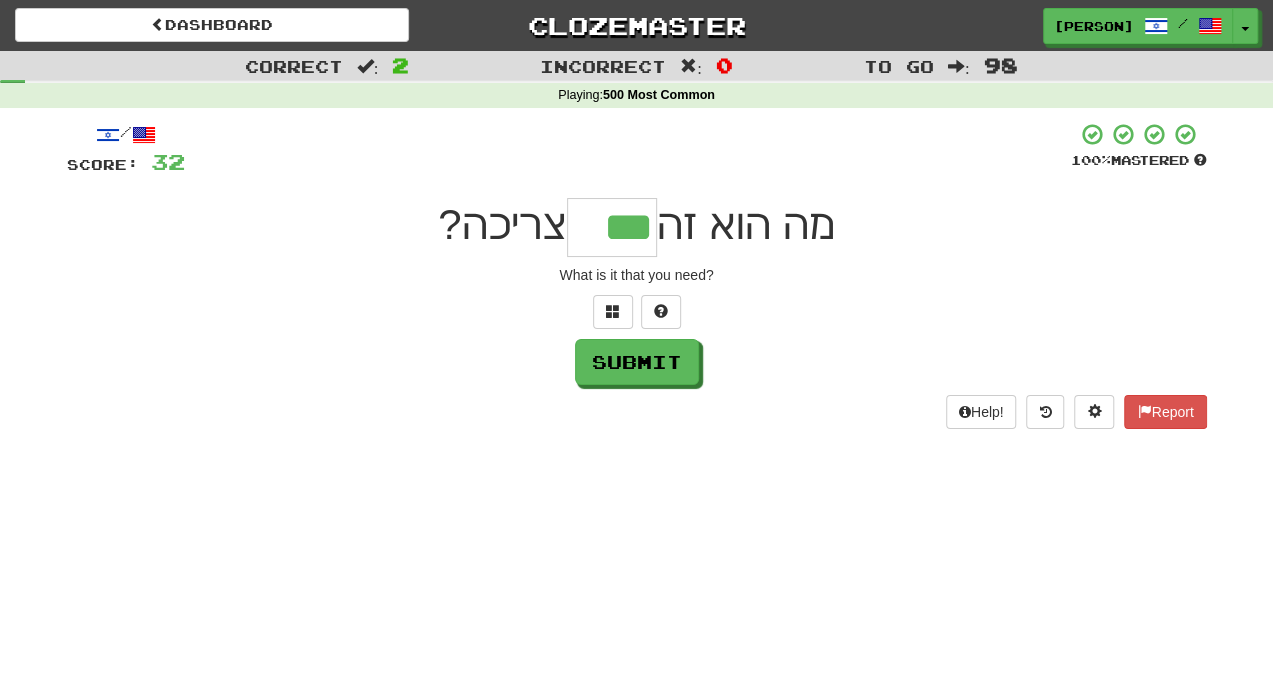 type on "***" 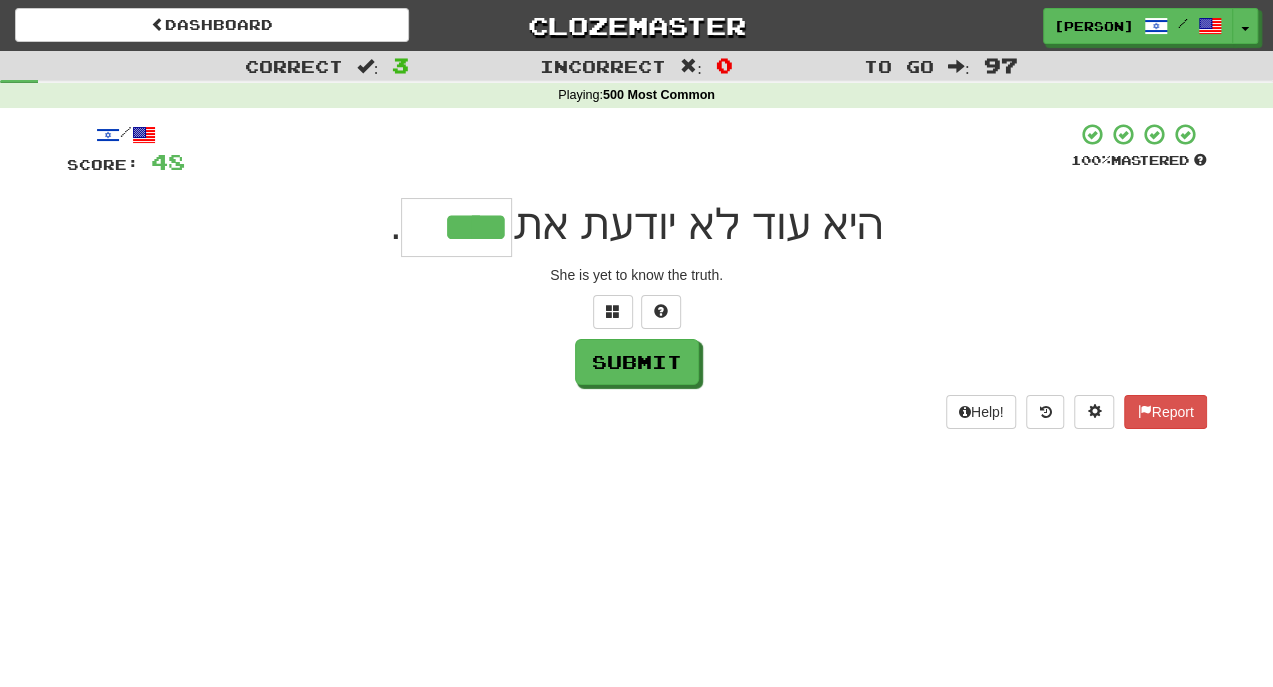 type on "****" 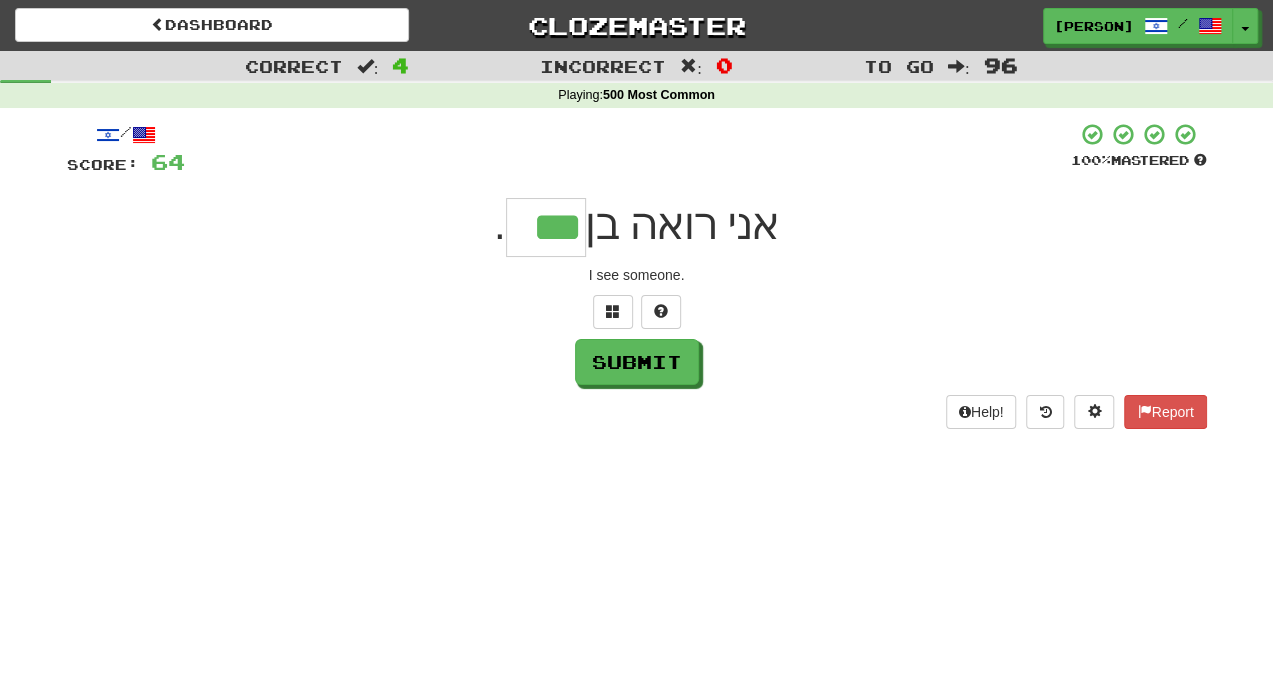 type on "***" 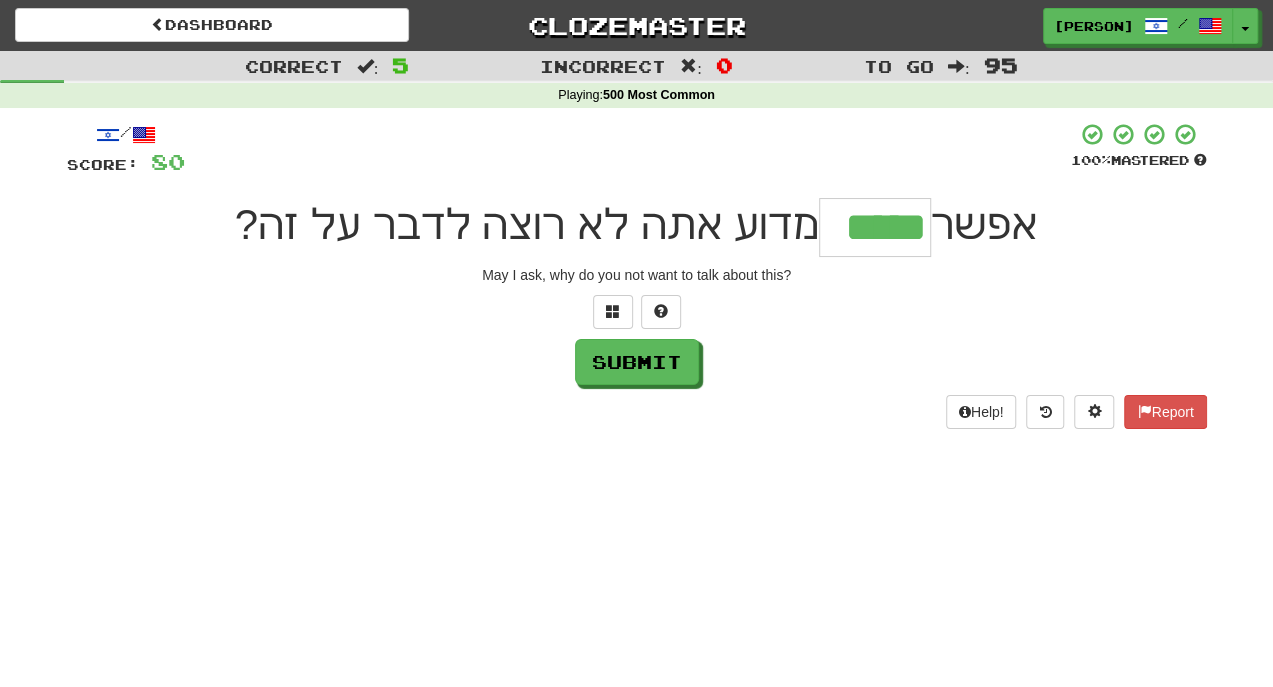 type on "*****" 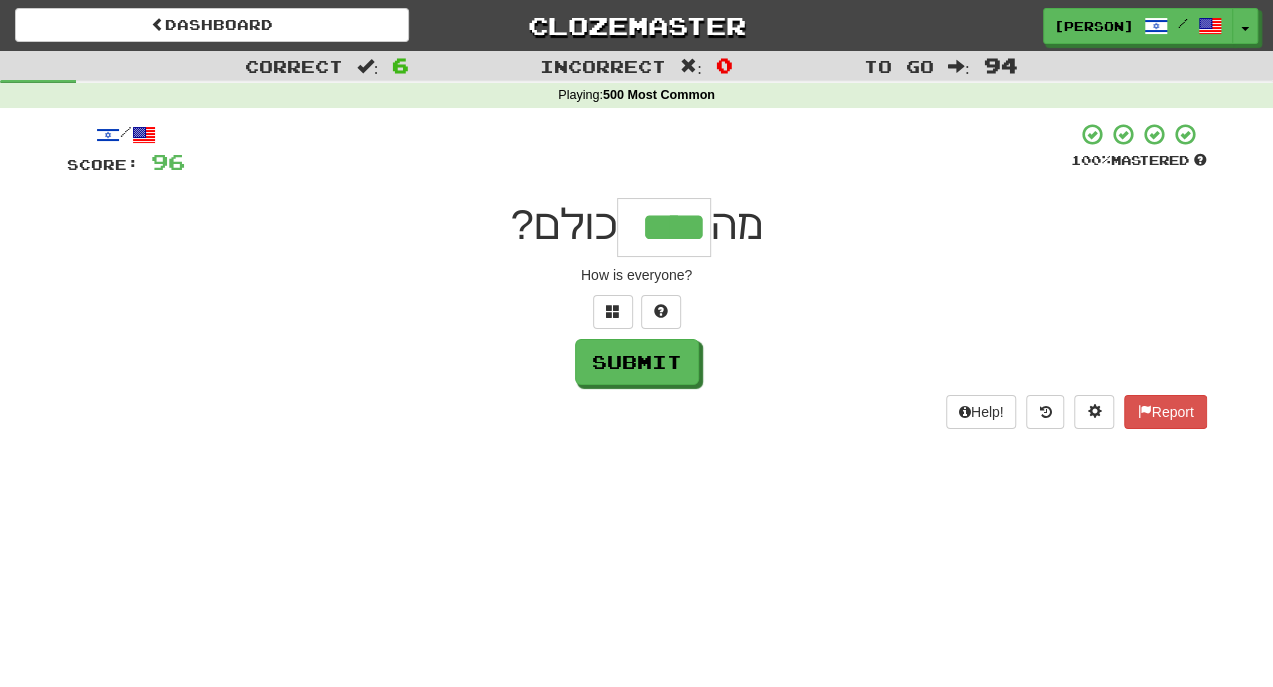 type on "****" 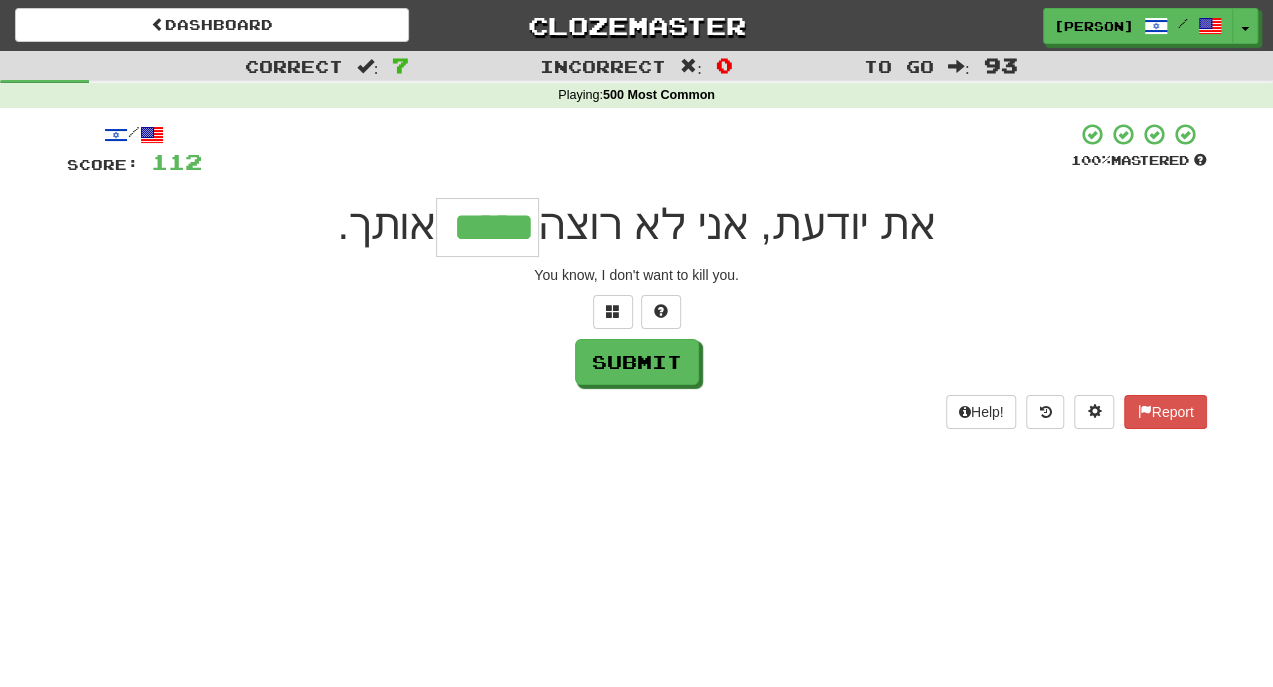 type on "*****" 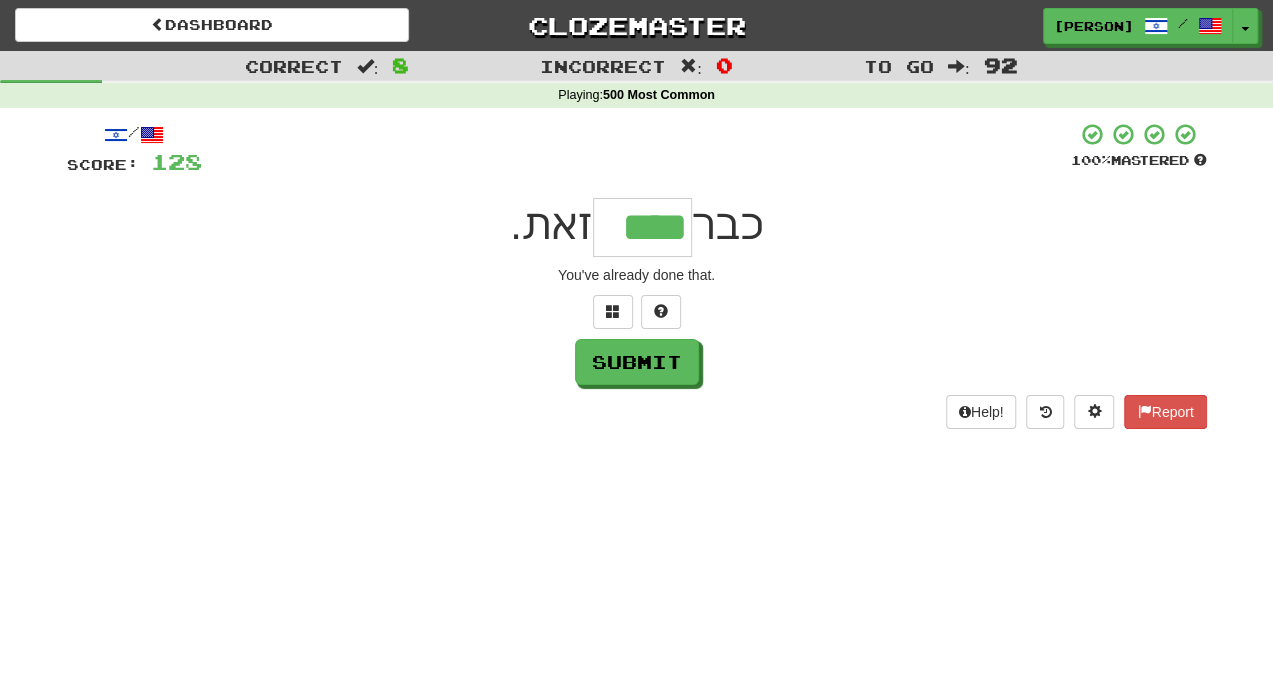 type on "****" 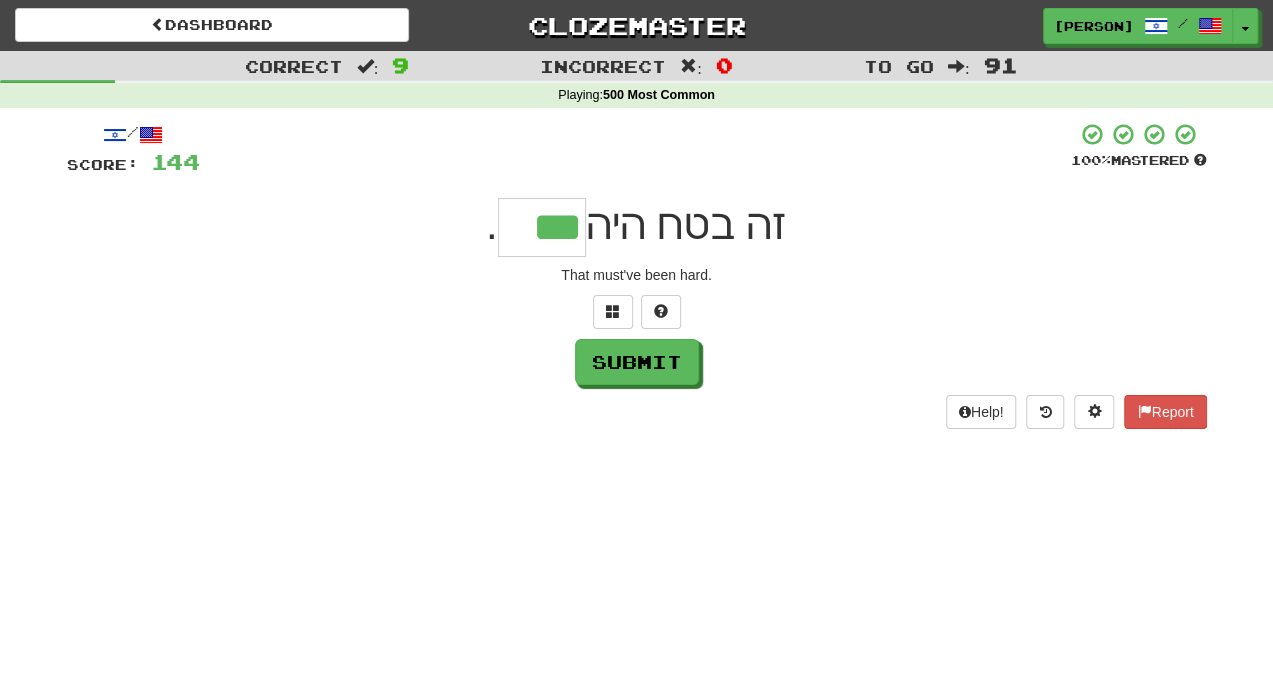 type on "***" 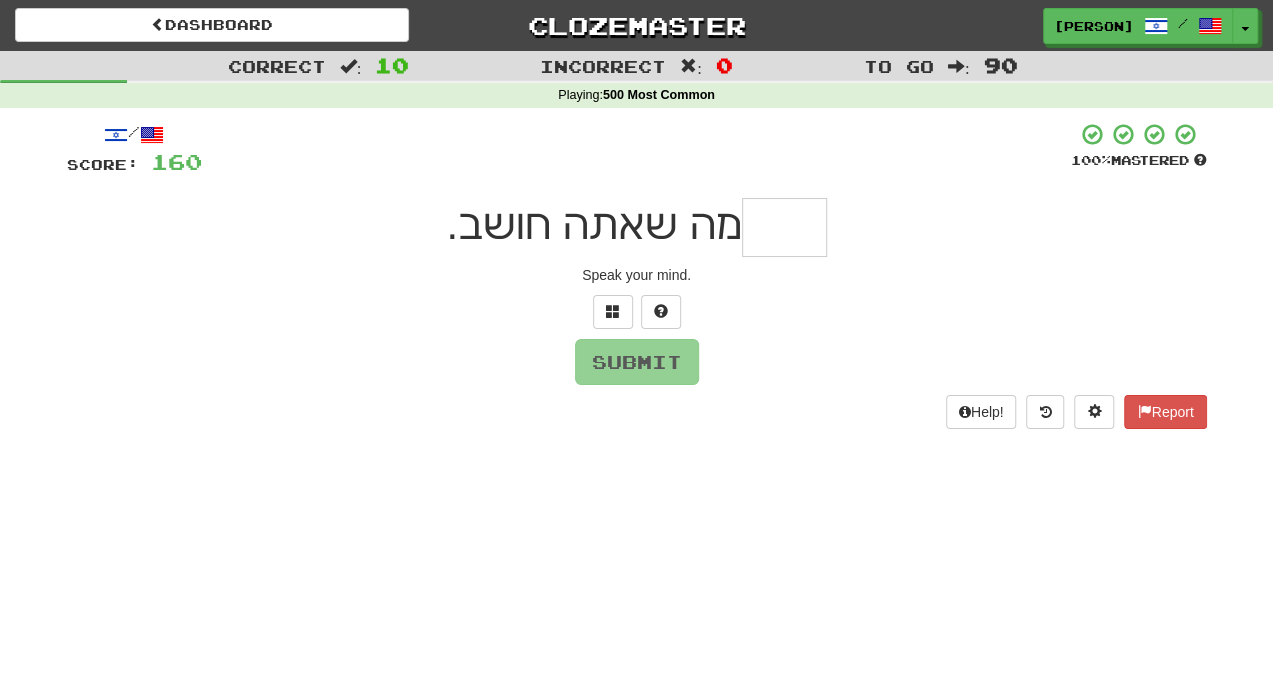 type on "*" 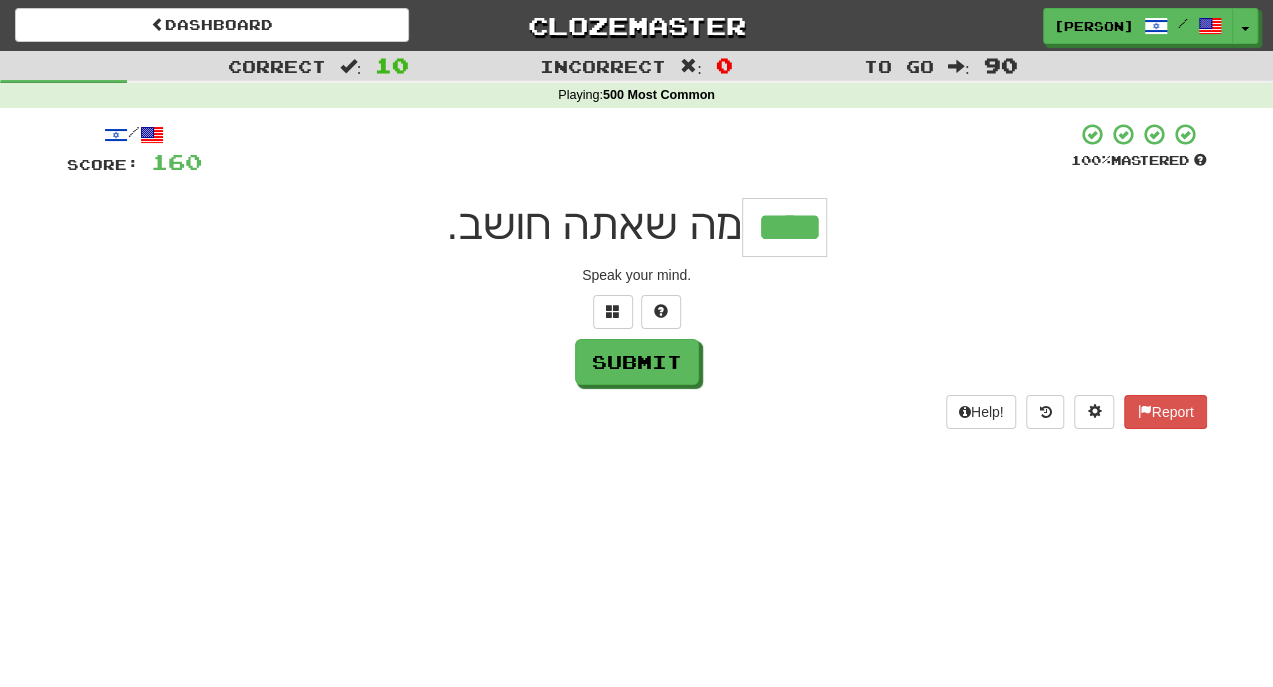 type on "****" 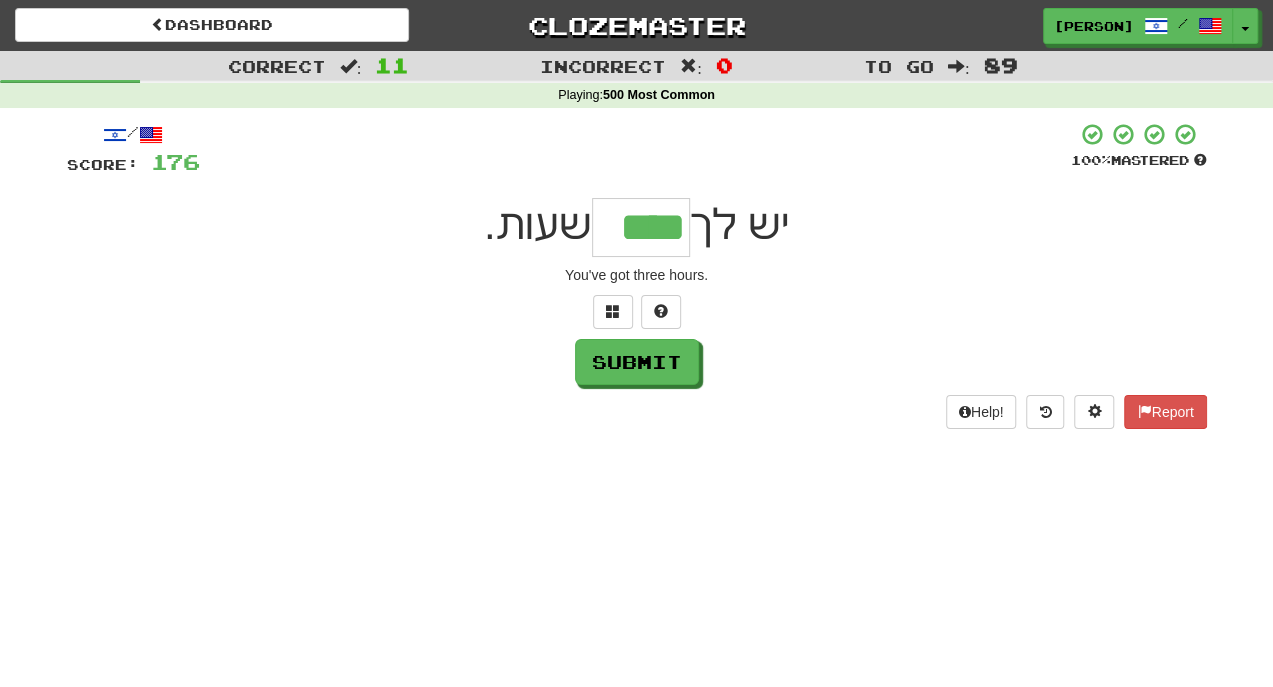 type on "****" 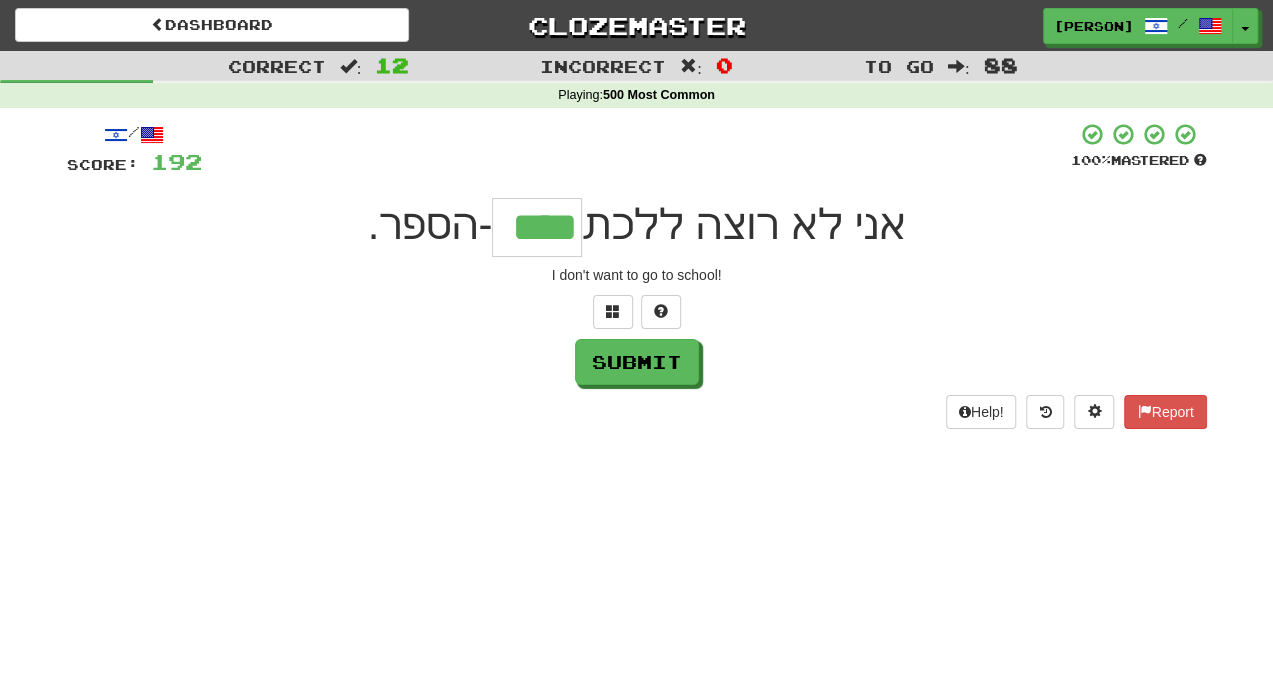 type on "****" 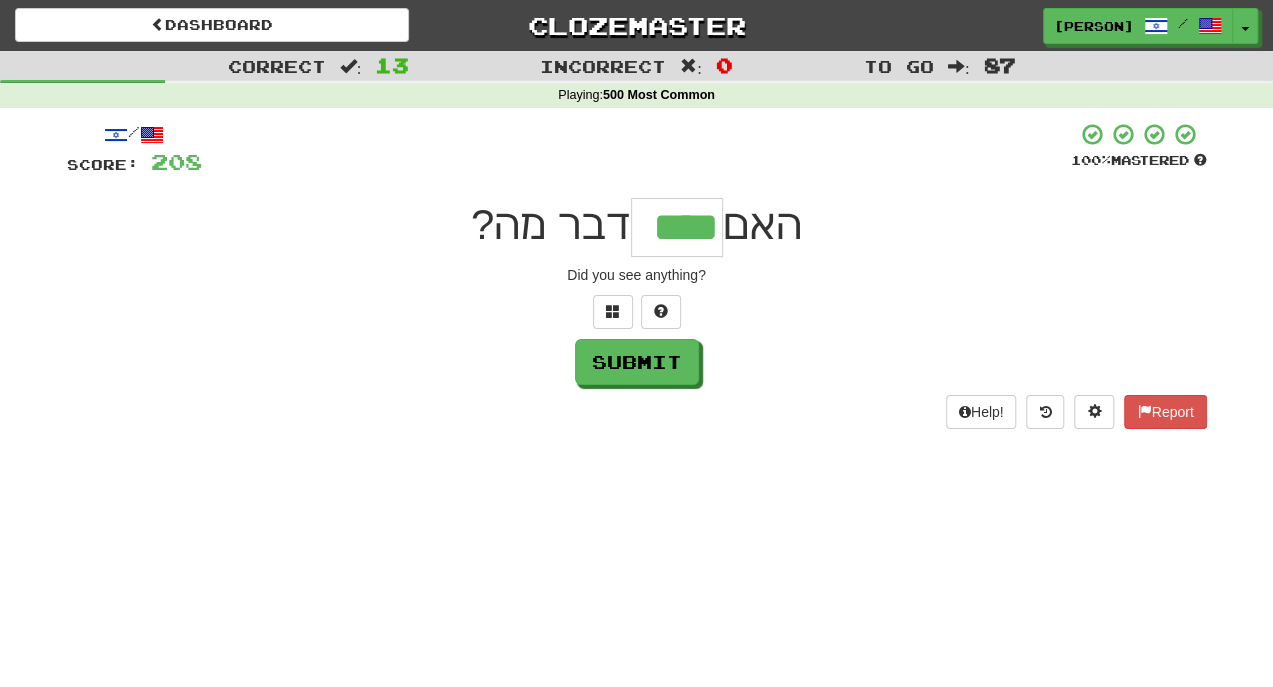 type on "****" 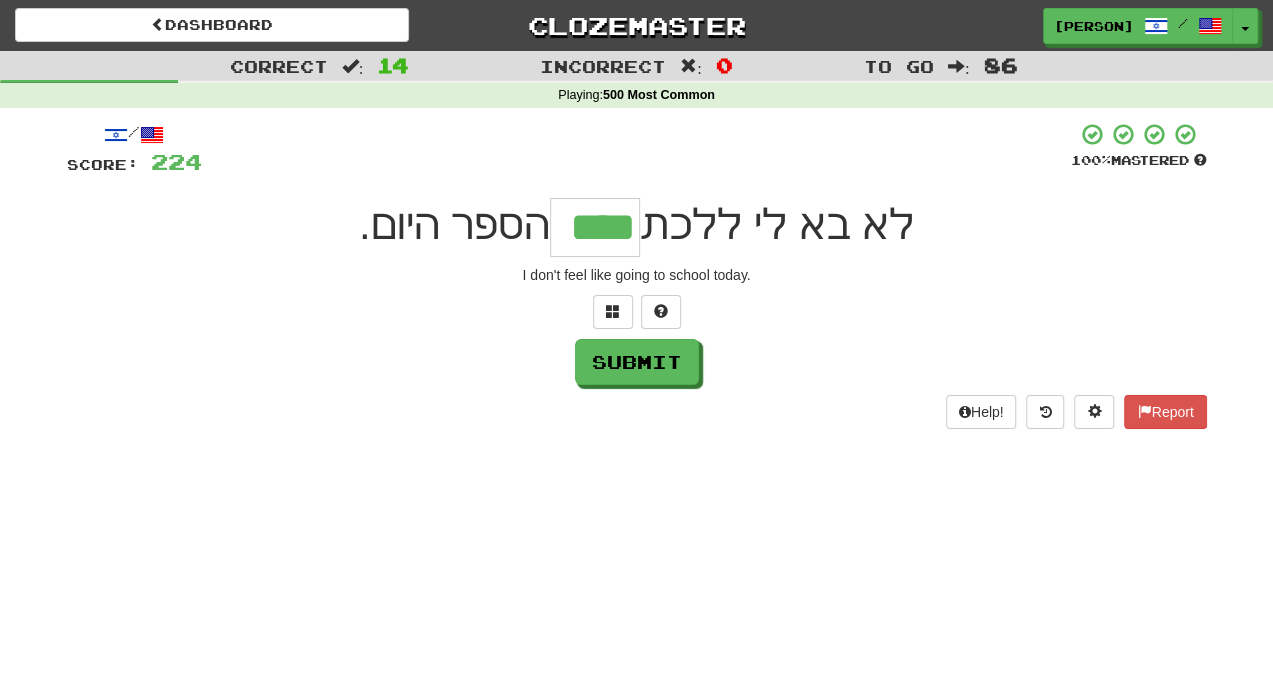 type on "****" 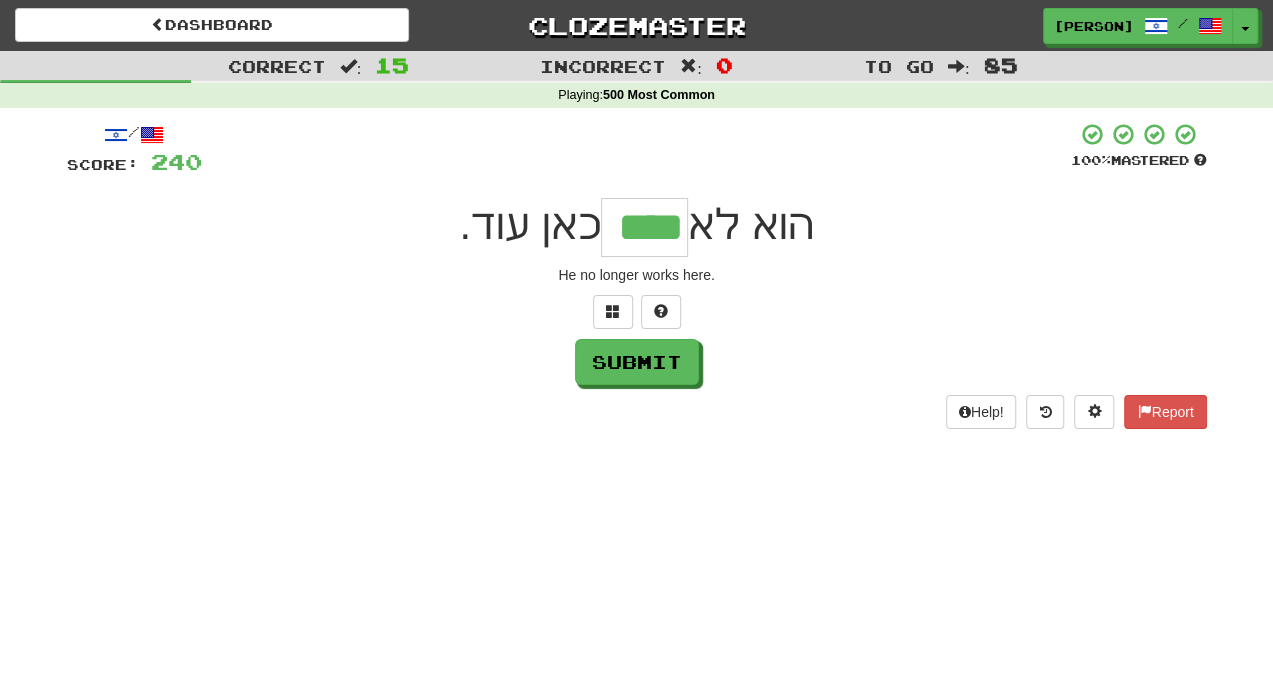 type on "****" 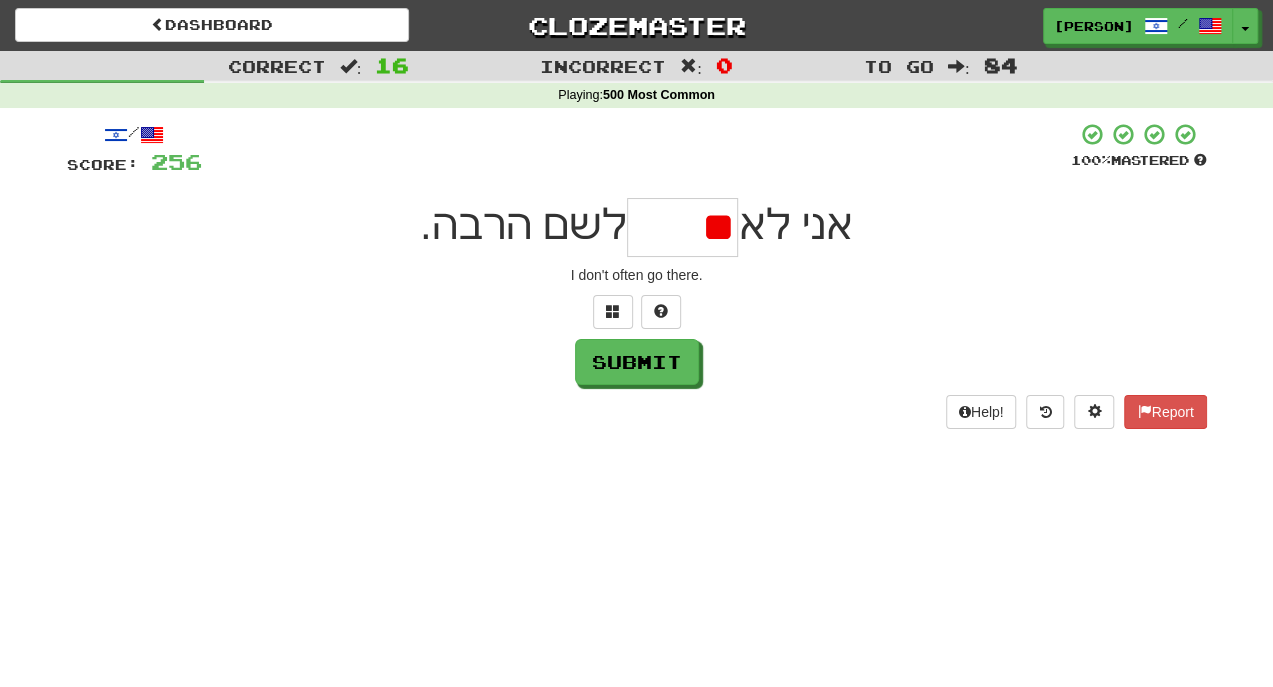 type on "*" 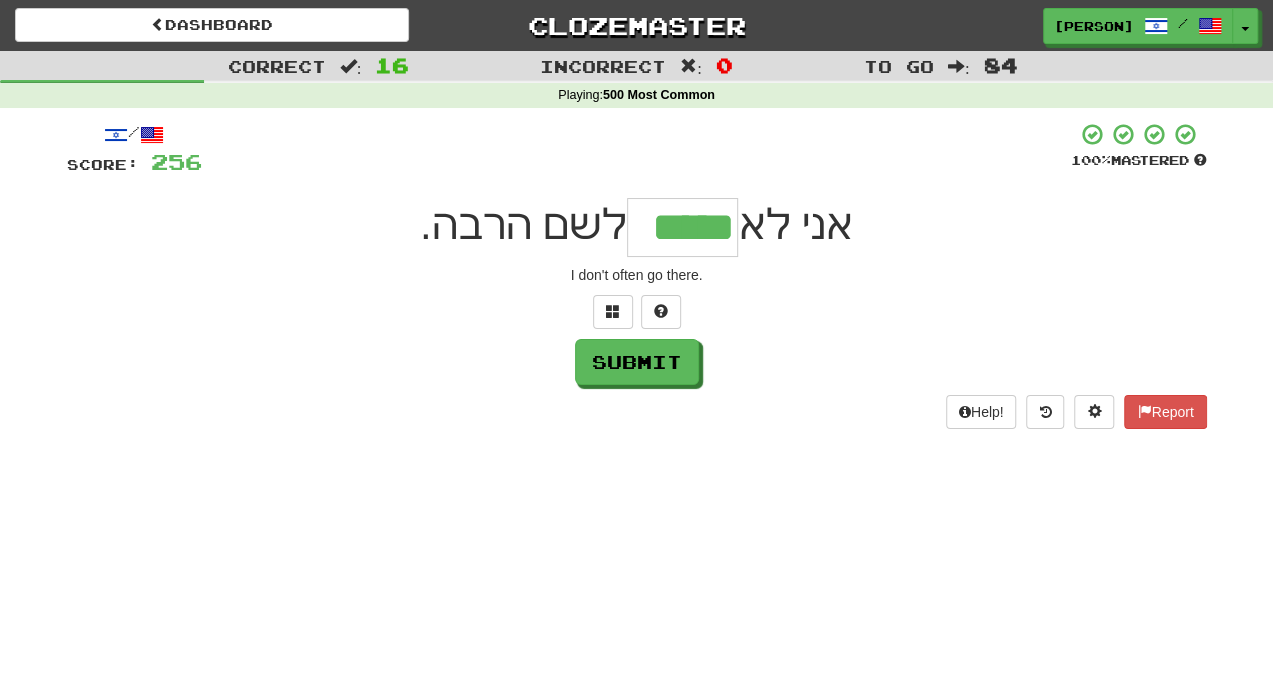 type on "*****" 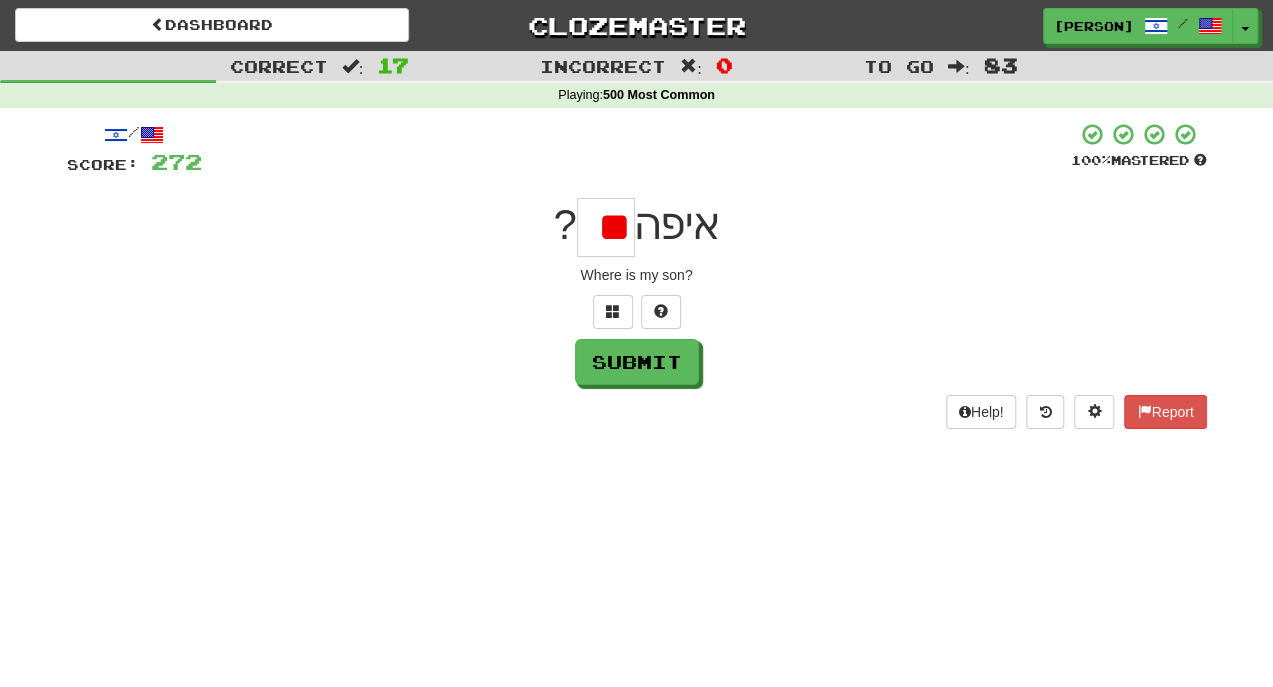 type on "*" 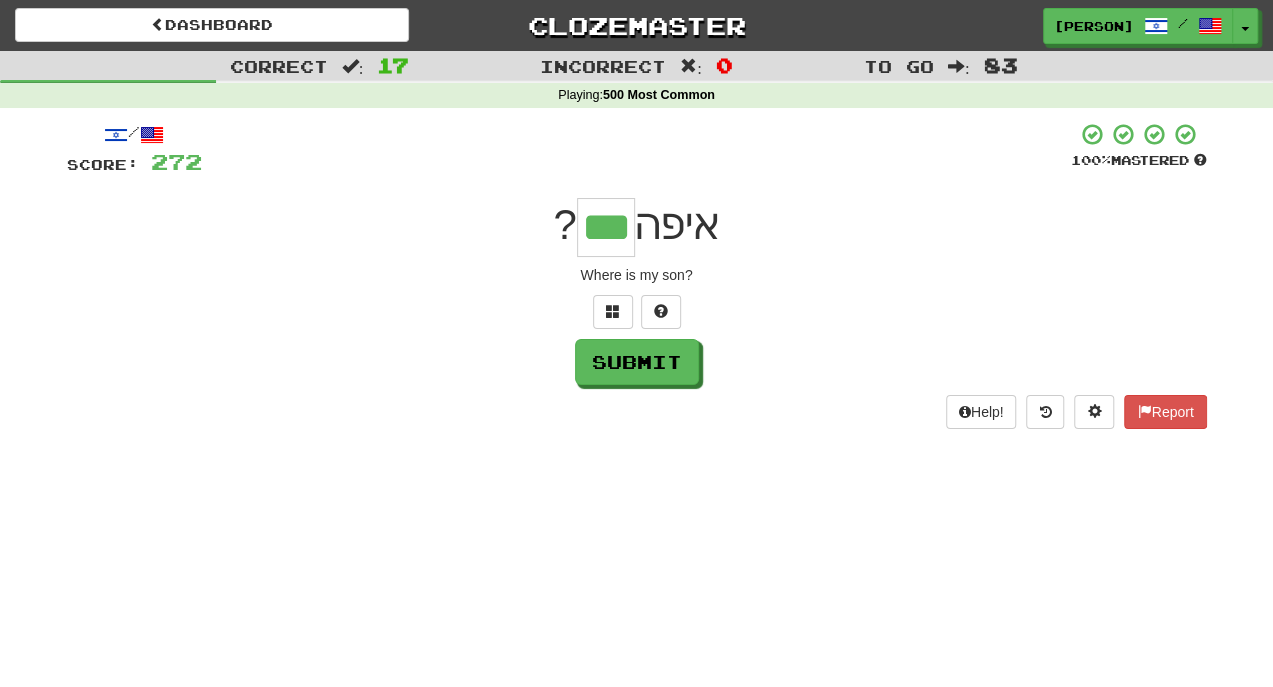 type on "***" 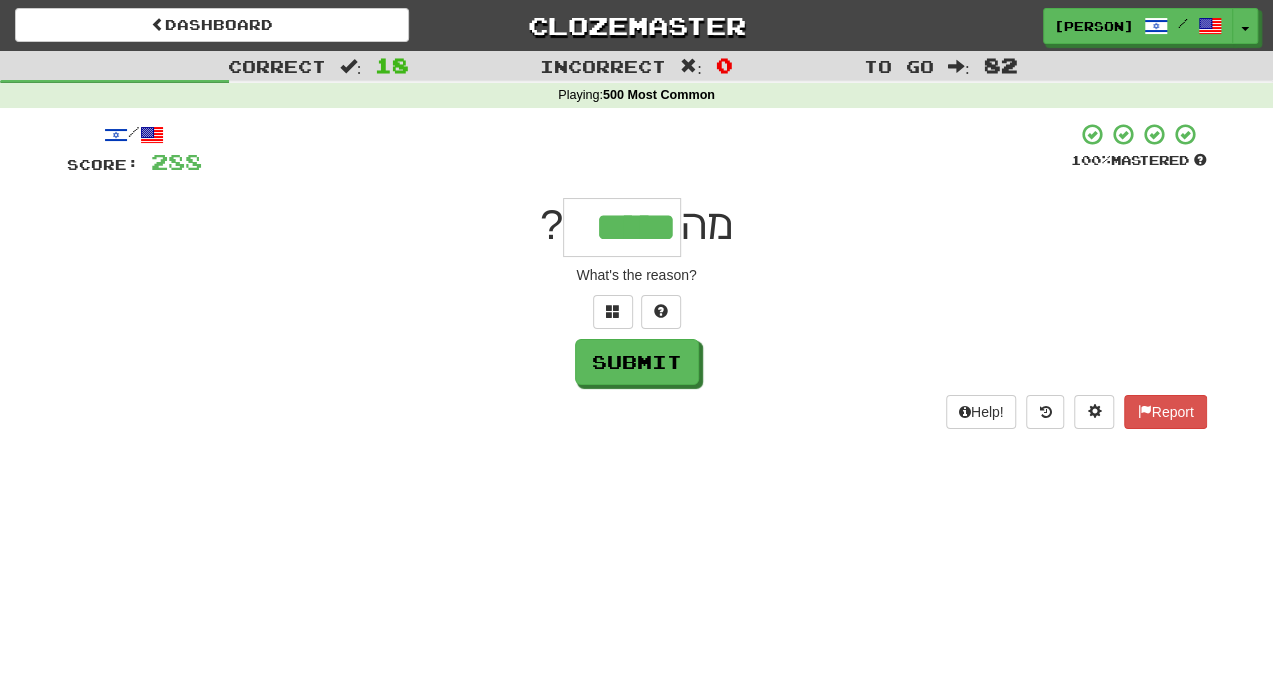 type on "*****" 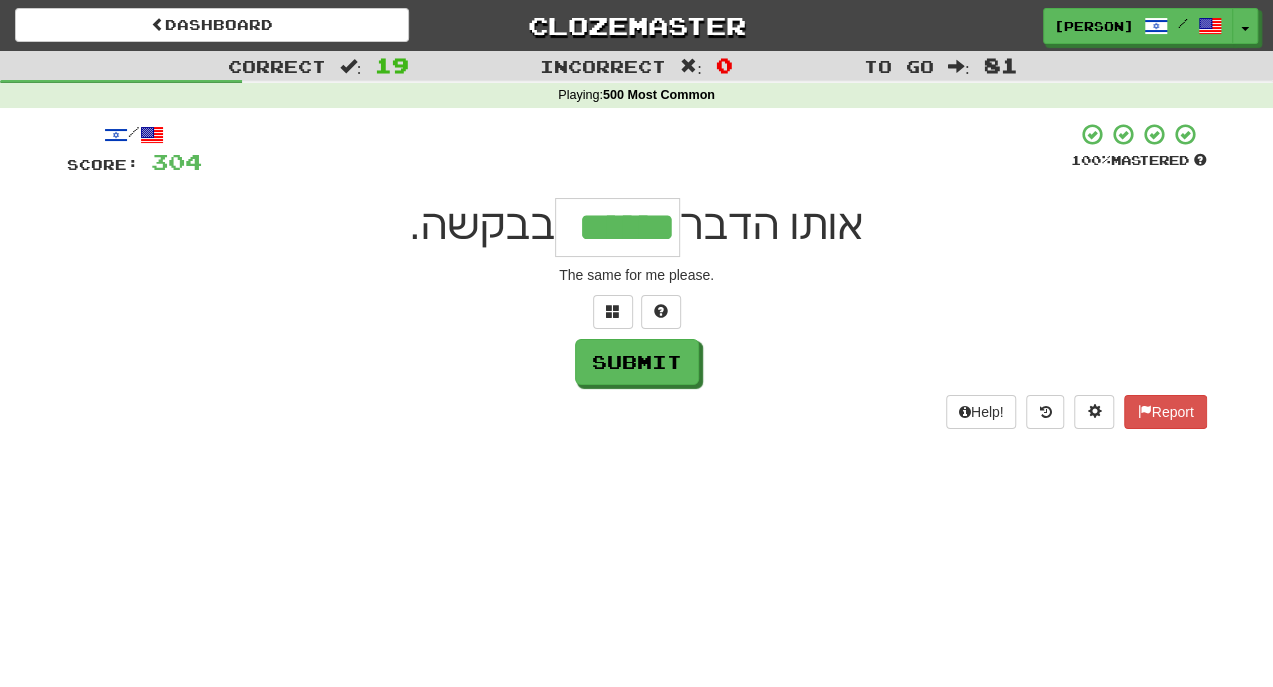 type on "******" 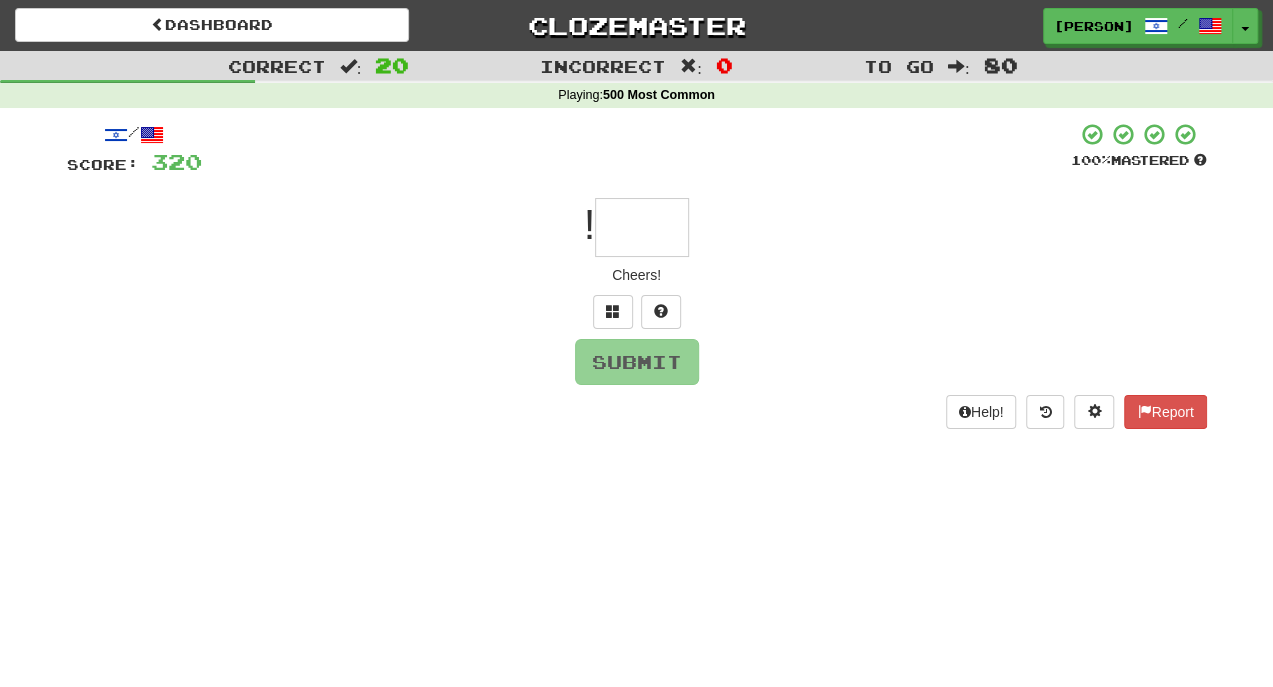 type on "*" 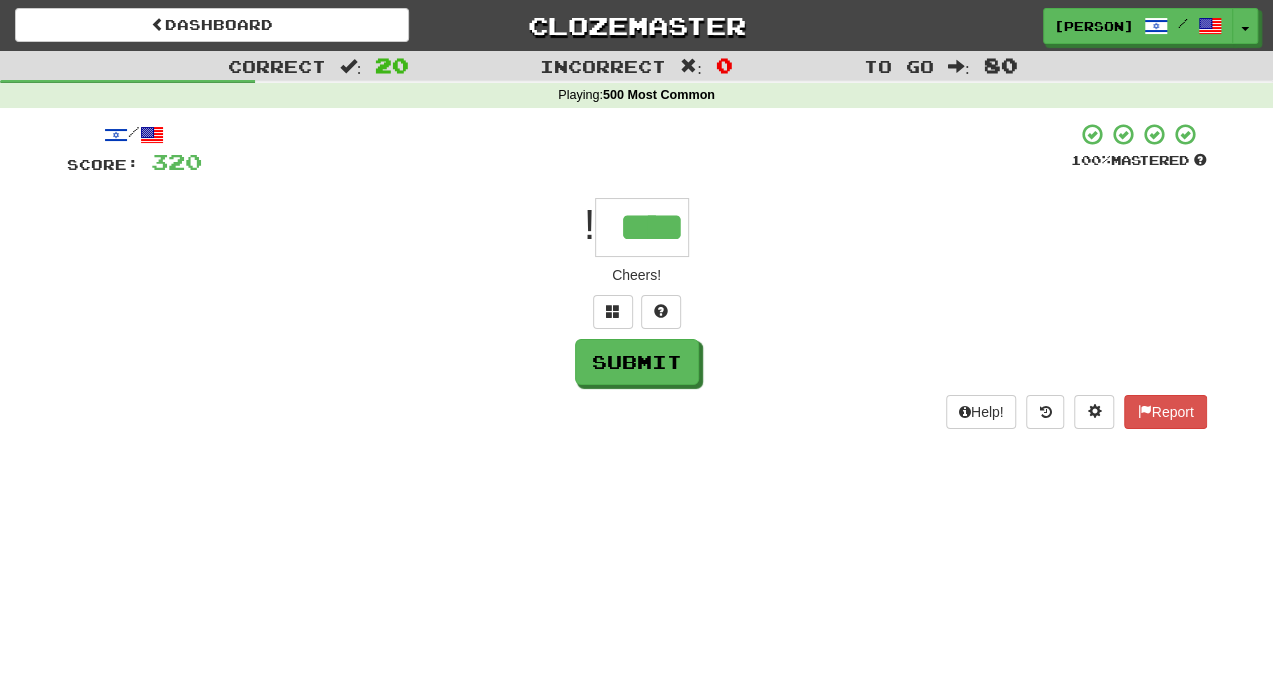 type on "****" 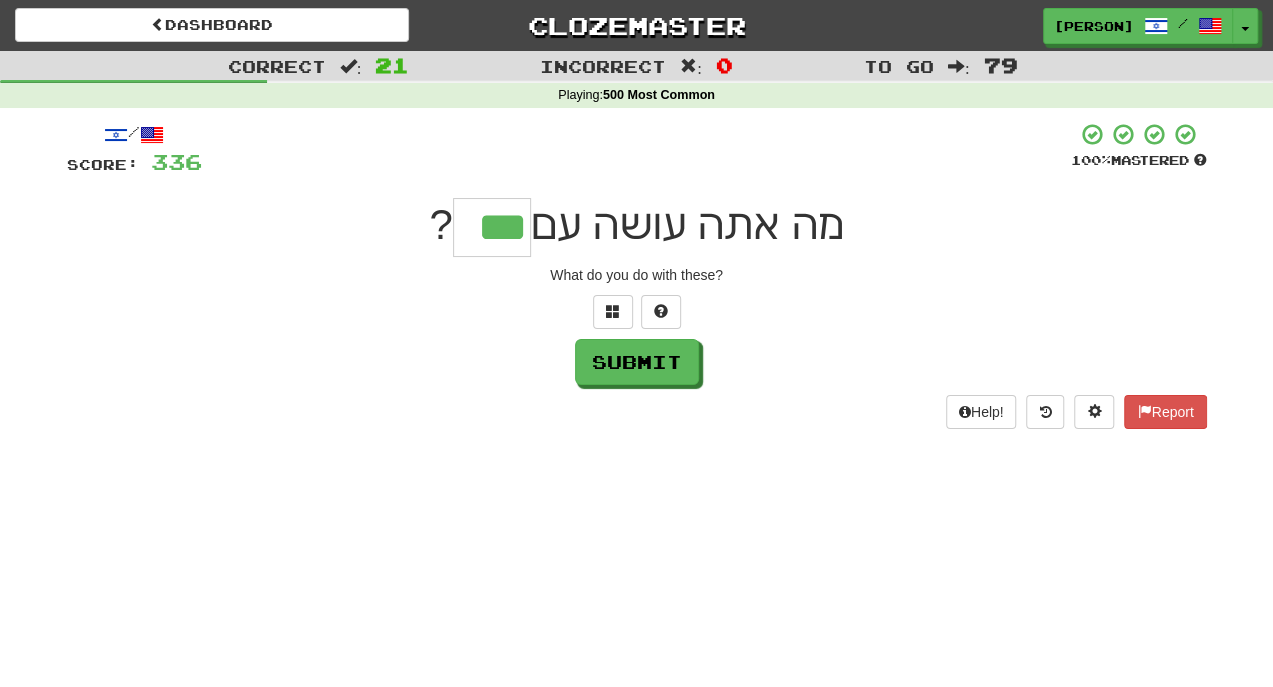 type on "***" 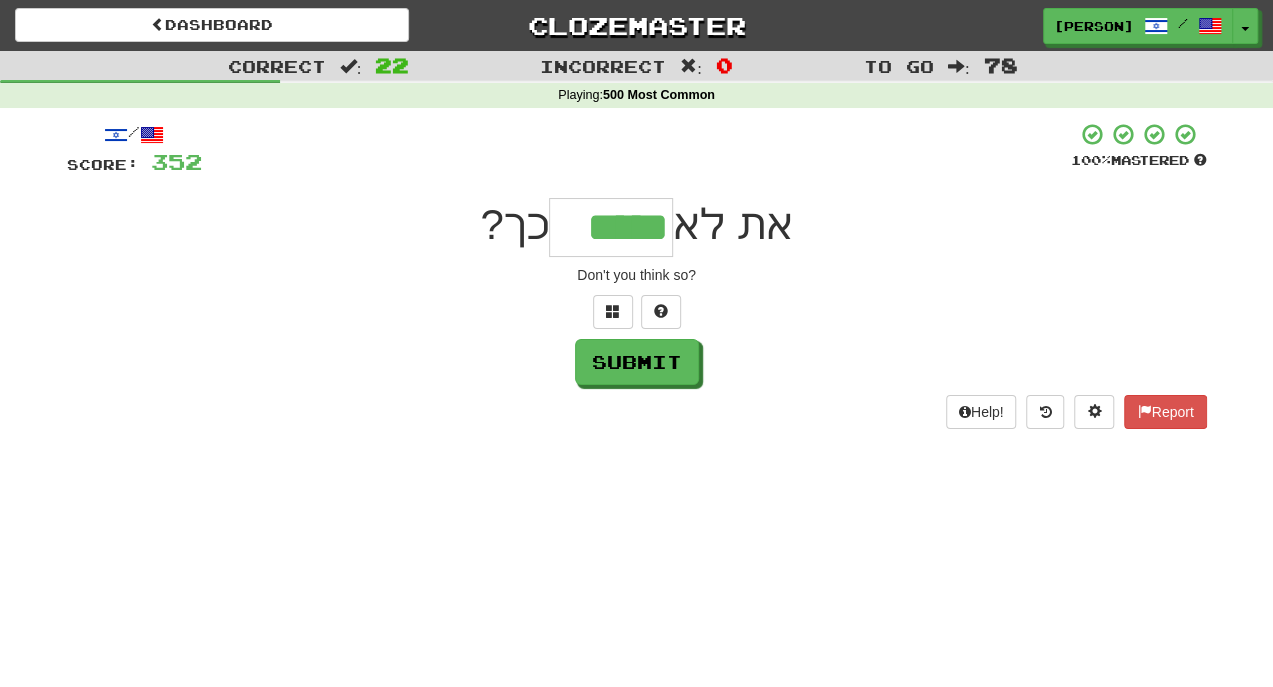 type on "*****" 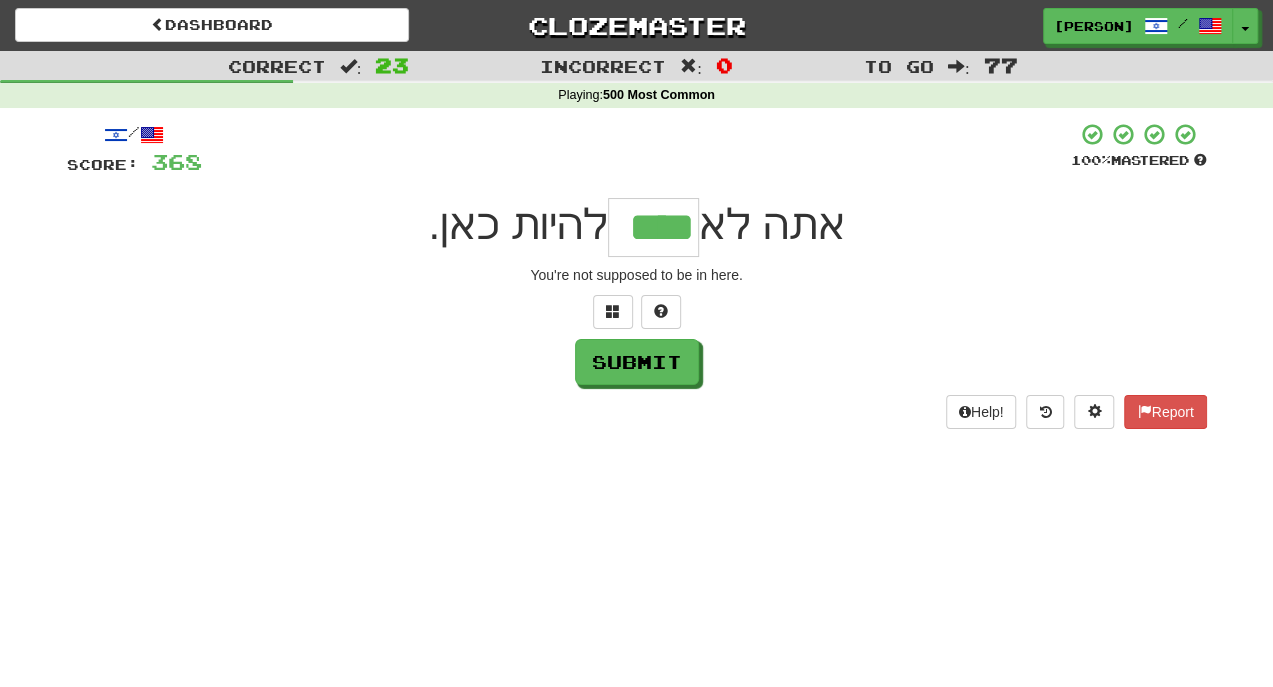 type on "****" 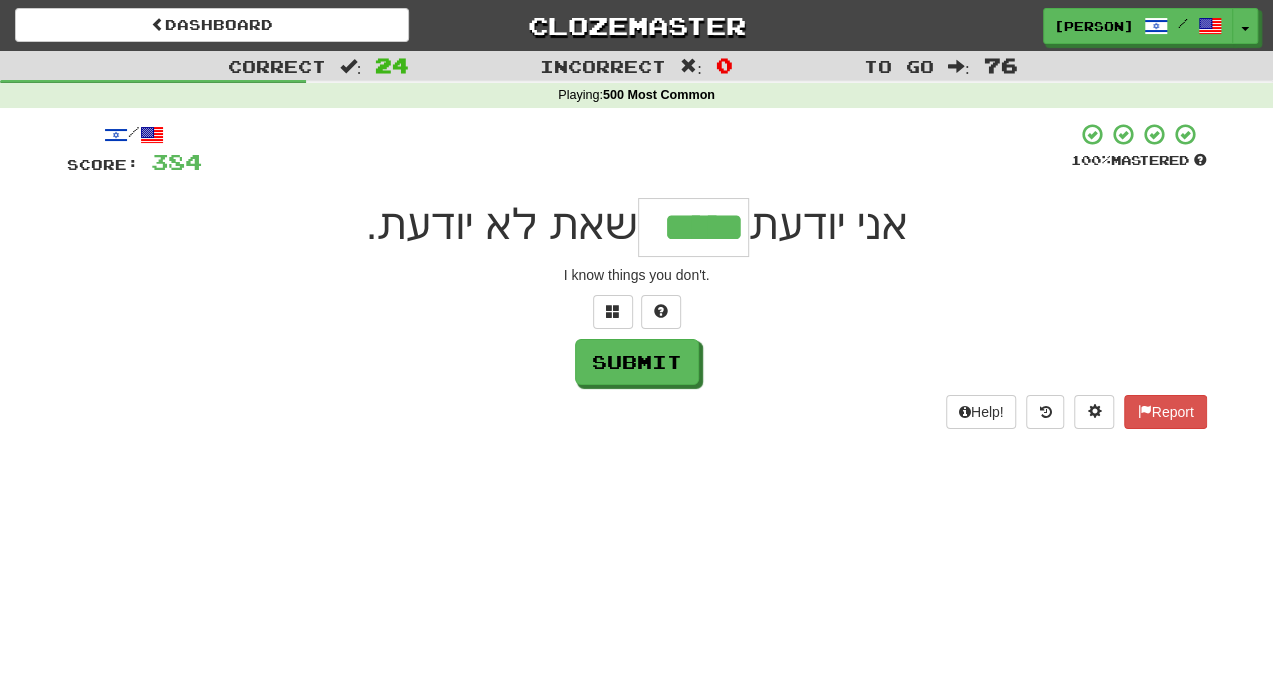 type on "*****" 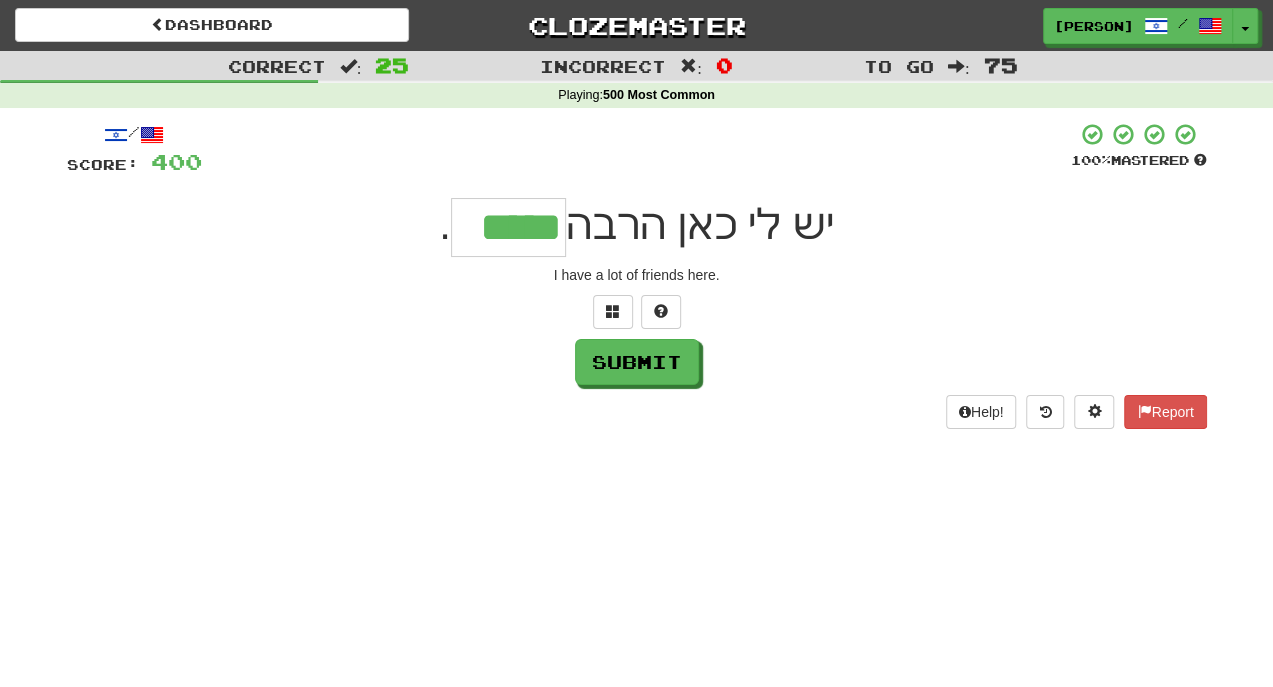type on "*****" 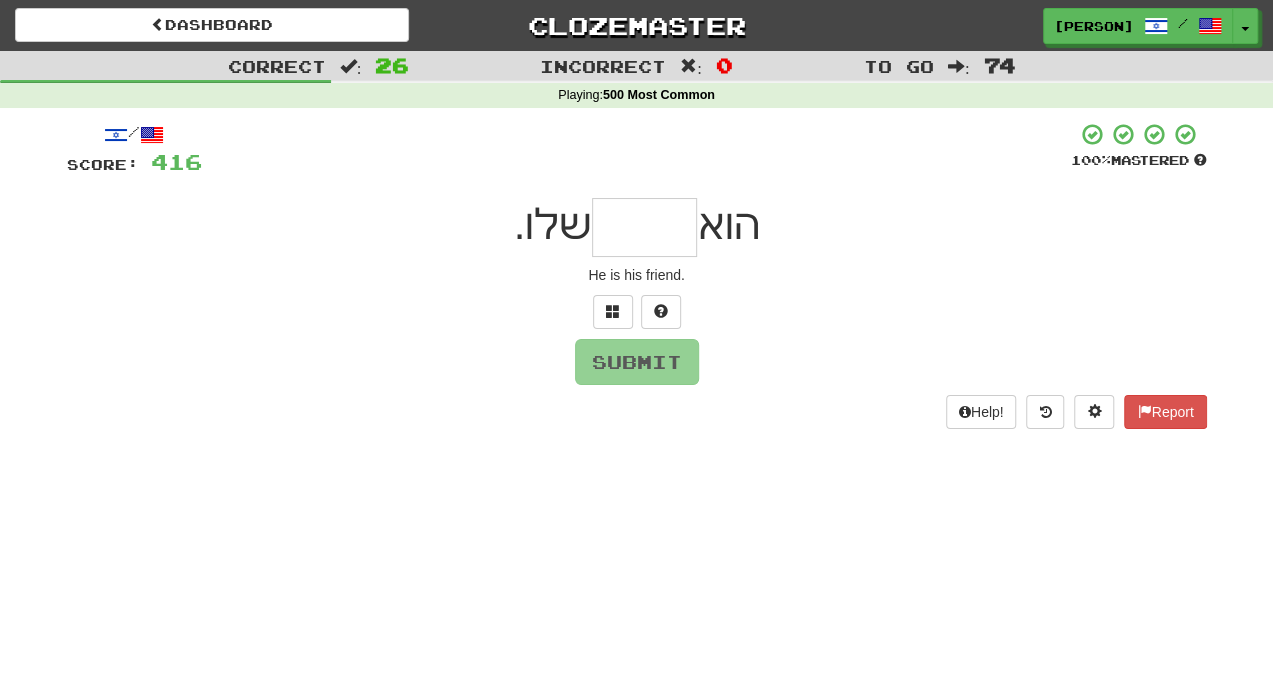 type on "*" 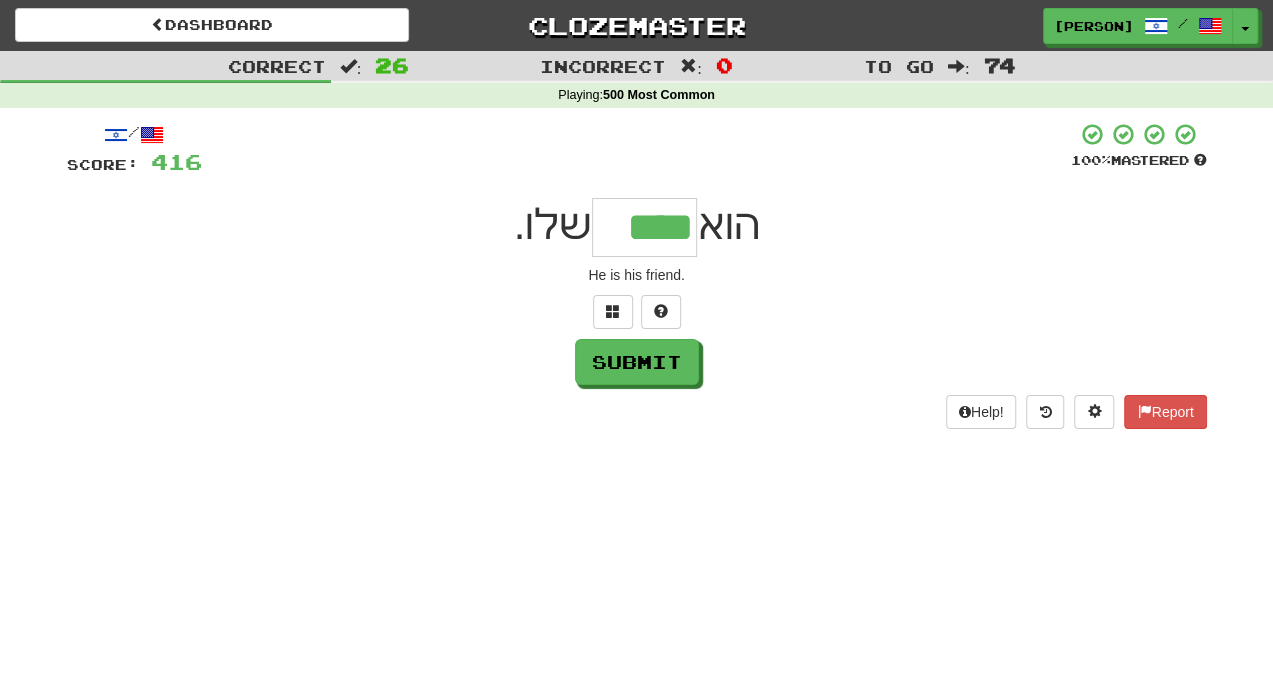 type on "****" 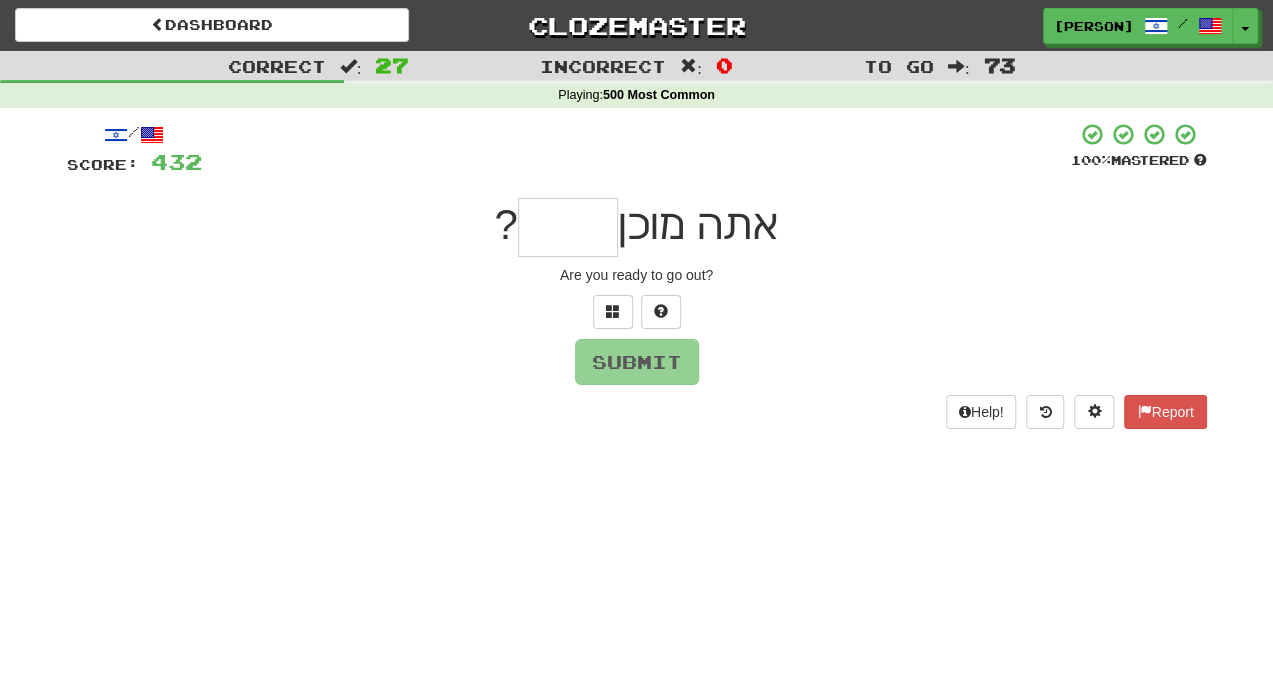 type on "*" 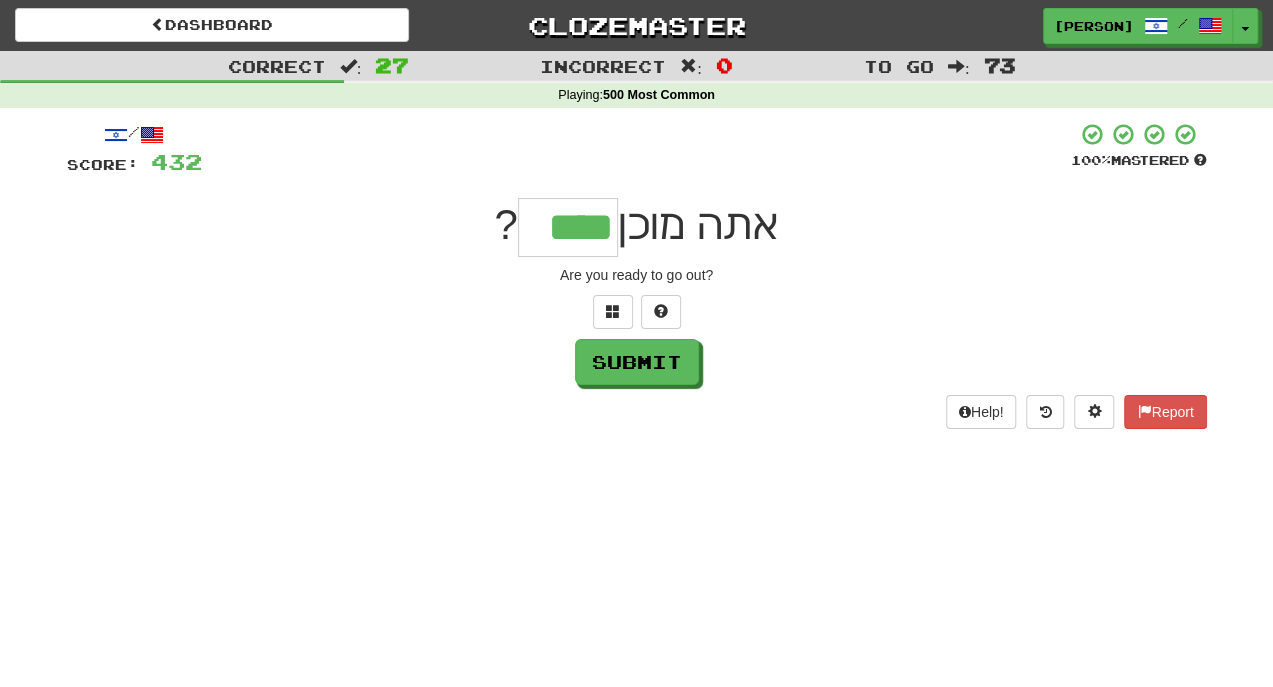 type on "****" 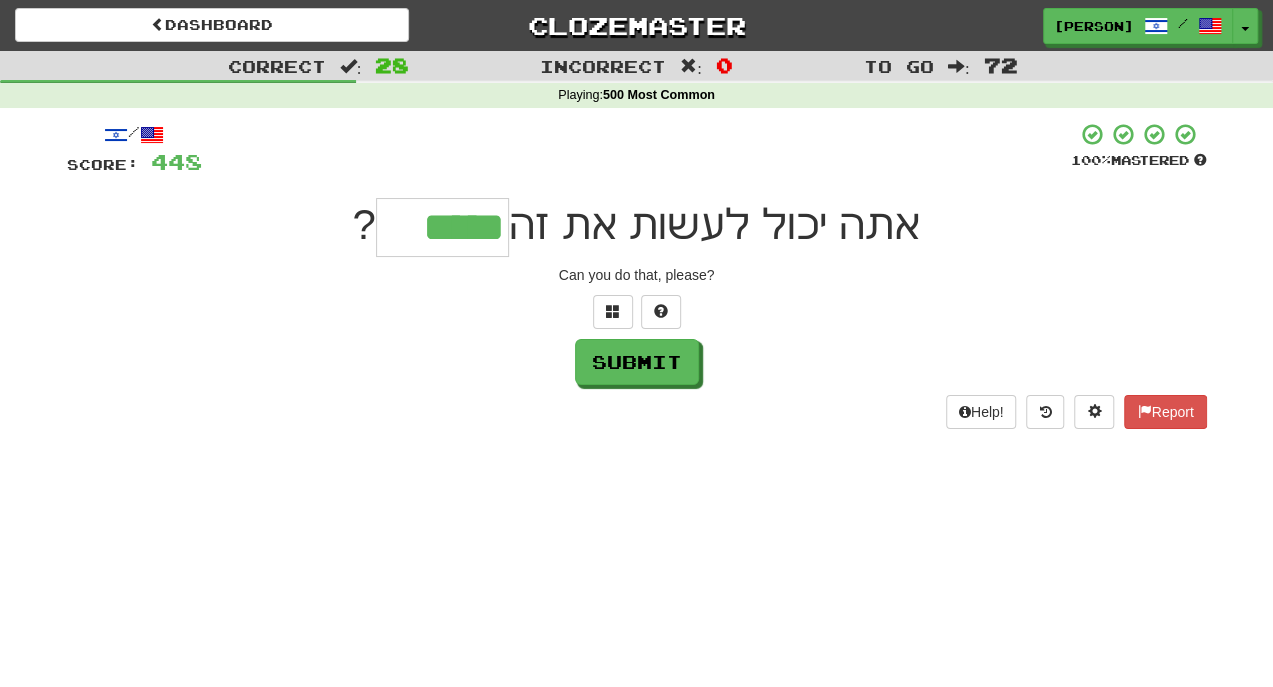 type on "*****" 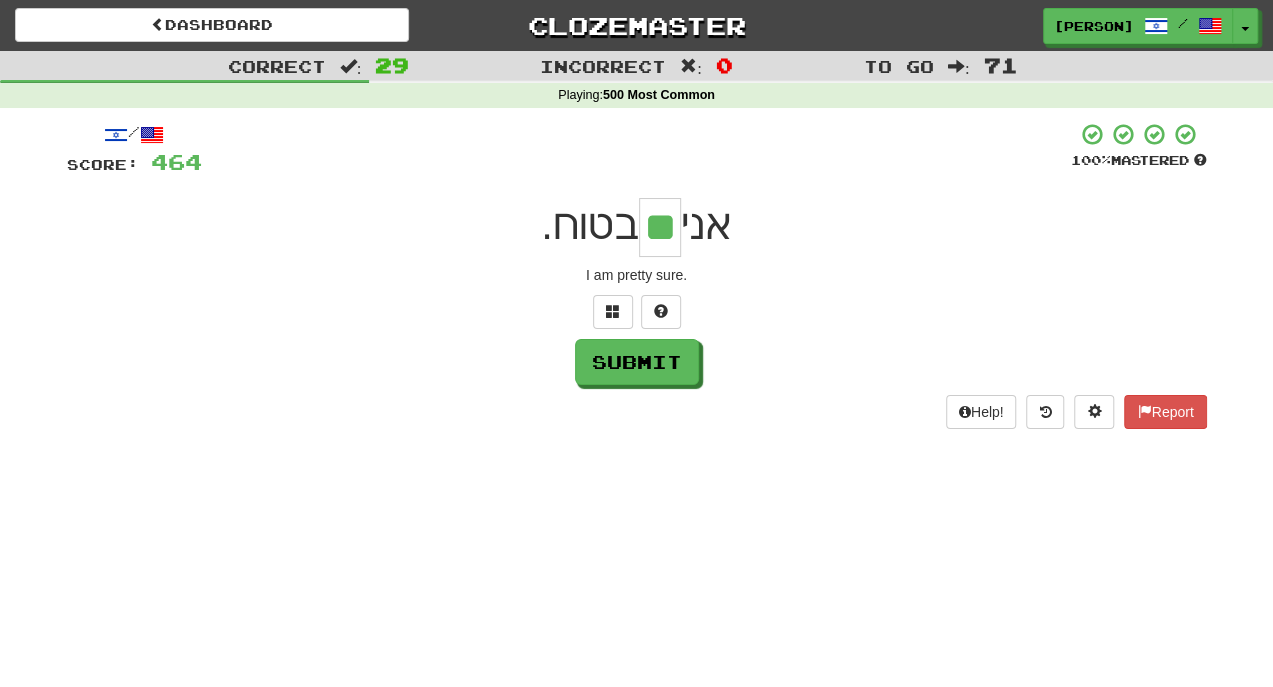 type on "**" 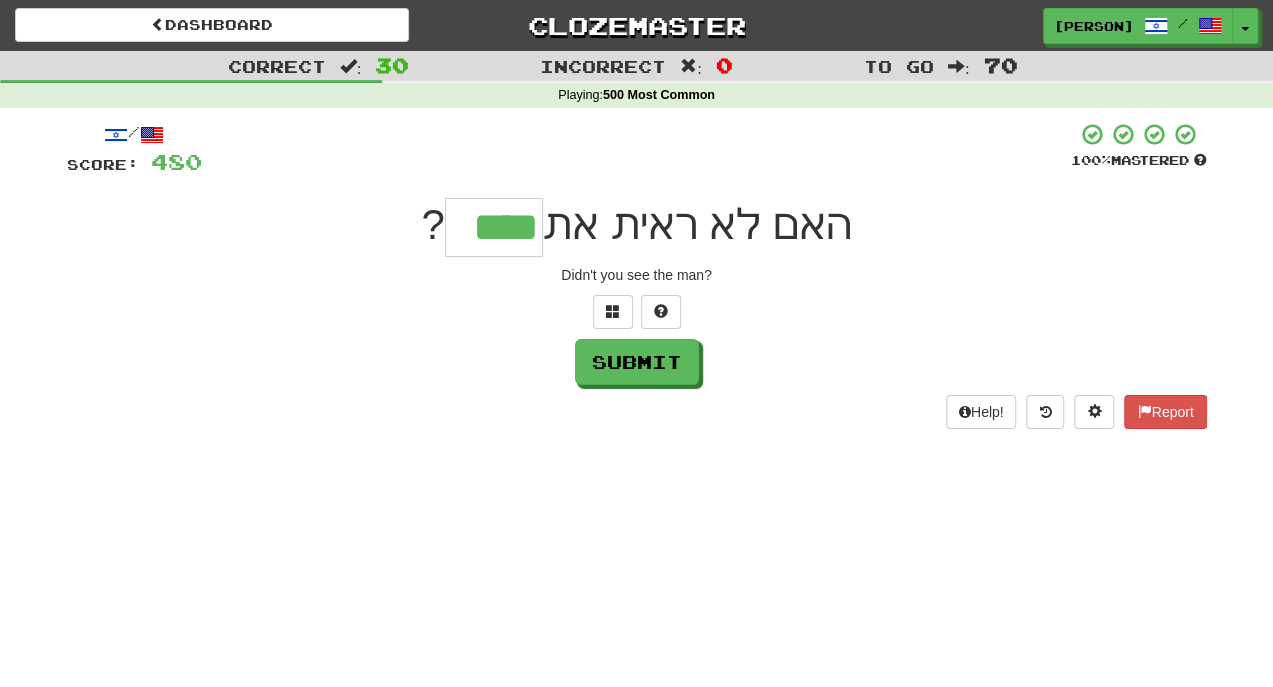 type on "****" 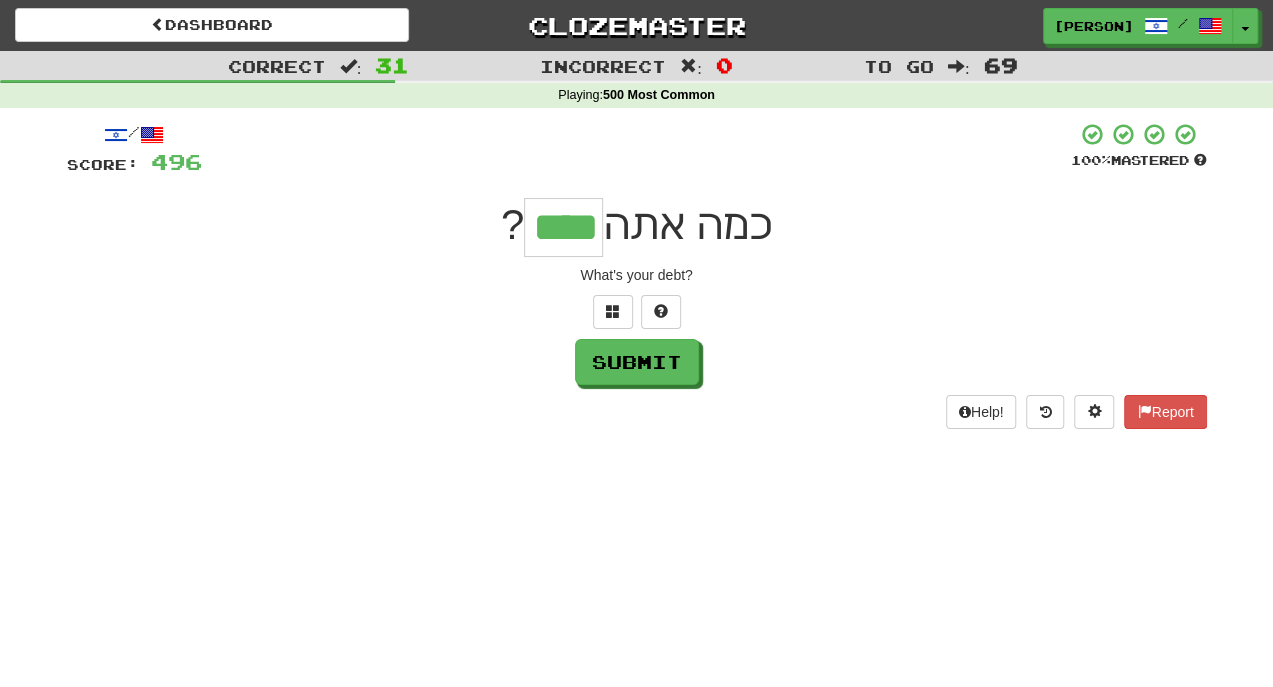 type on "****" 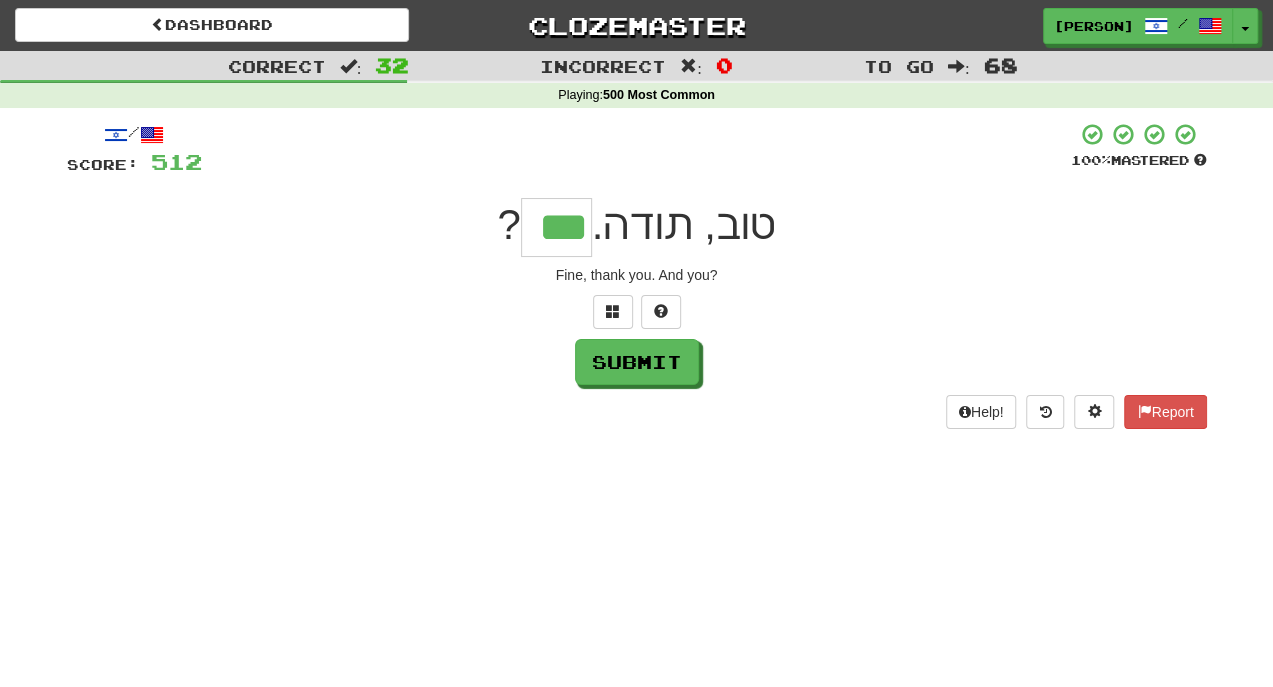 type on "***" 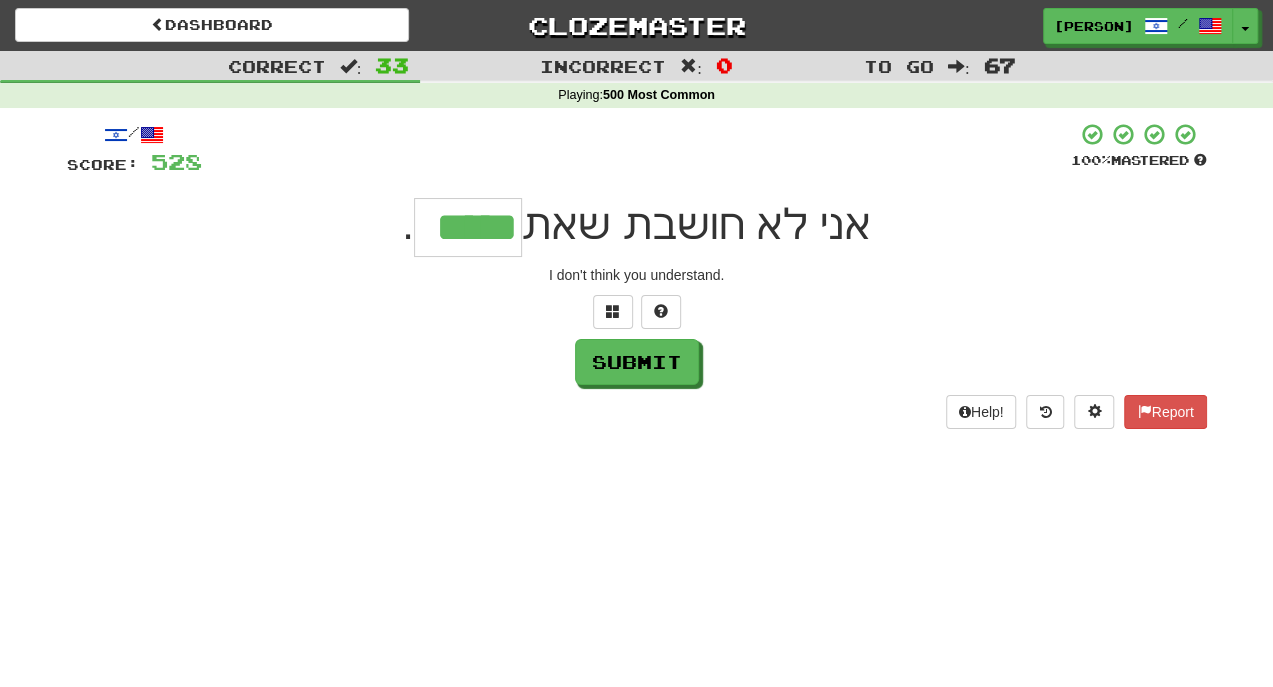 type on "*****" 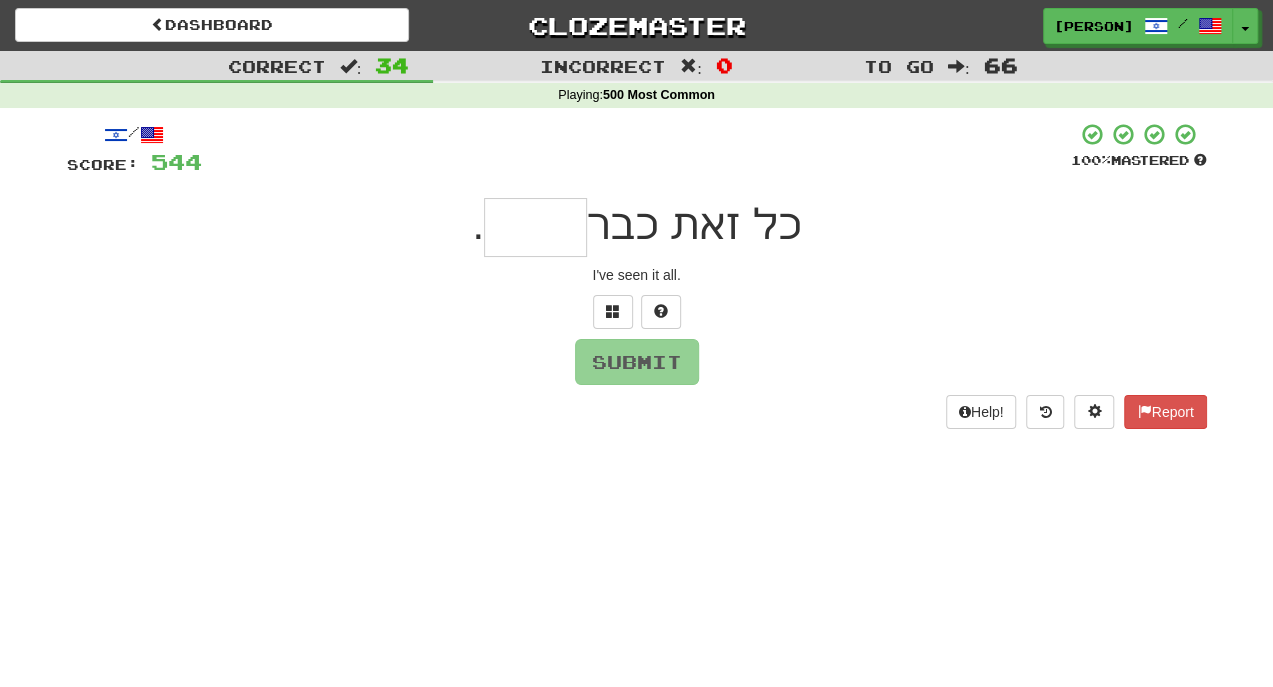 type on "*" 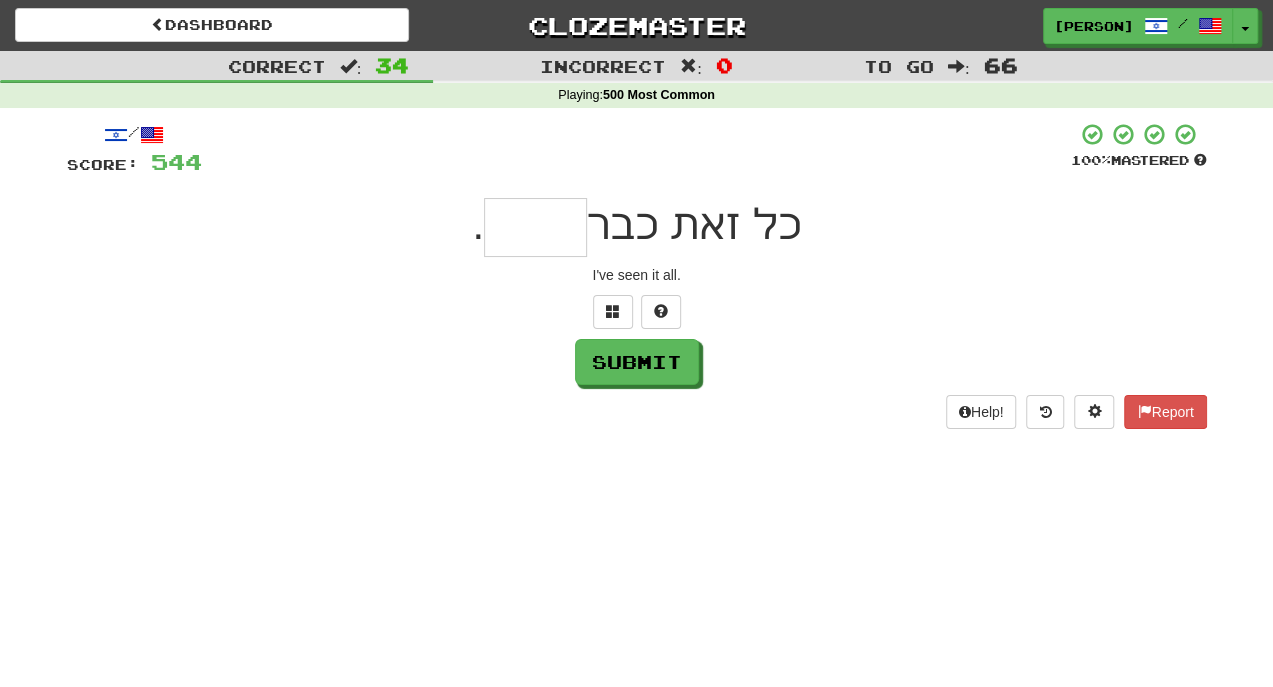 type on "*" 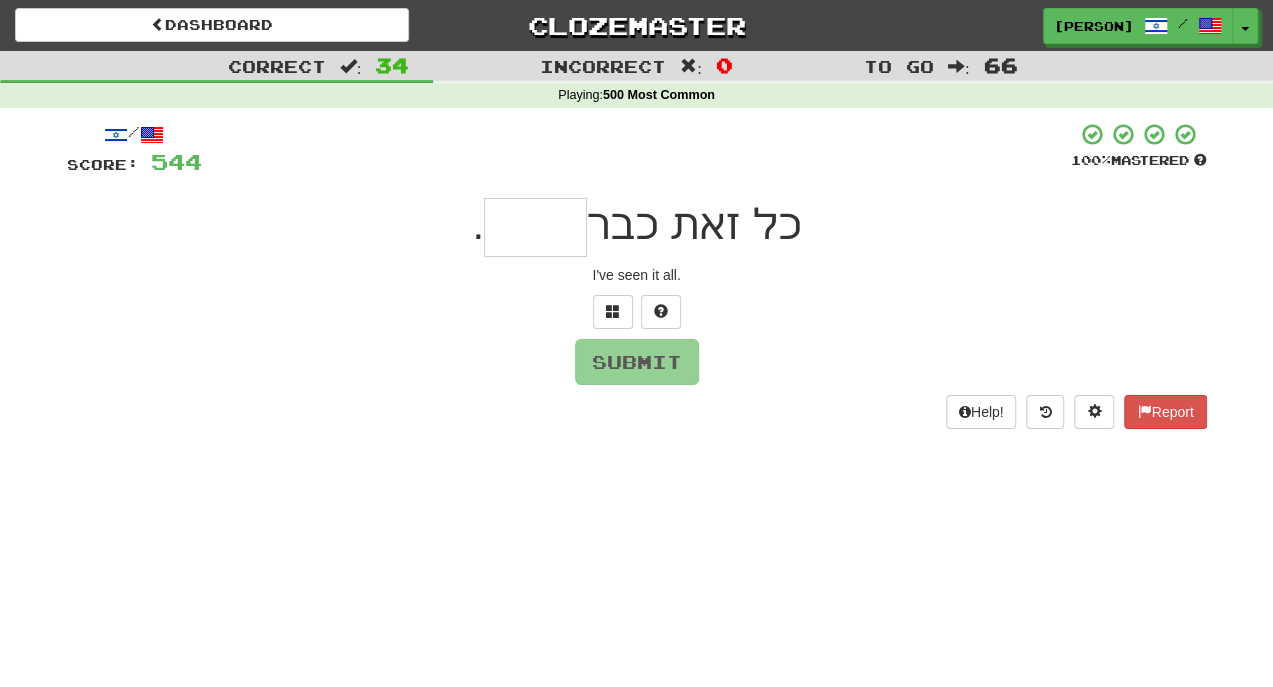 type on "*" 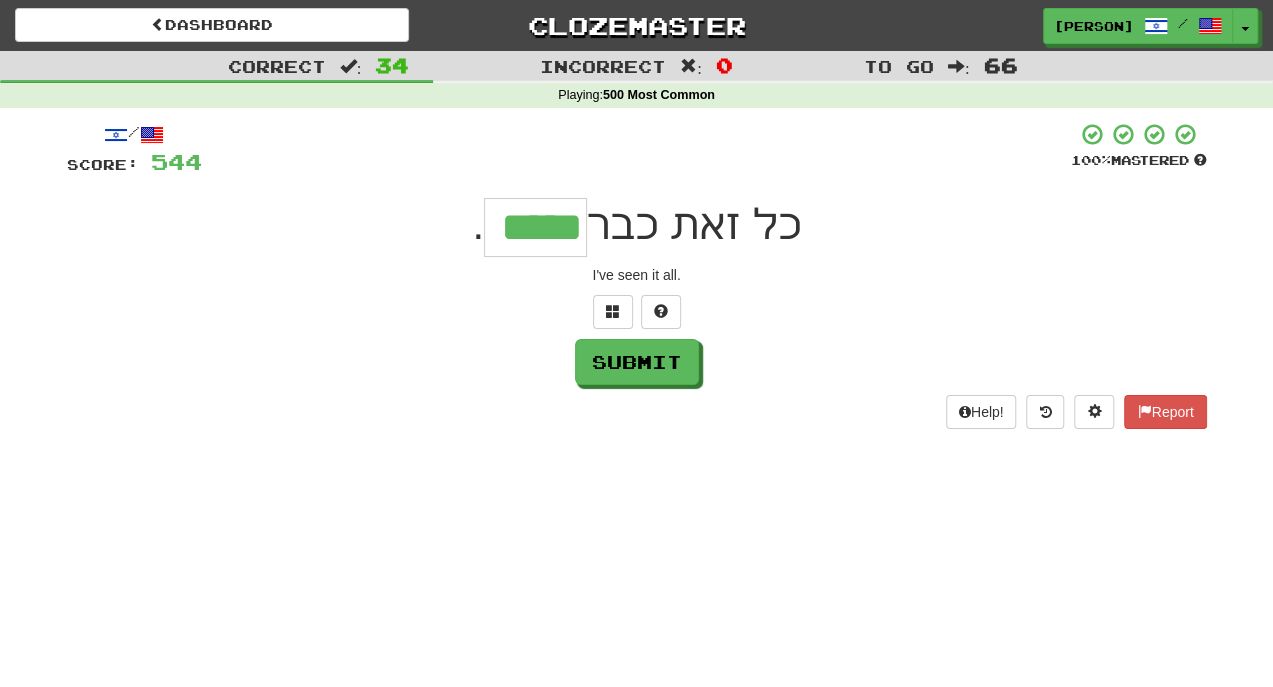 type on "*****" 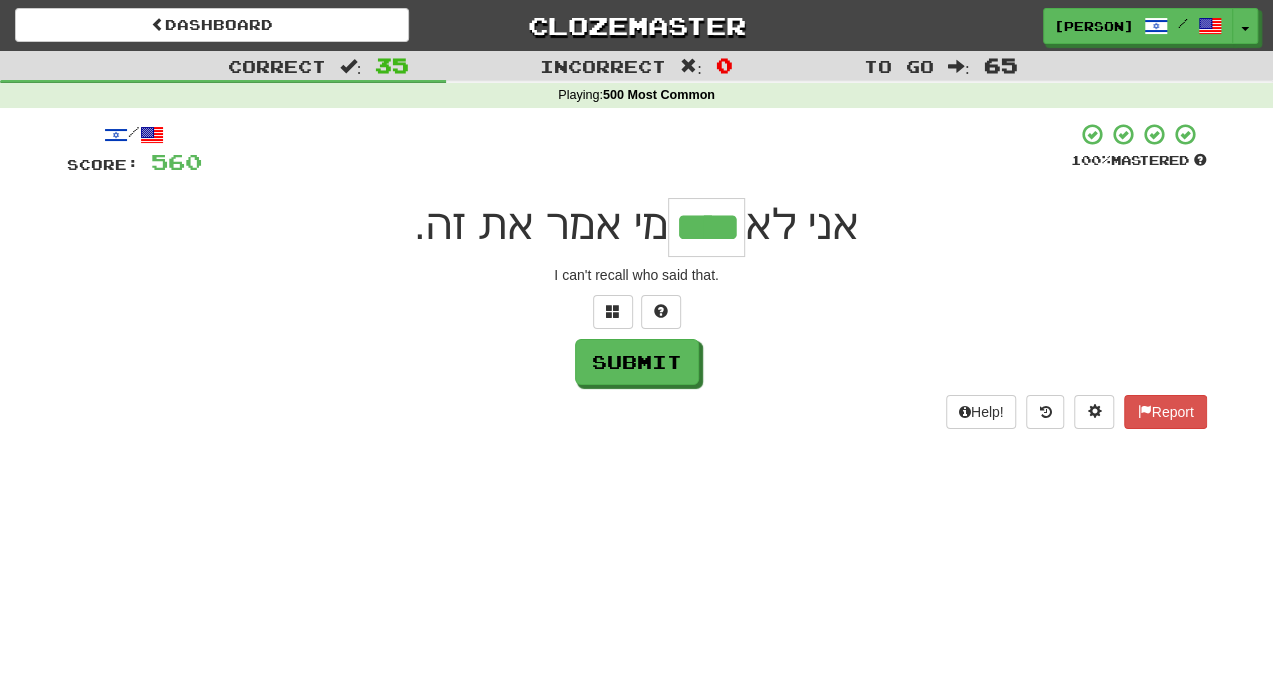 type on "****" 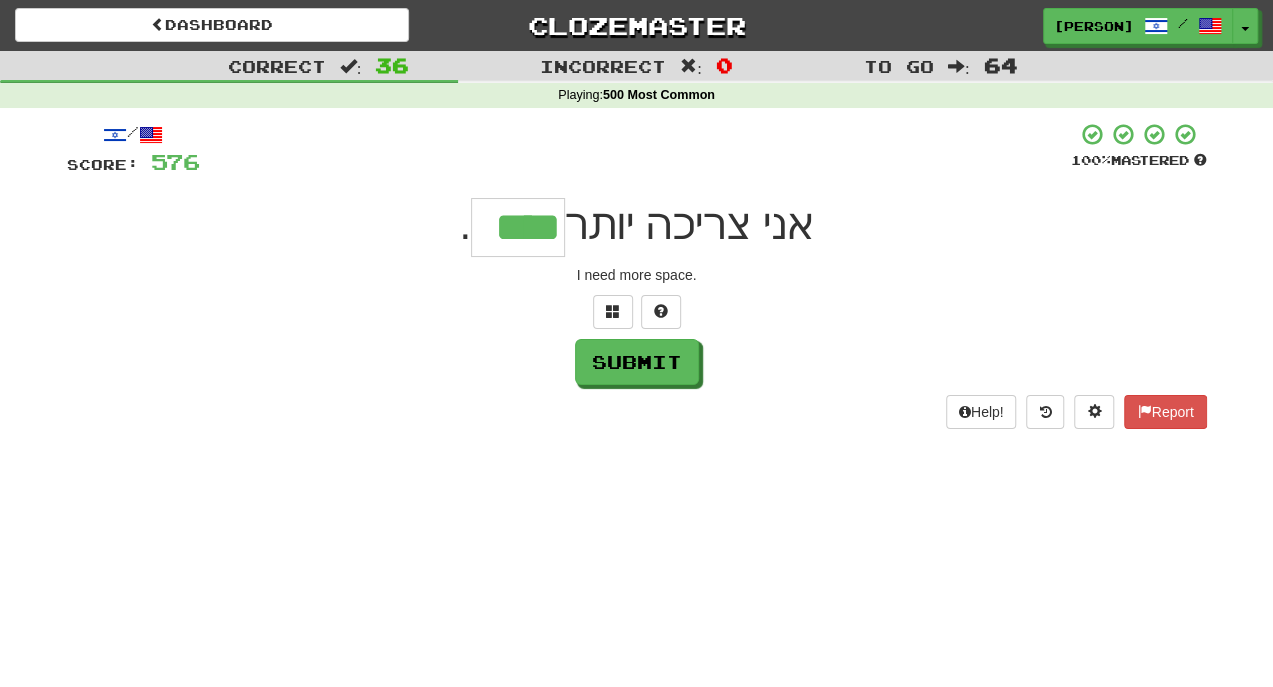 type on "****" 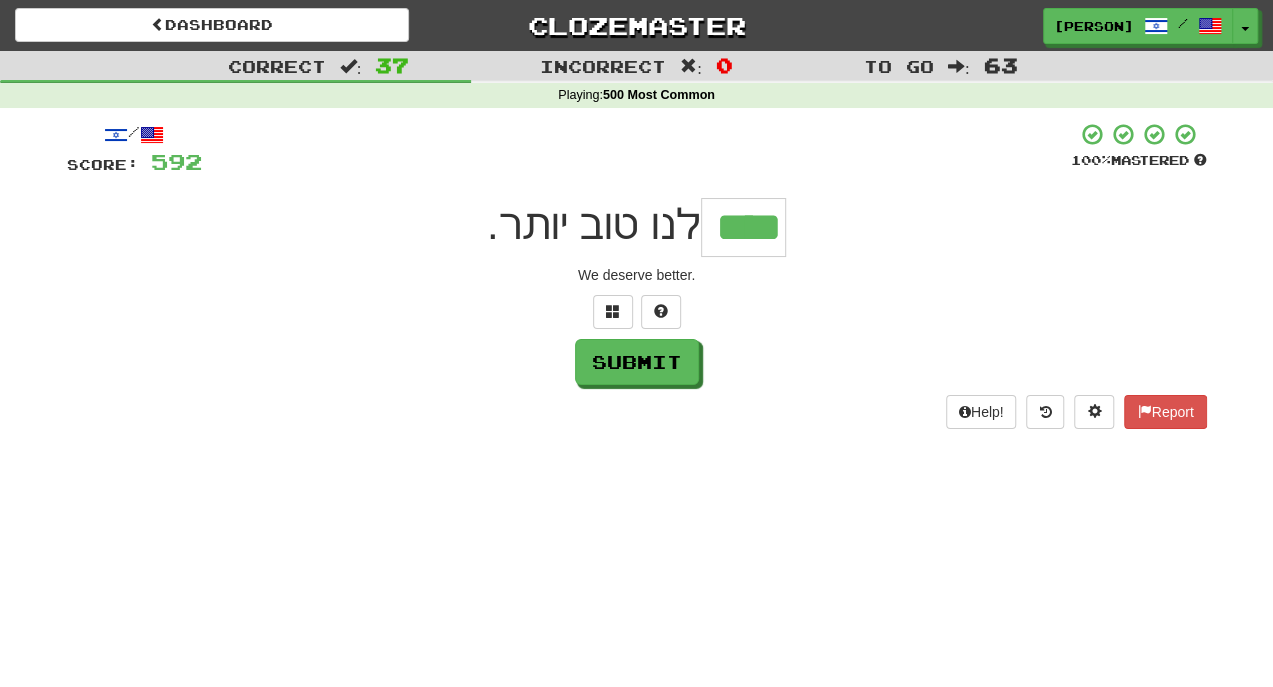 type on "****" 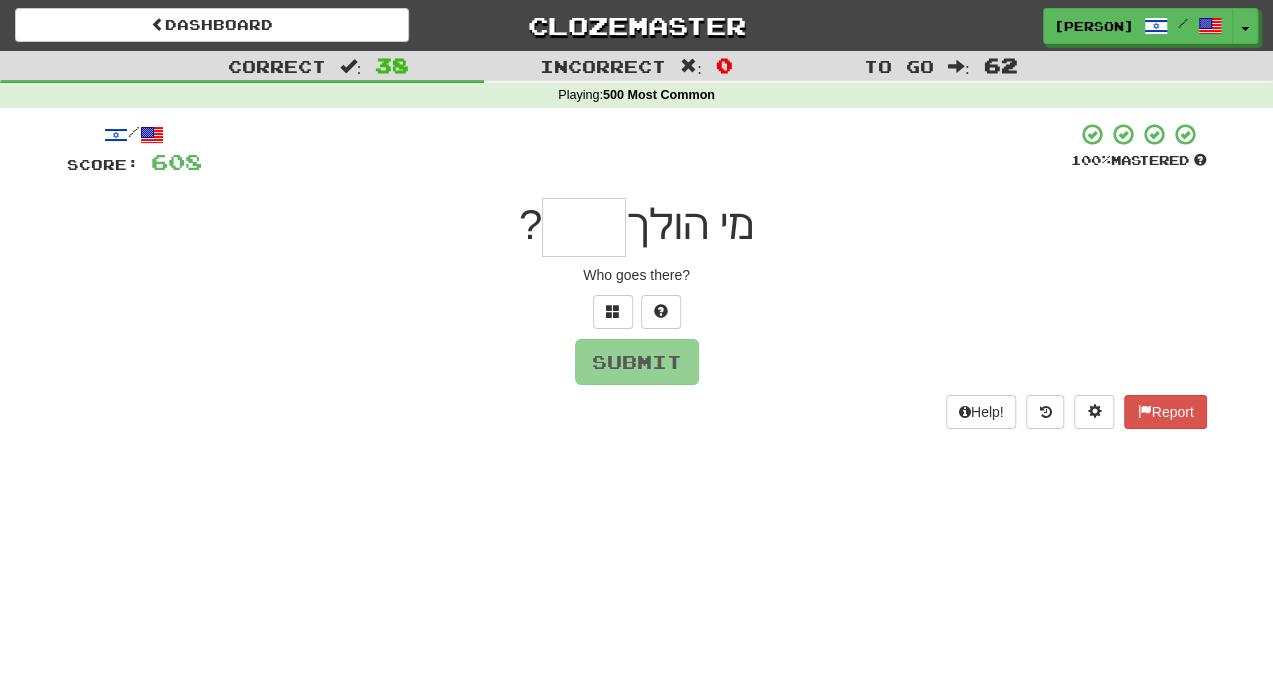 type on "*" 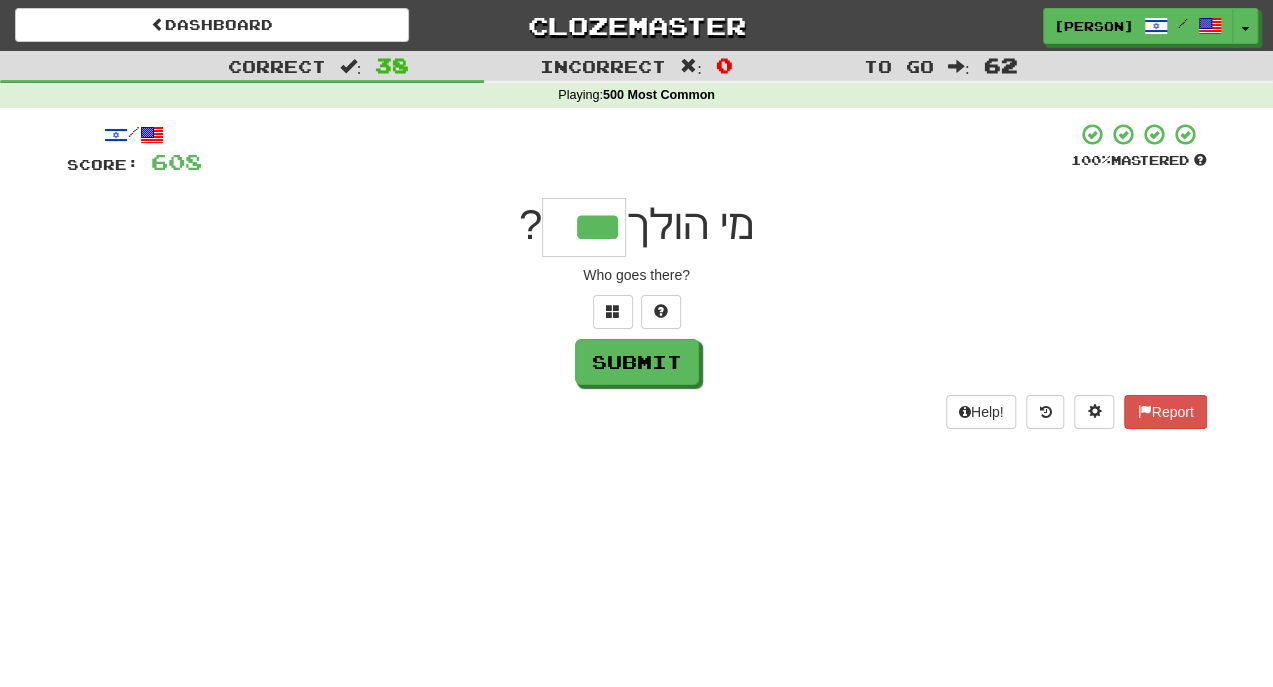 type on "***" 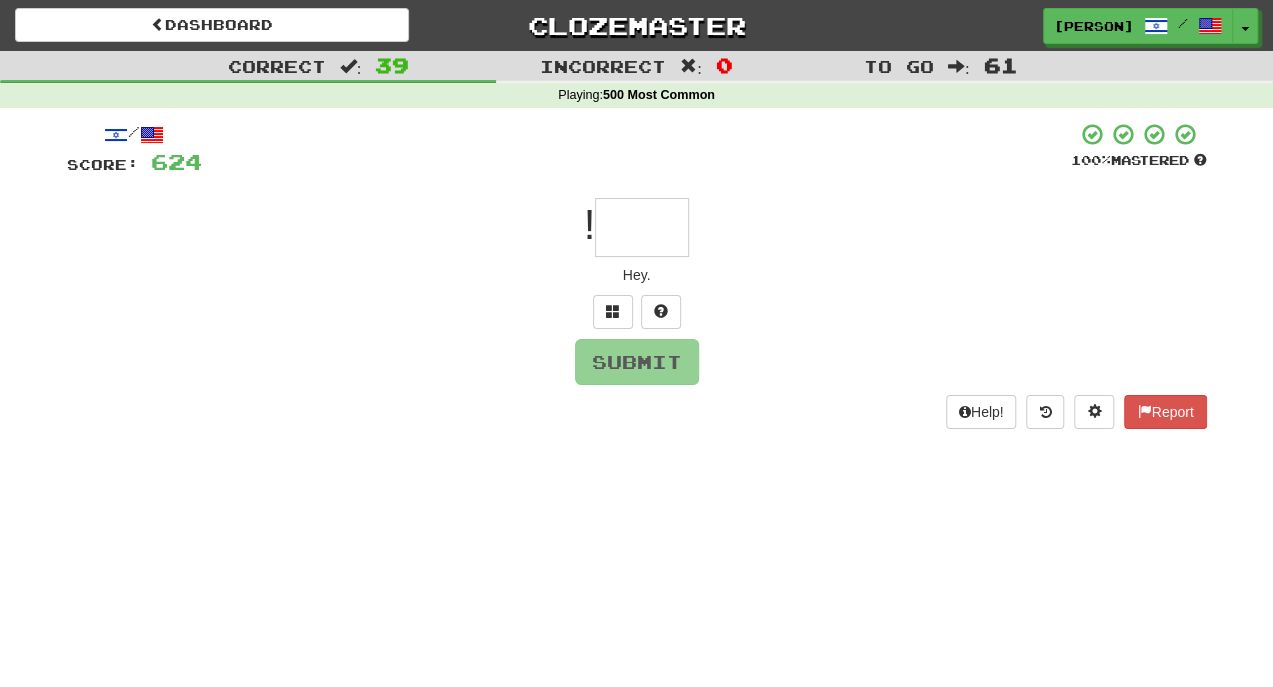 type on "*" 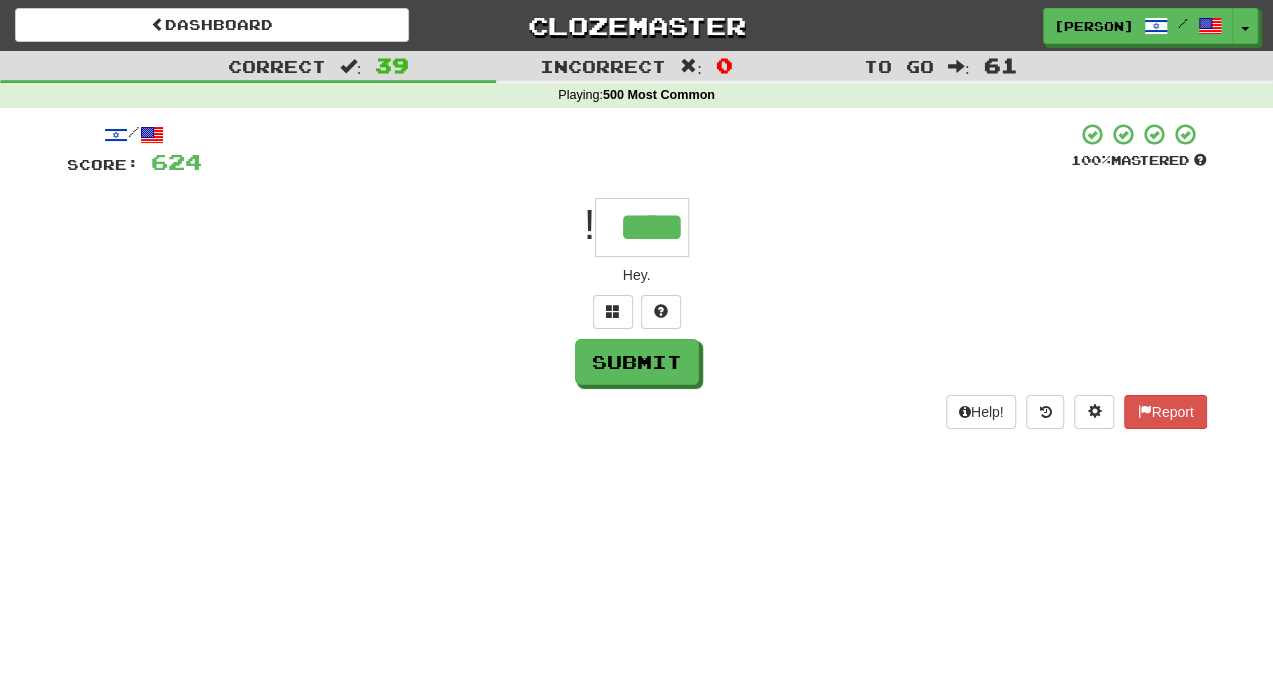 type on "****" 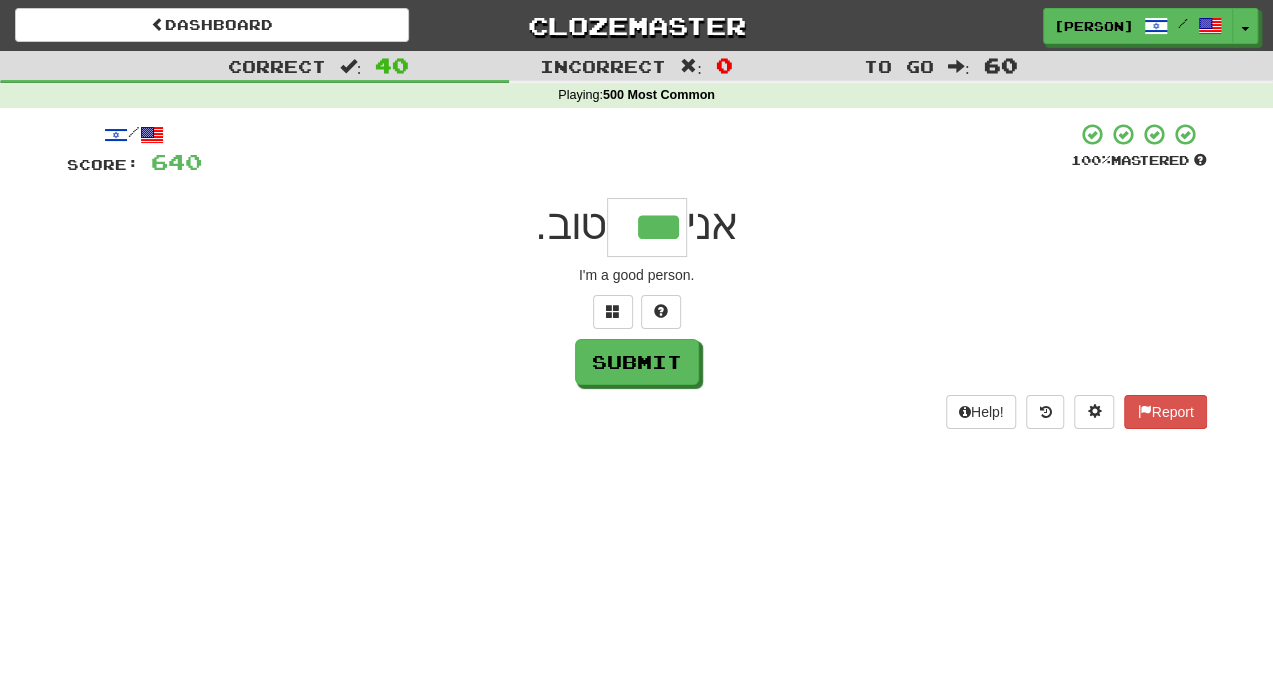 type on "***" 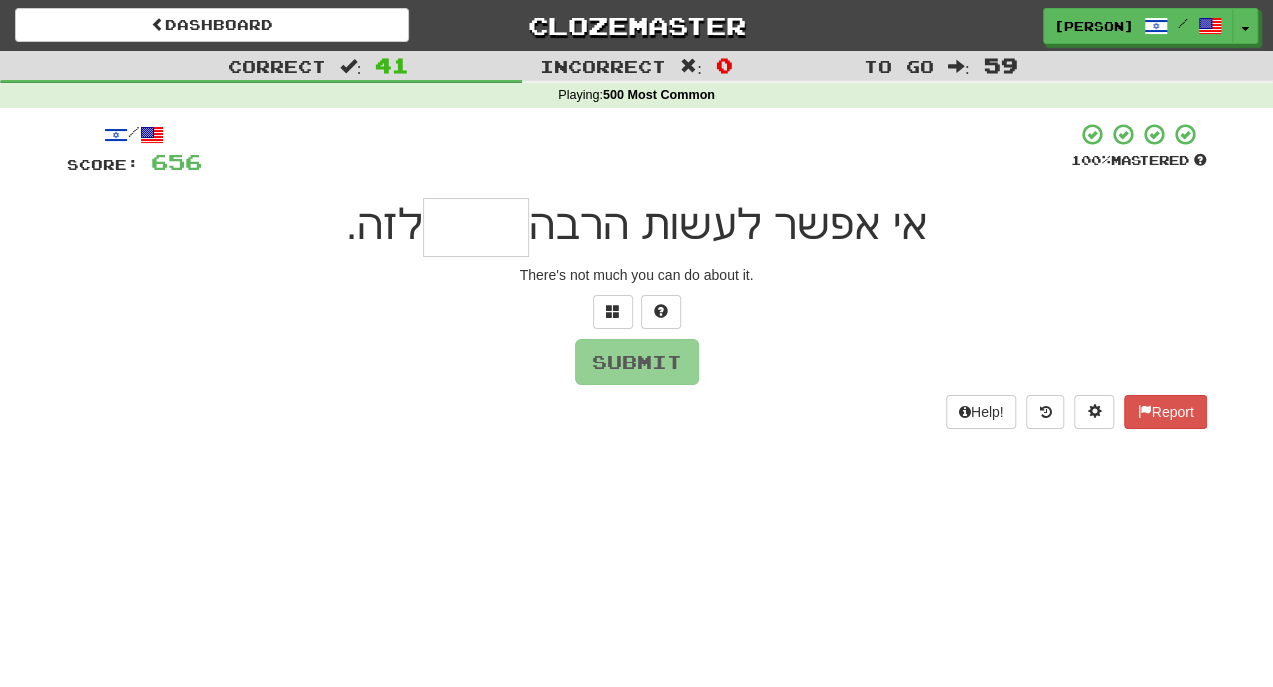 type on "*" 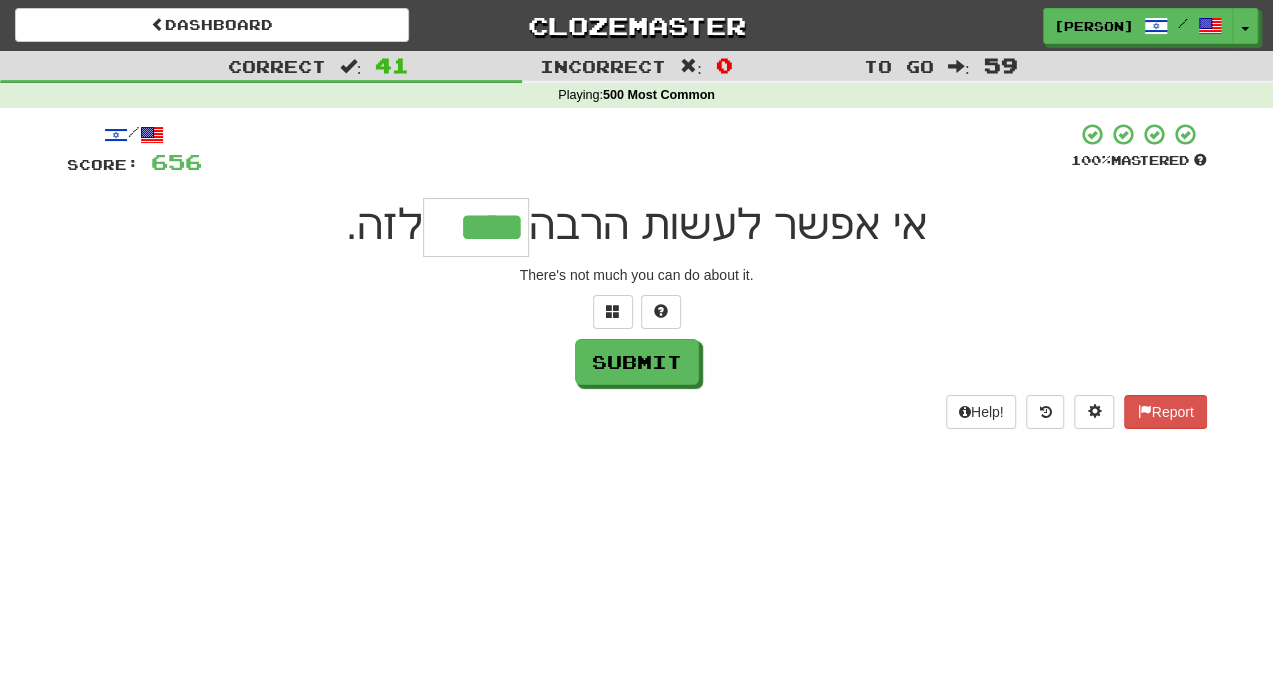 type on "****" 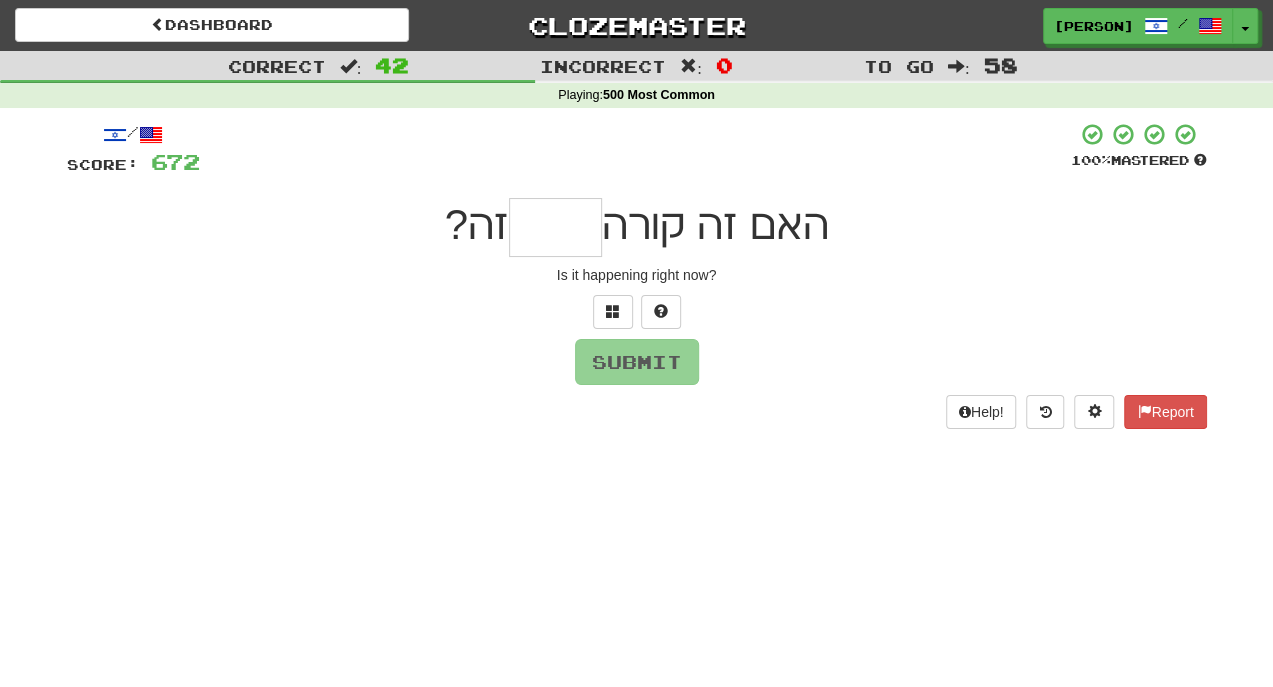 type on "*" 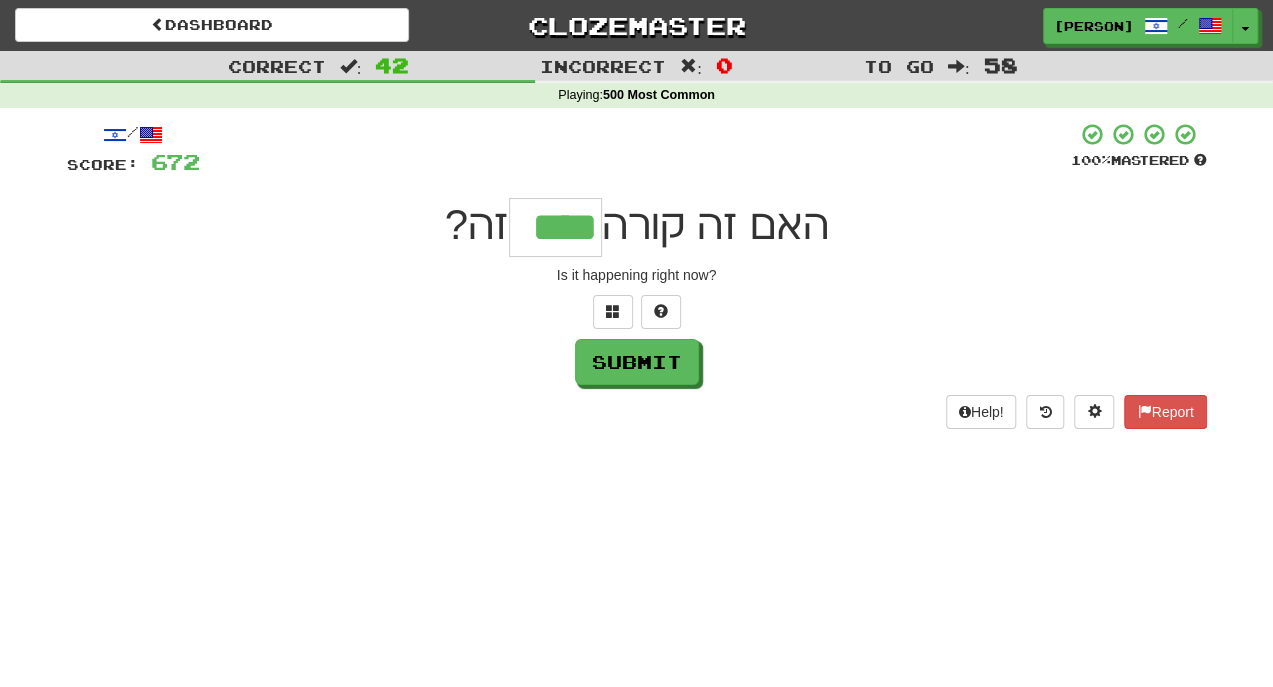 type on "****" 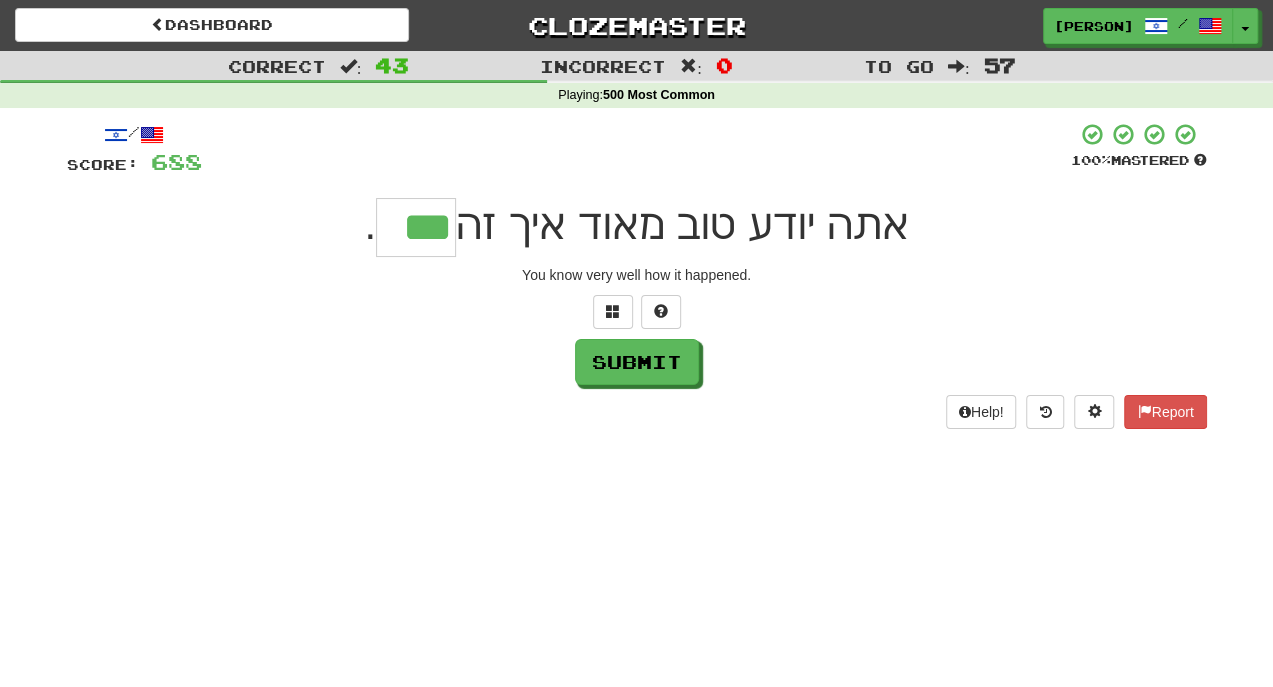 type on "***" 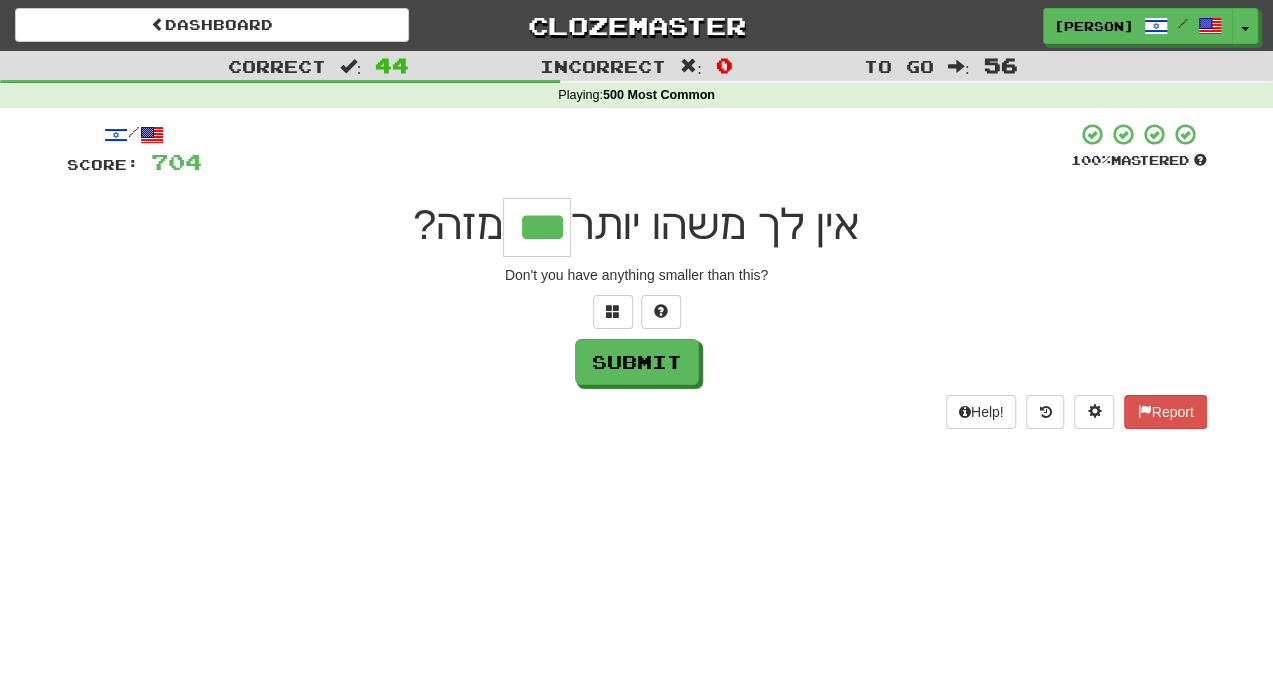 type on "***" 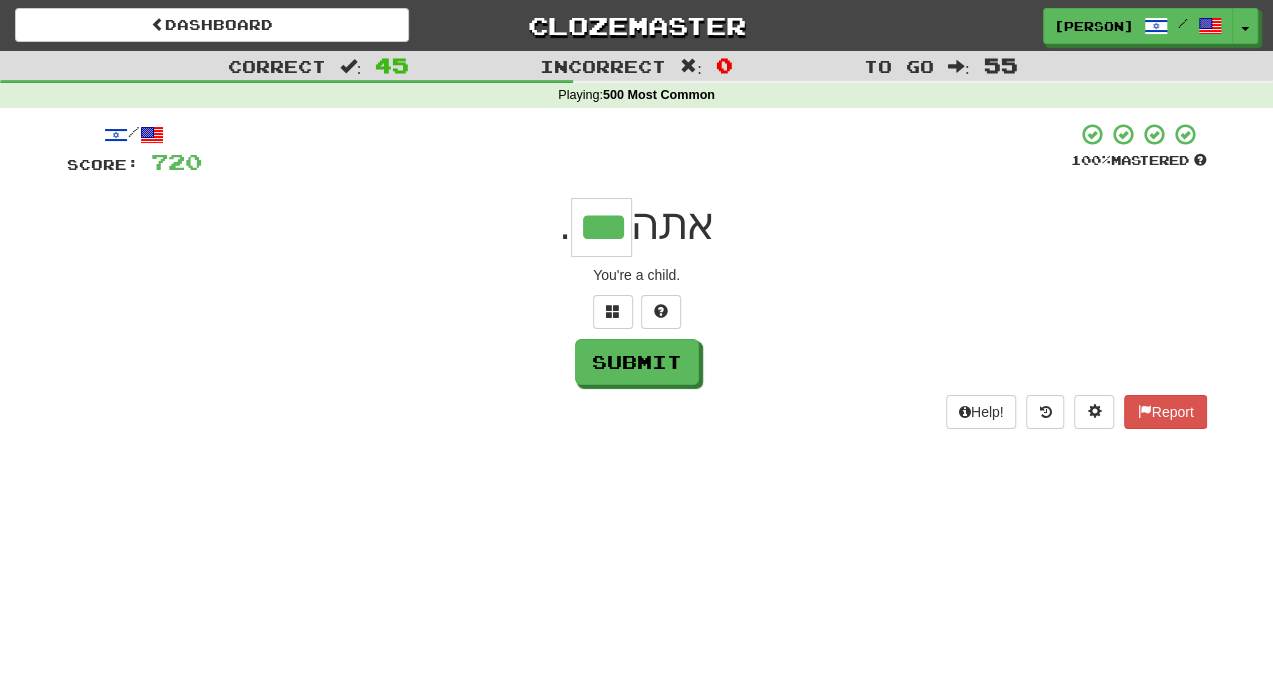type on "***" 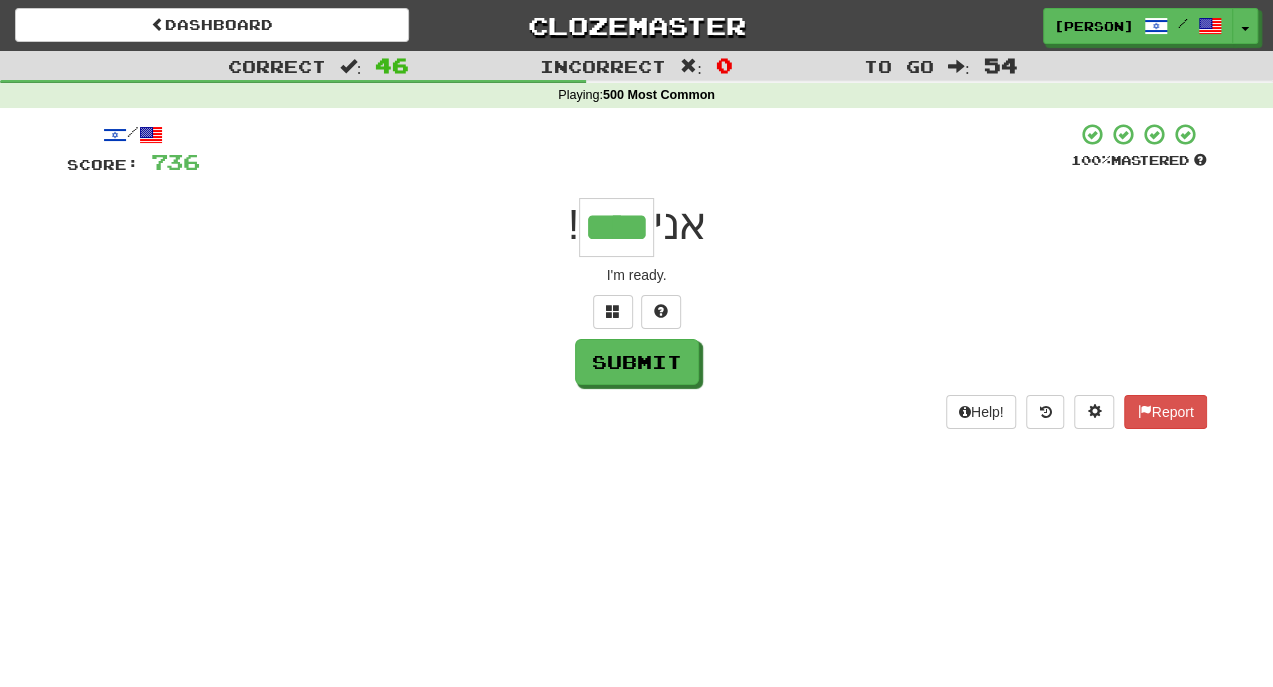 type on "****" 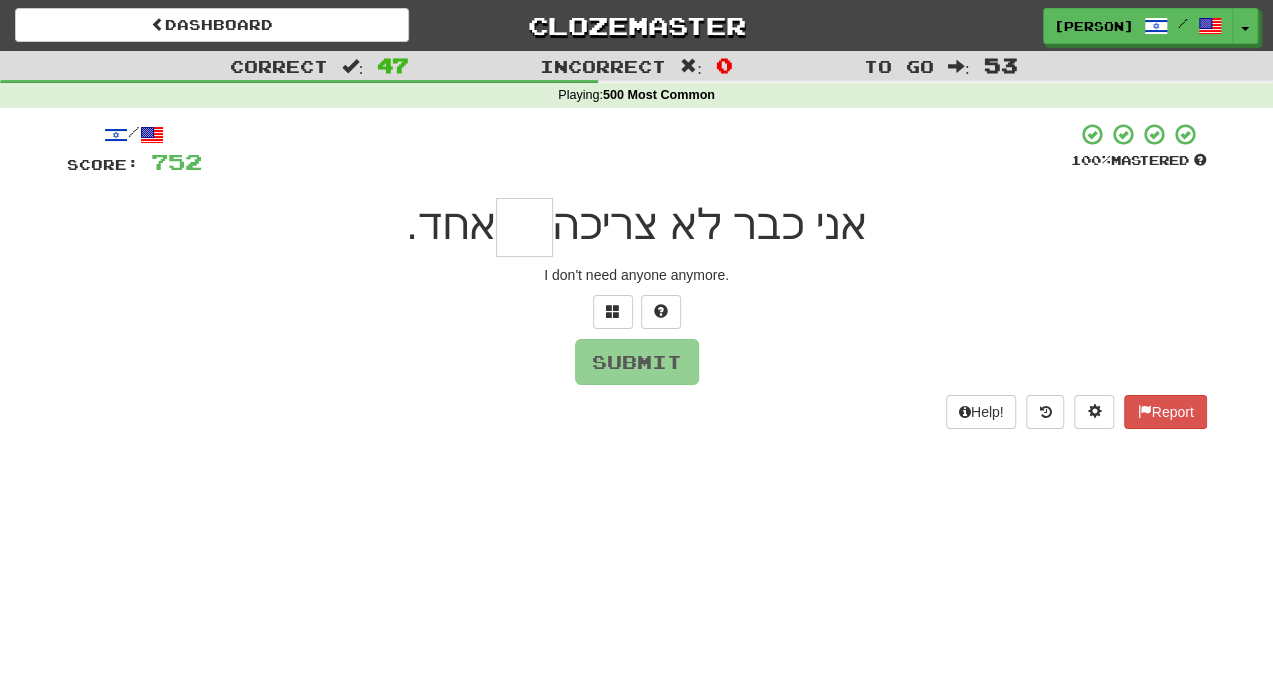type on "*" 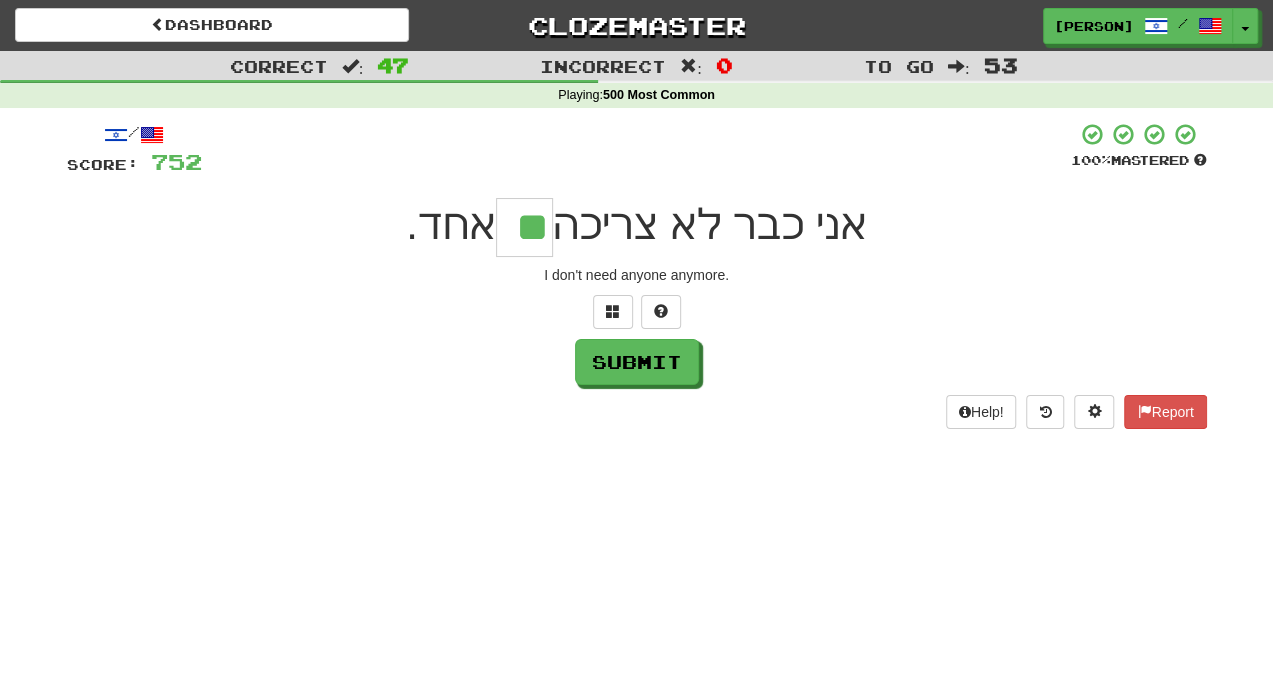 type on "**" 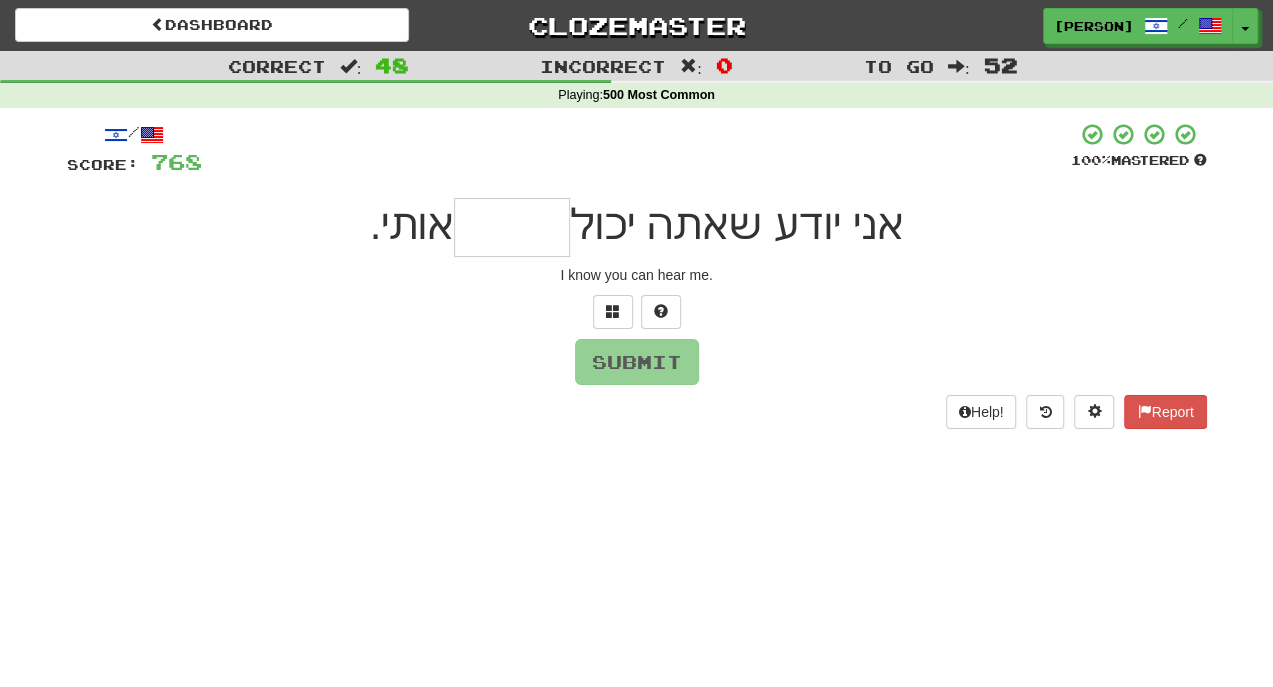 type on "*" 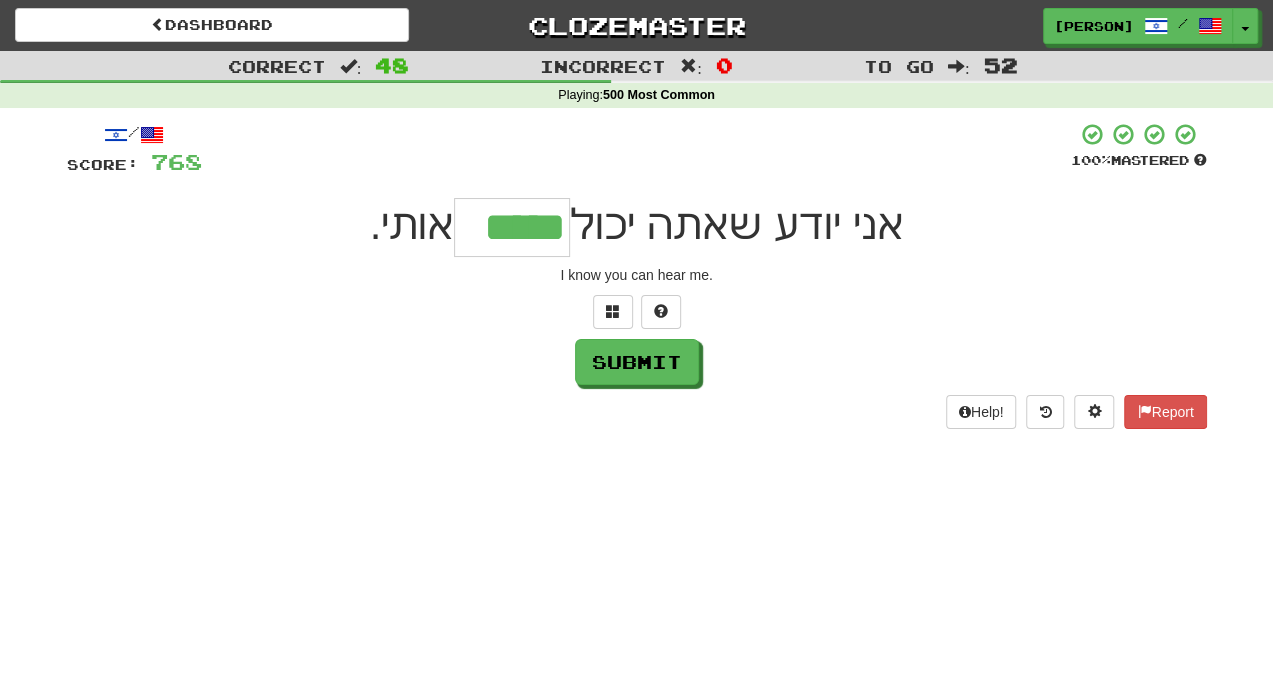 type on "*****" 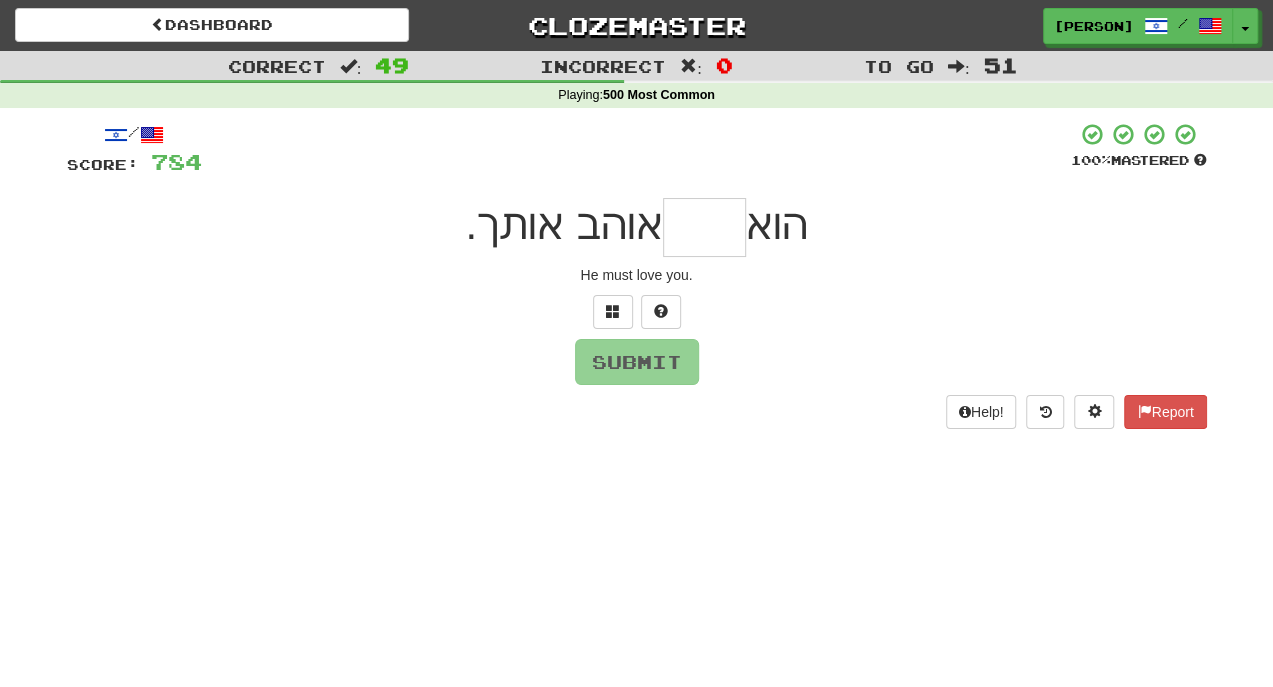 type on "*" 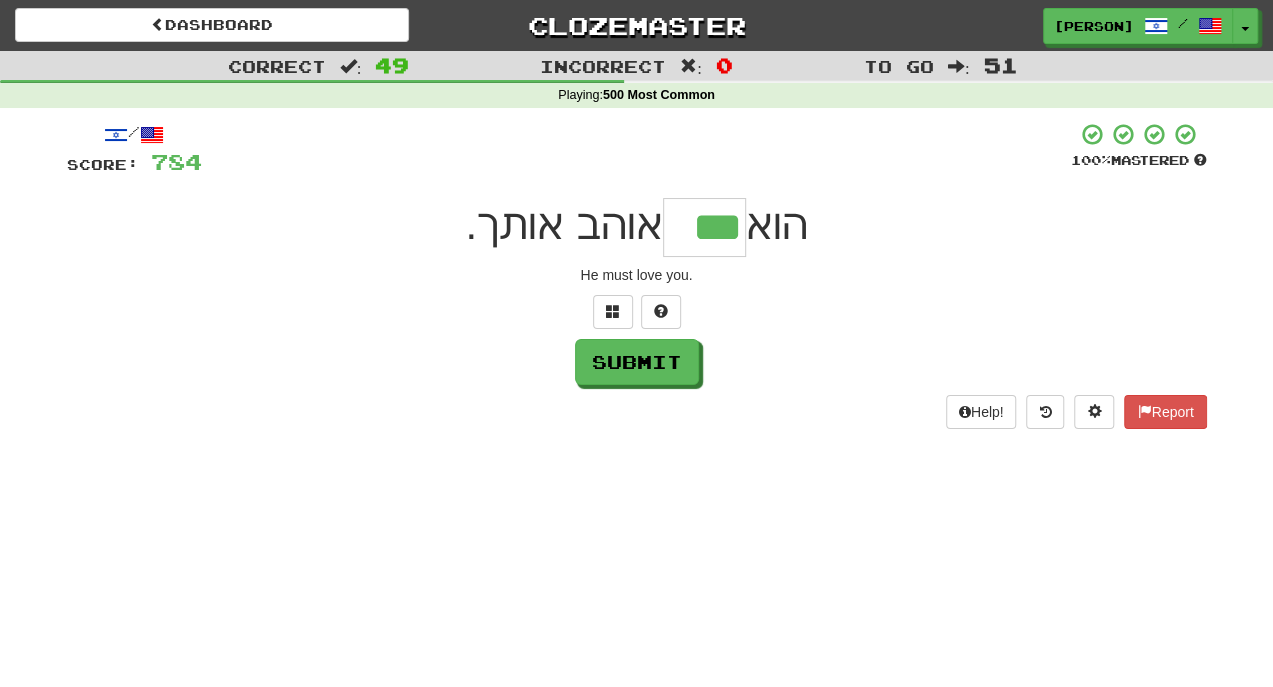 type on "***" 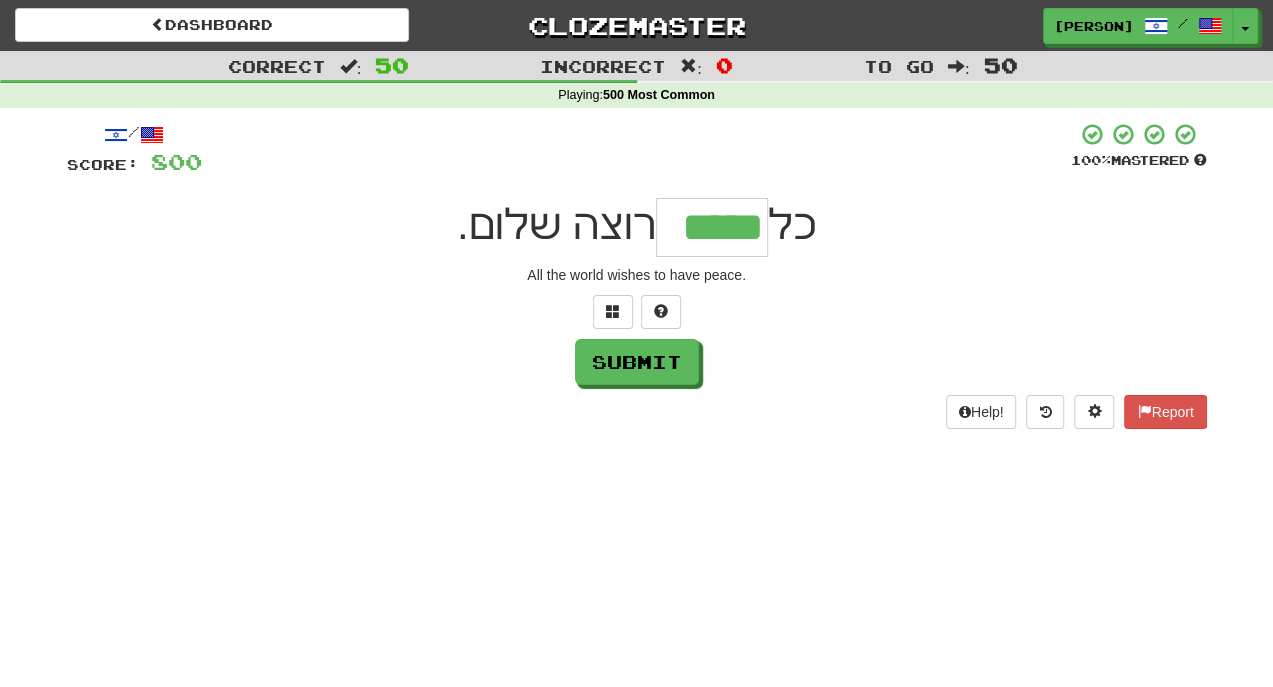 type on "*****" 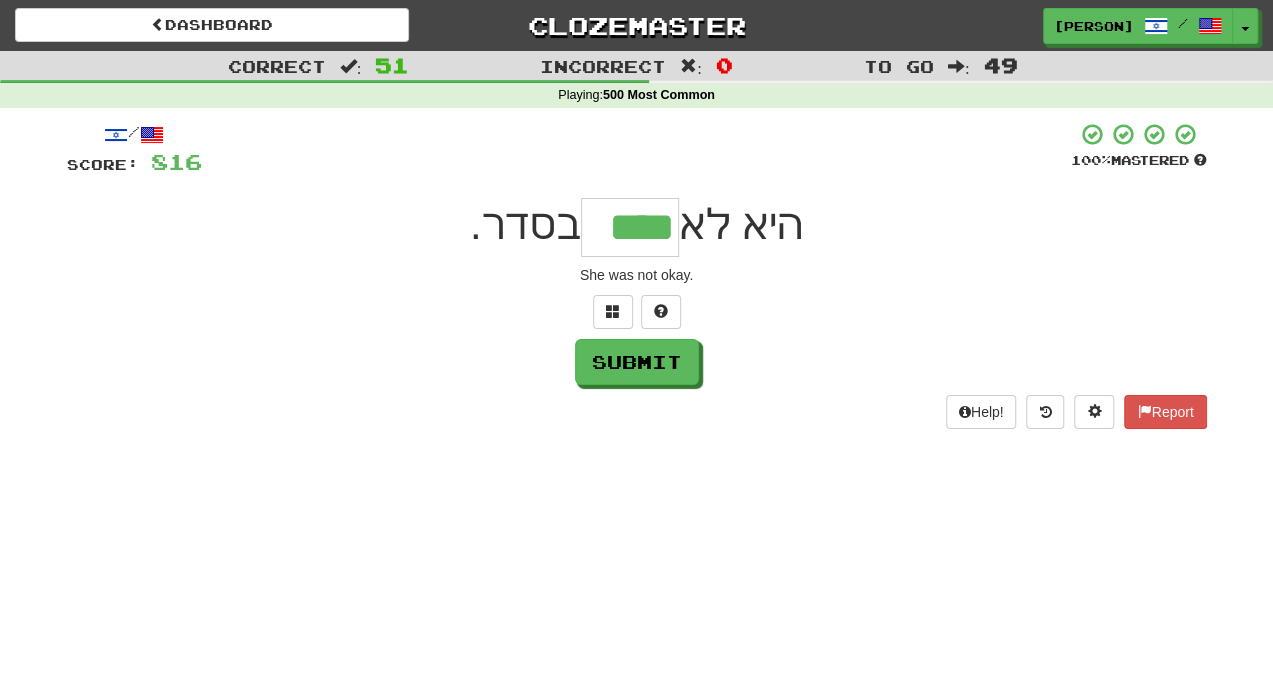 type on "****" 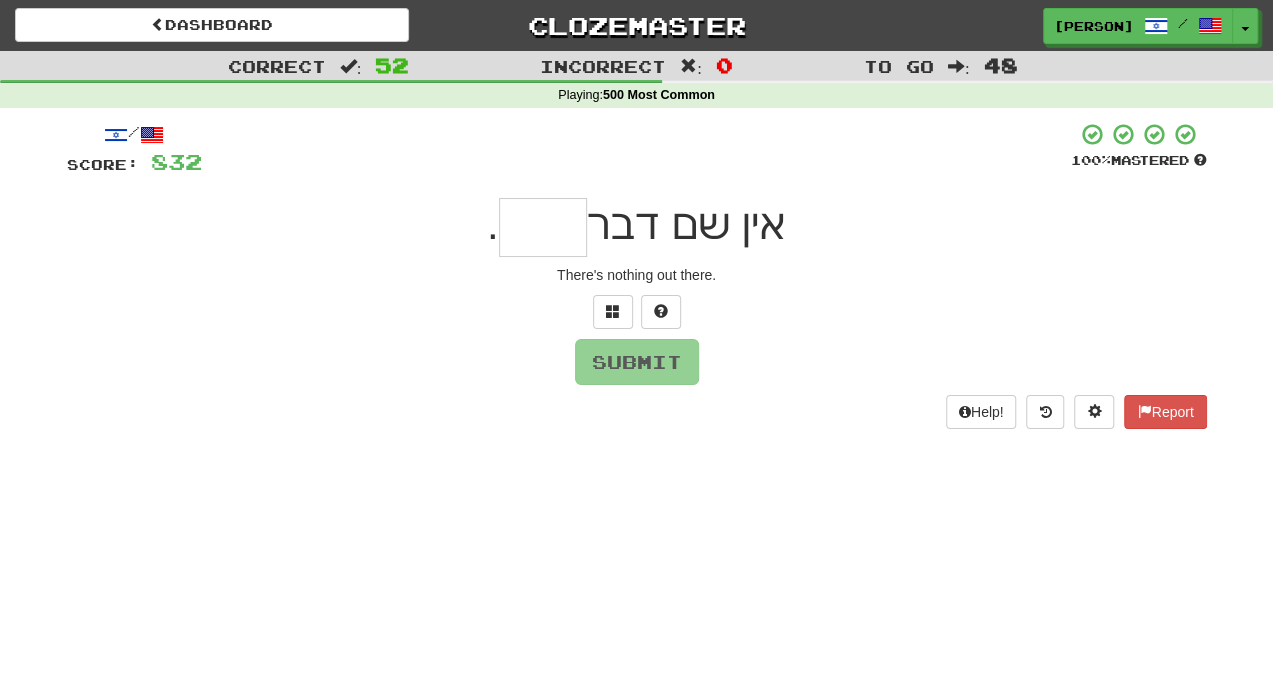 type on "*" 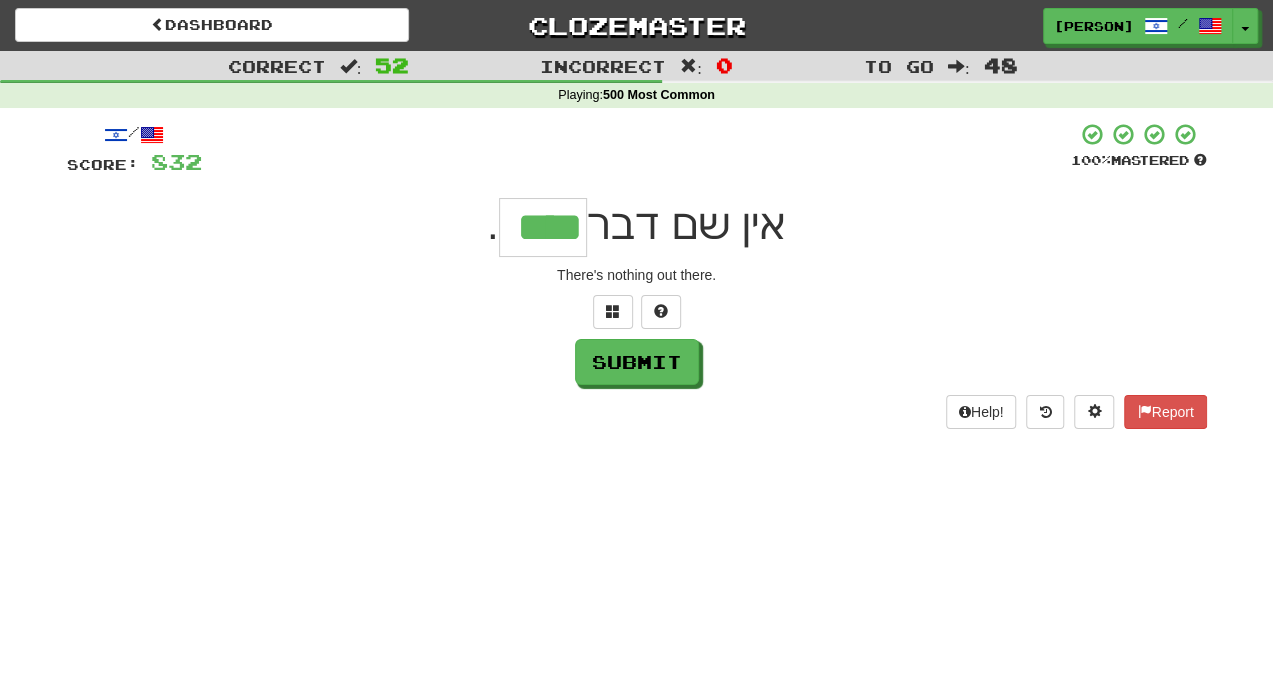 type on "****" 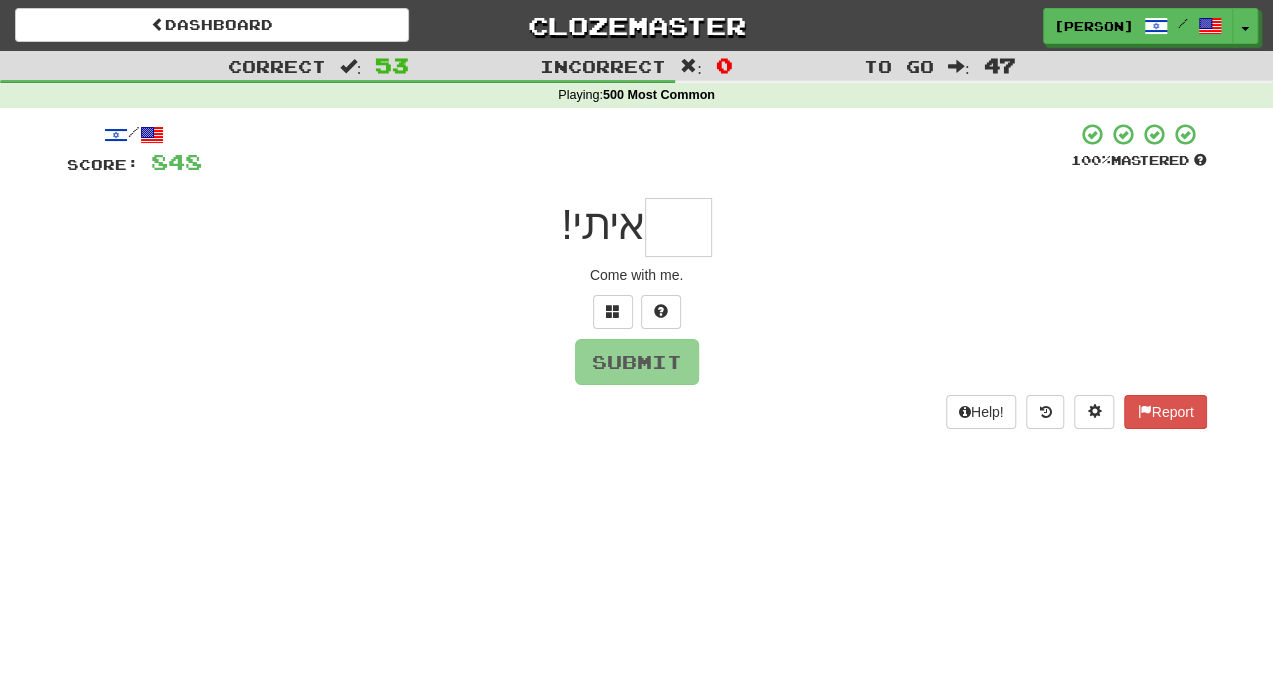 type on "*" 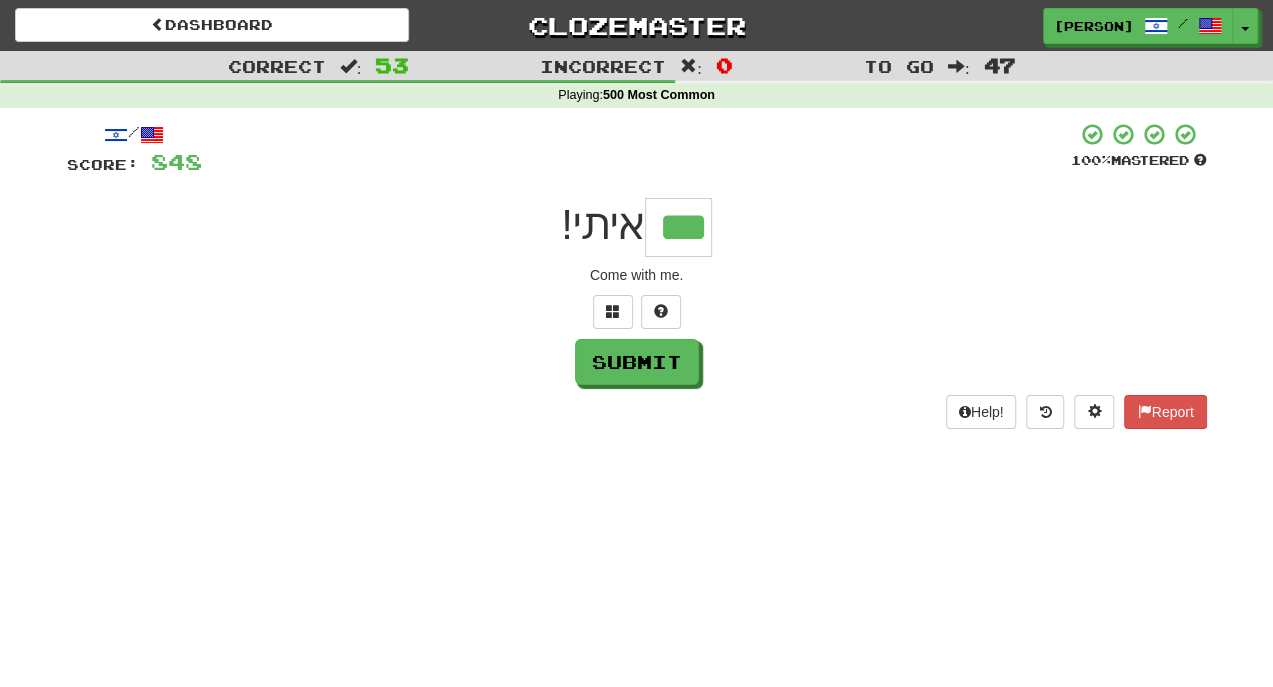 type on "***" 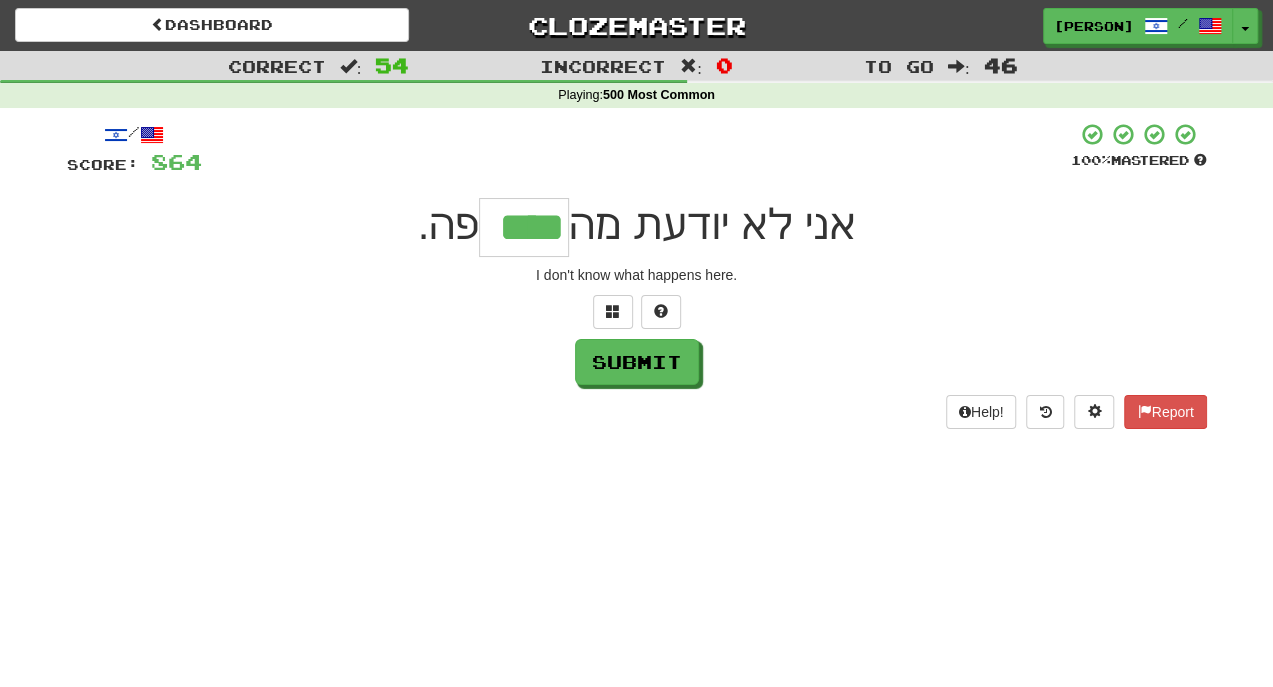 type on "****" 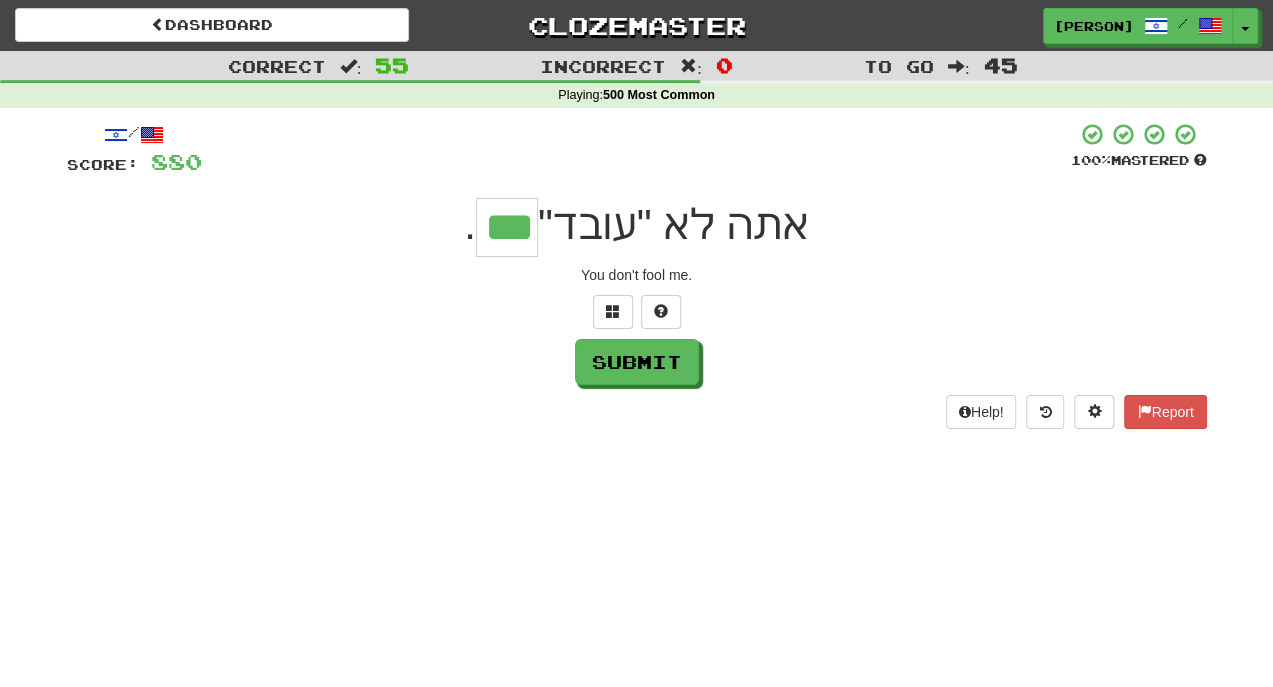 type on "***" 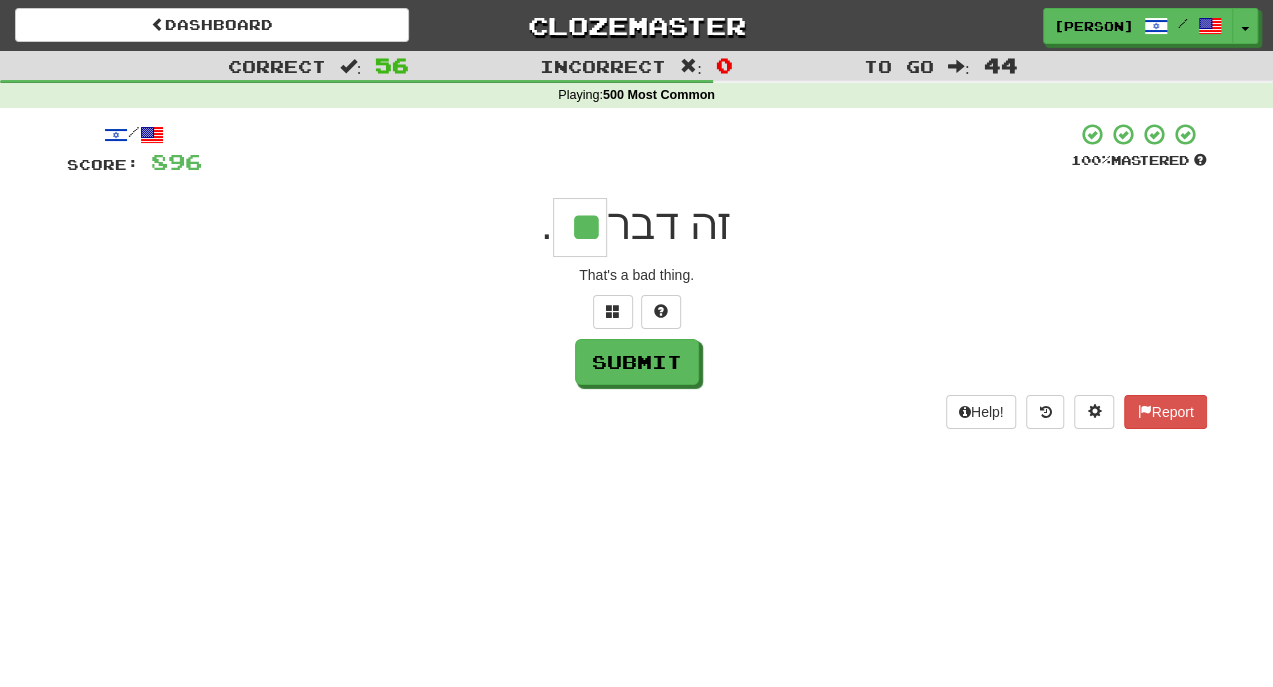type on "**" 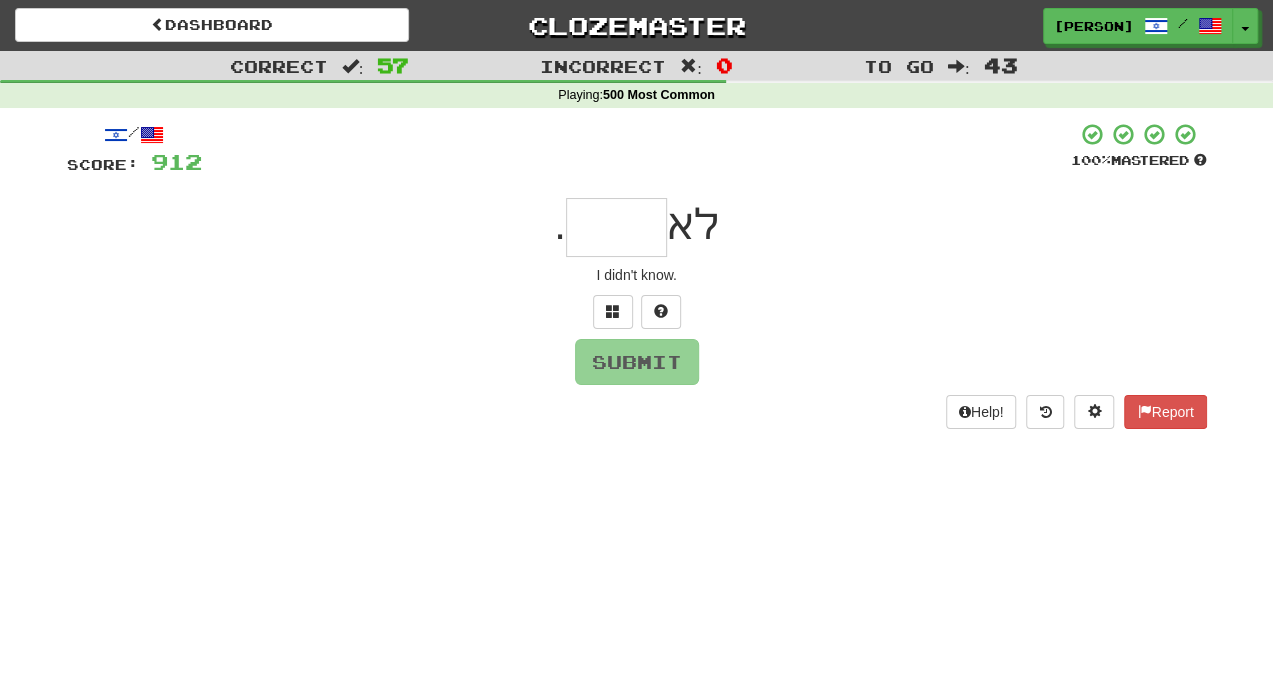 type on "*" 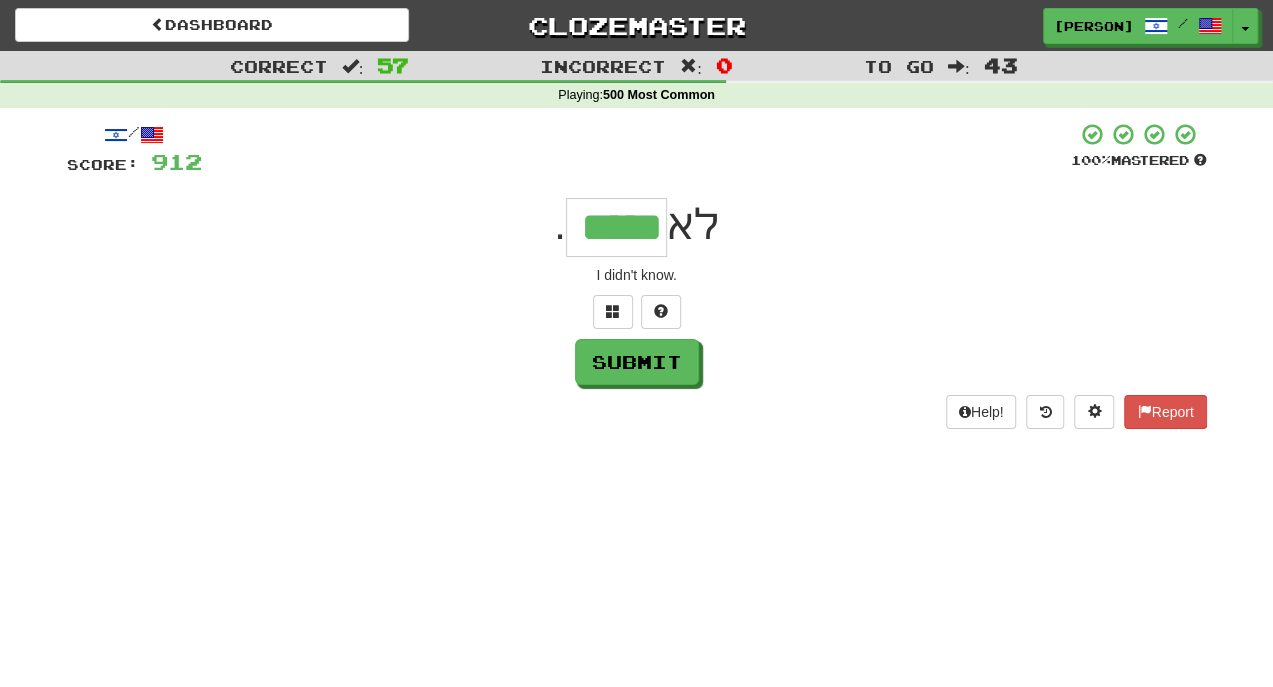 type on "*****" 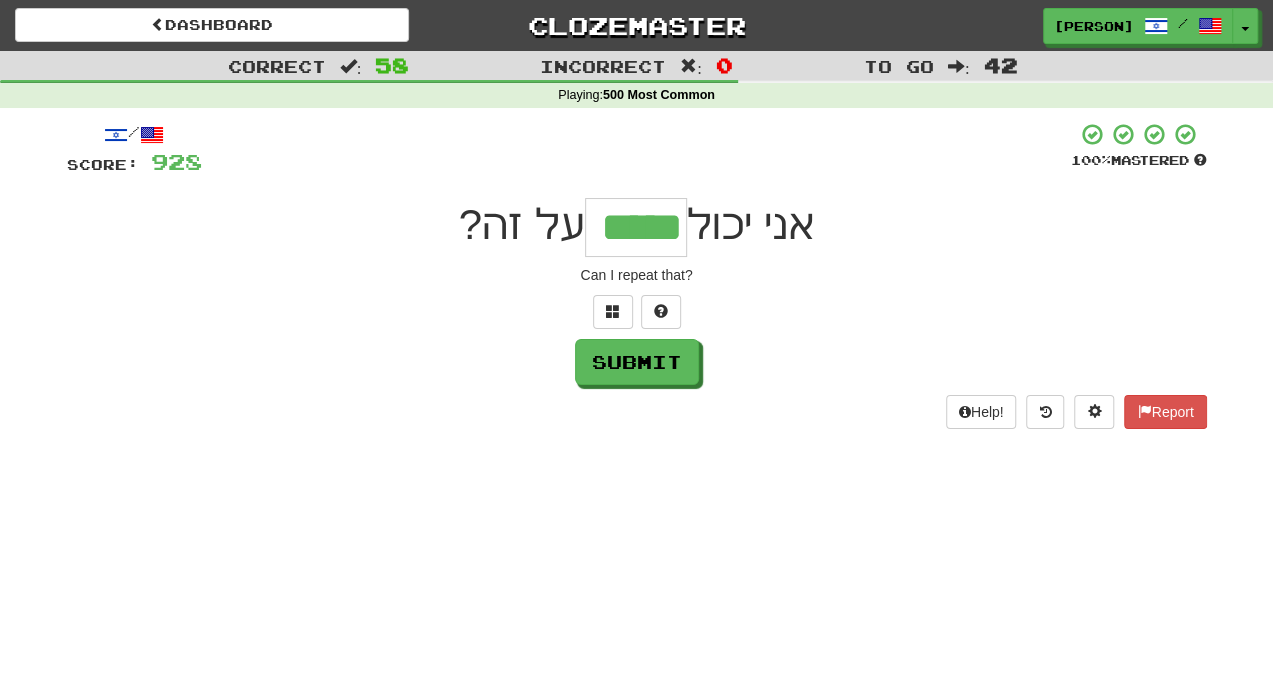 type on "*****" 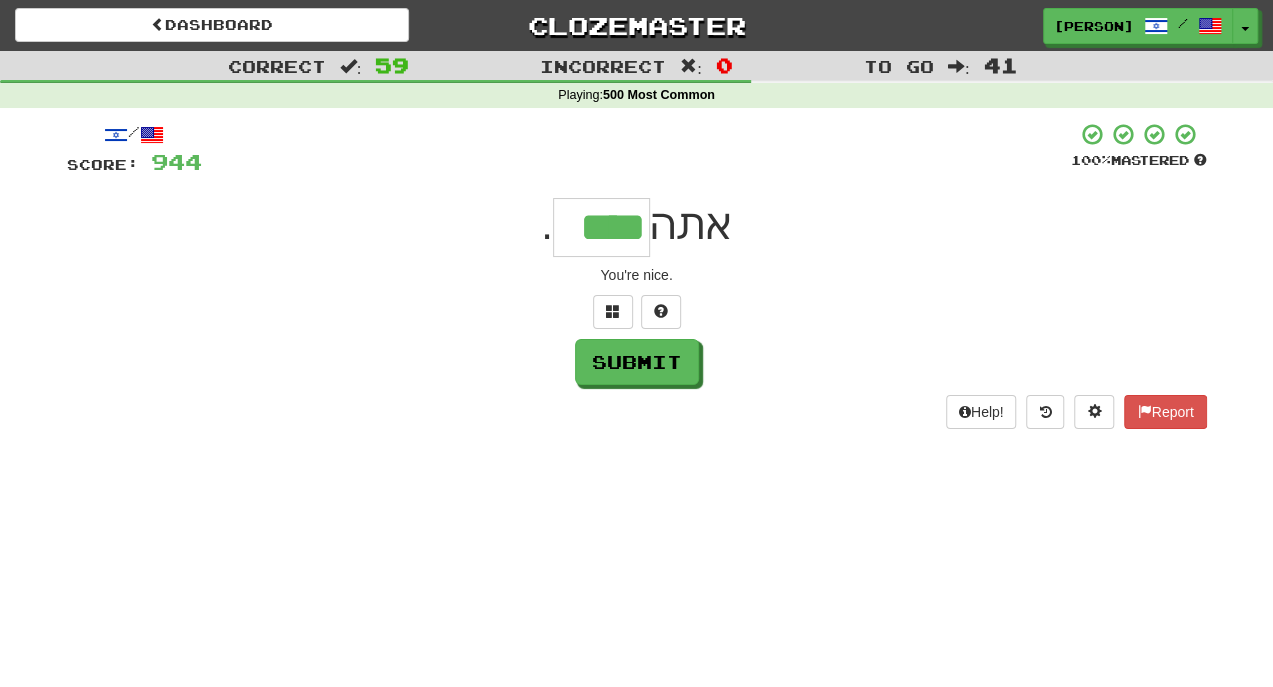 type on "****" 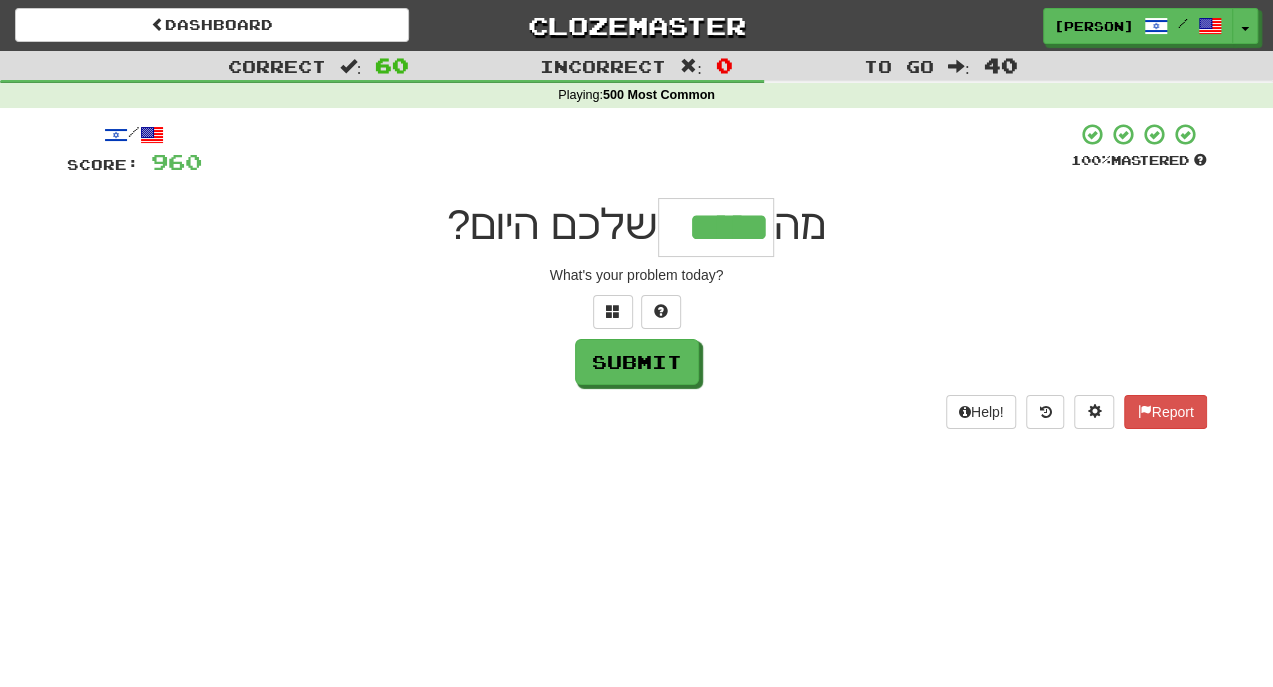 type on "*****" 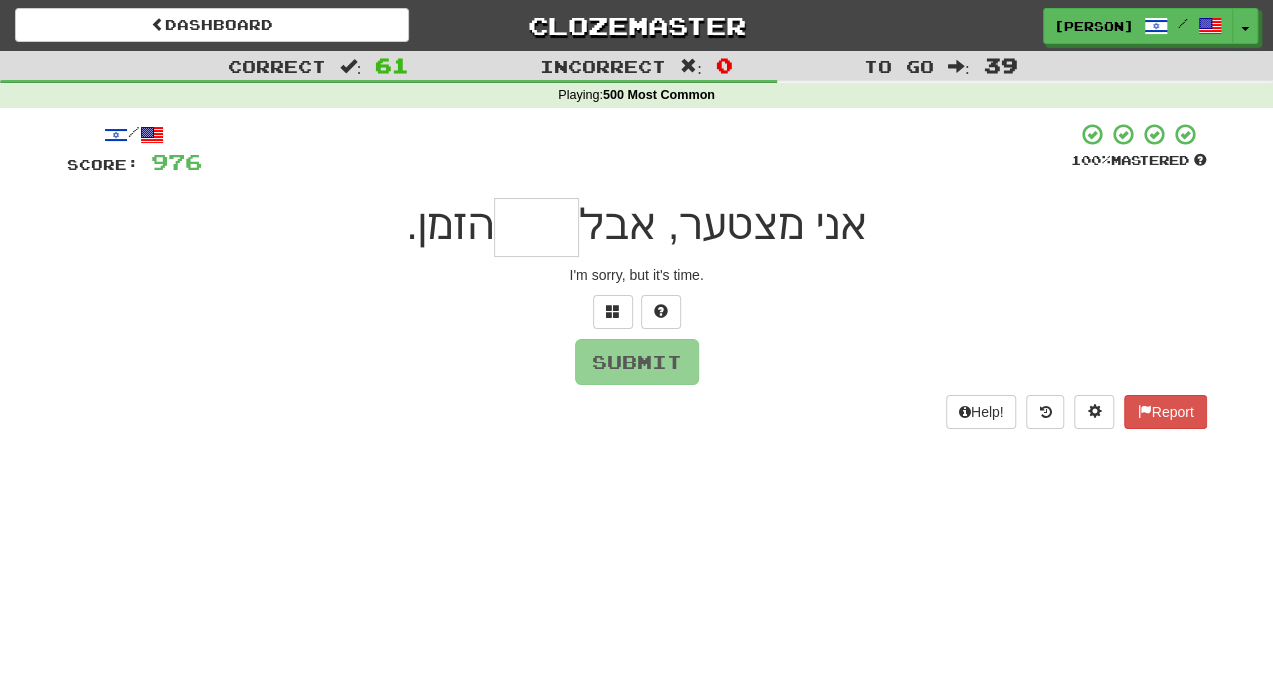 type on "*" 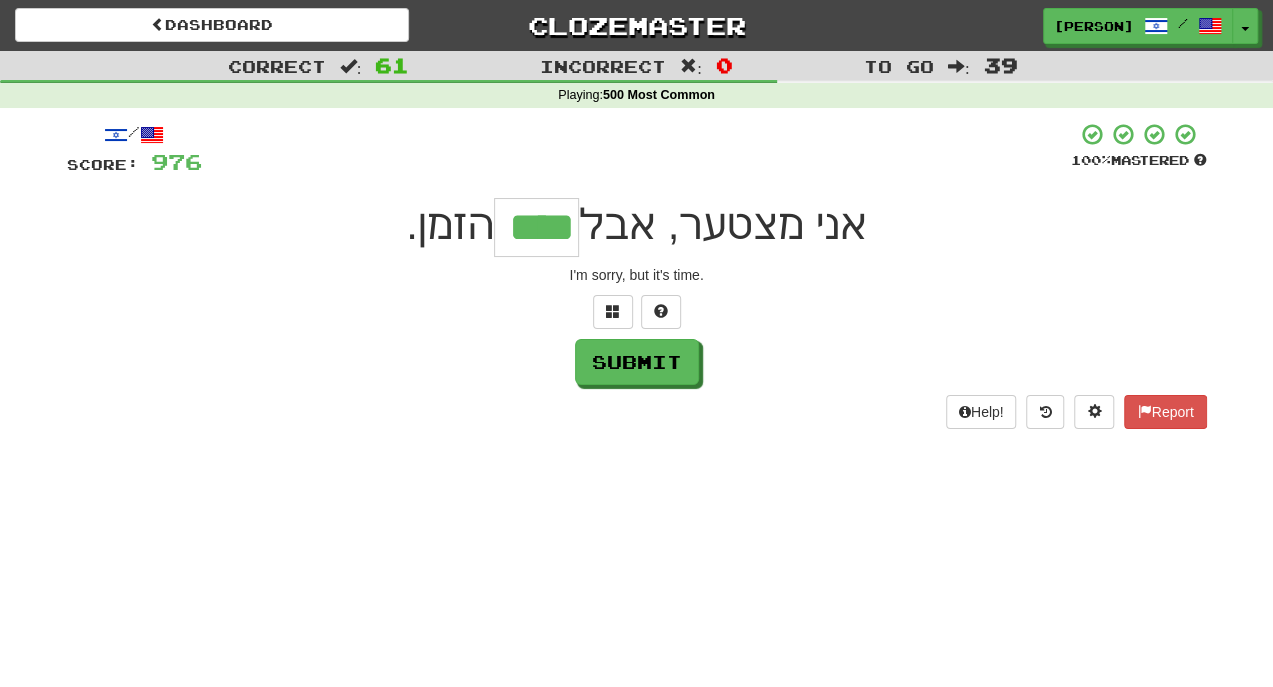 type on "****" 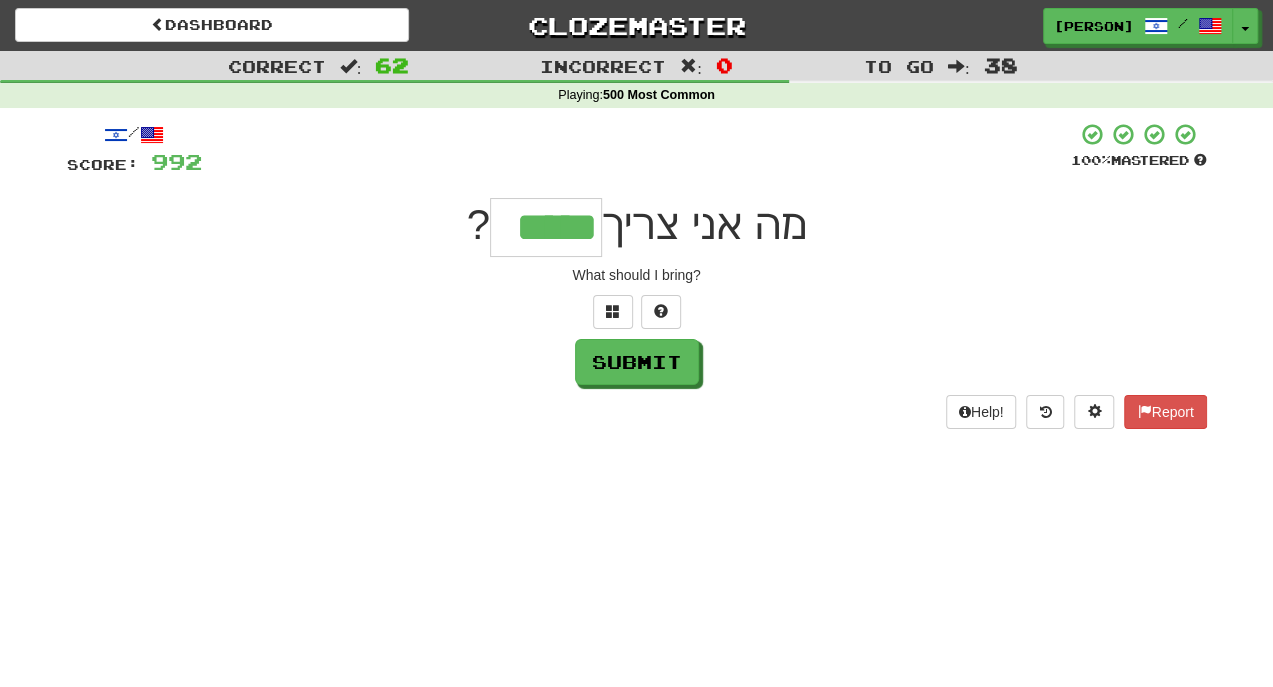 type on "*****" 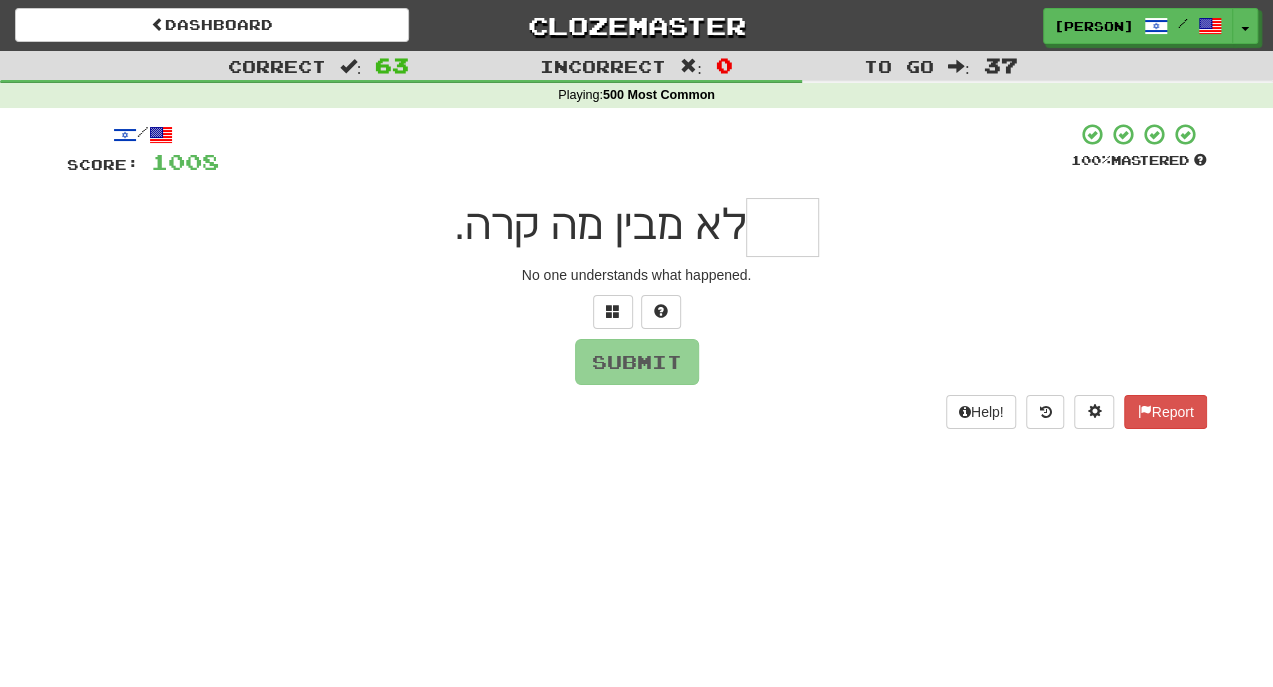 type on "*" 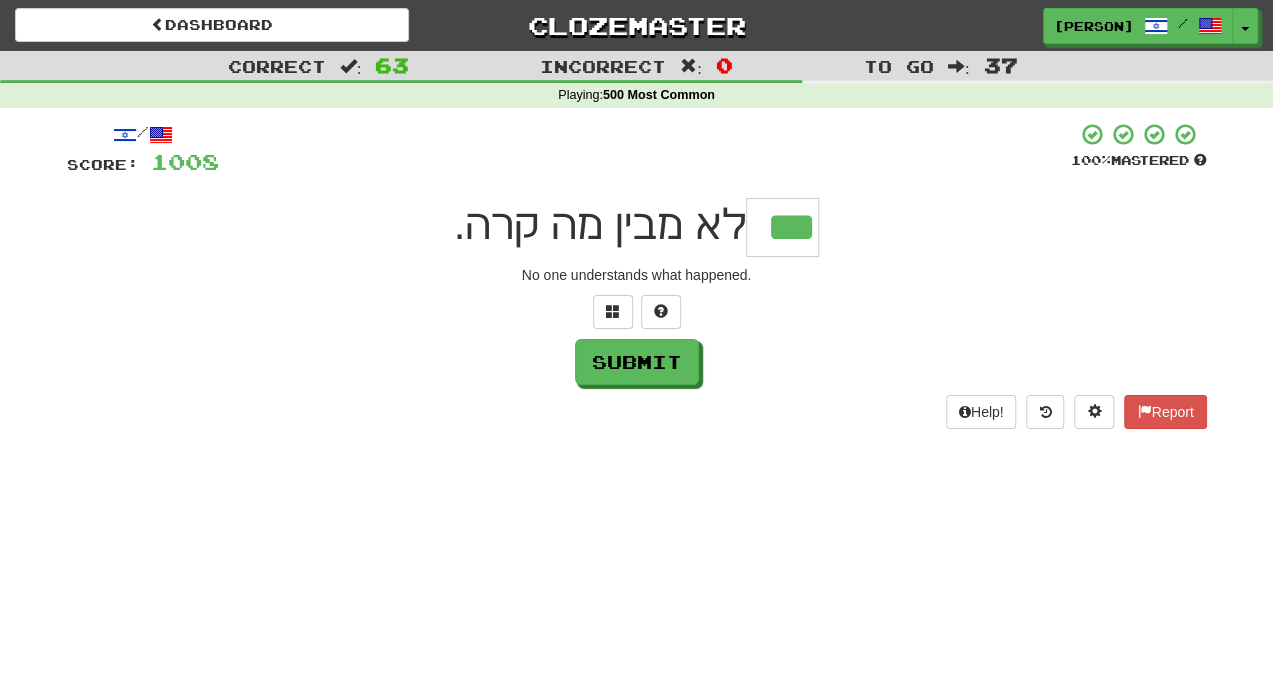 type on "***" 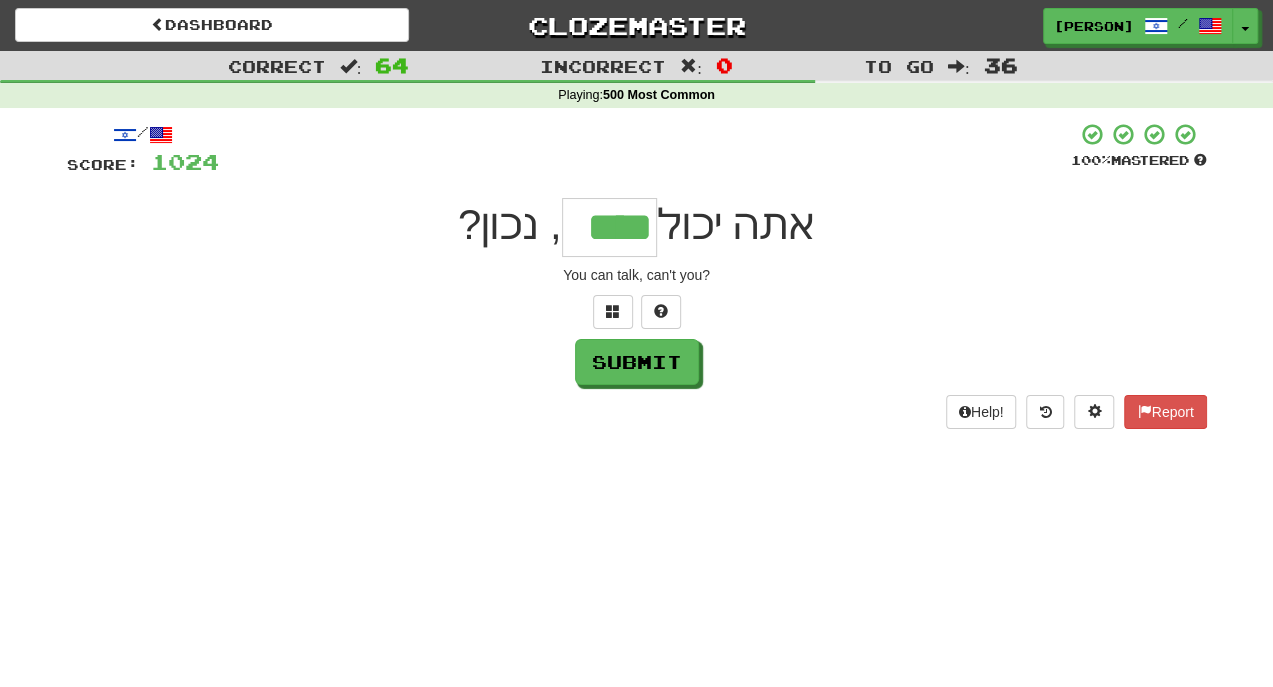 type on "****" 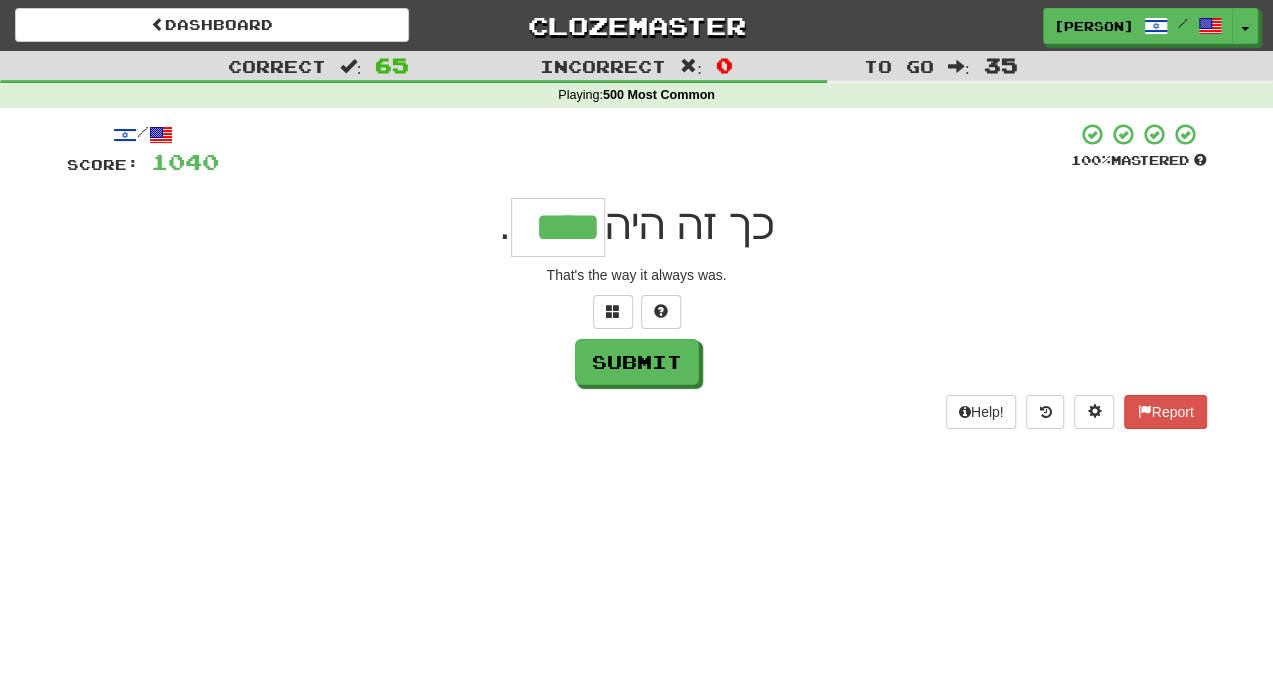 type on "****" 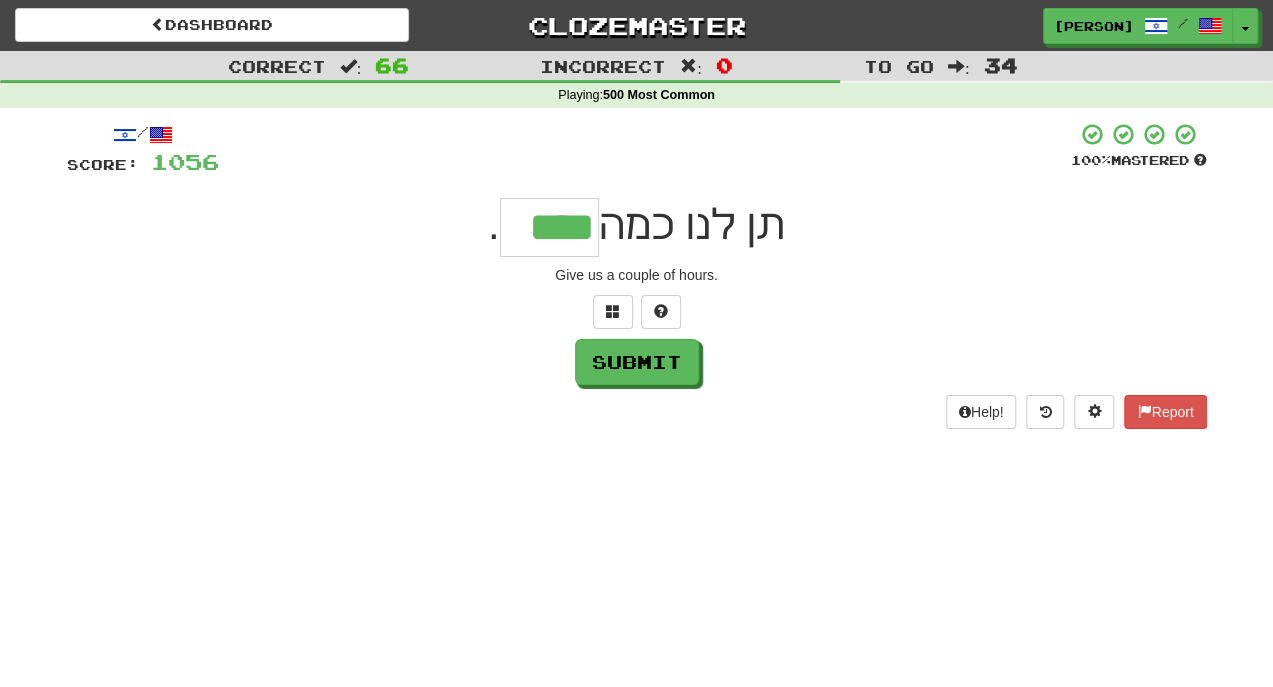 type on "****" 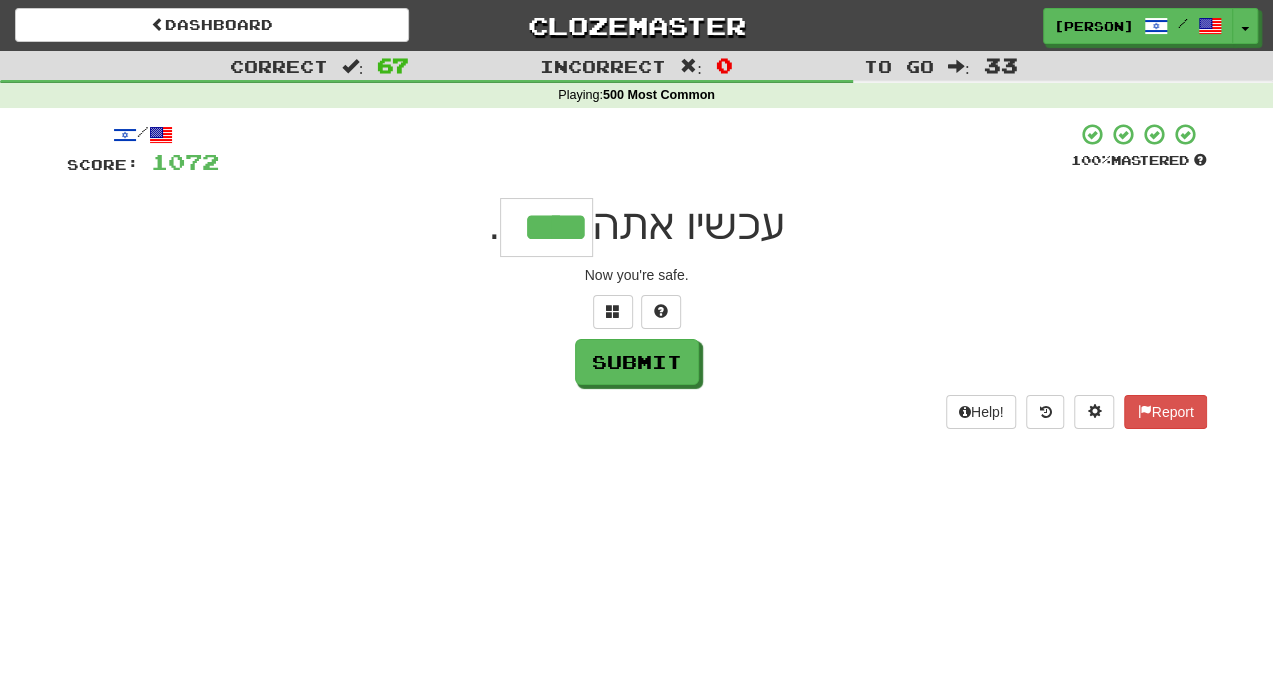 type on "****" 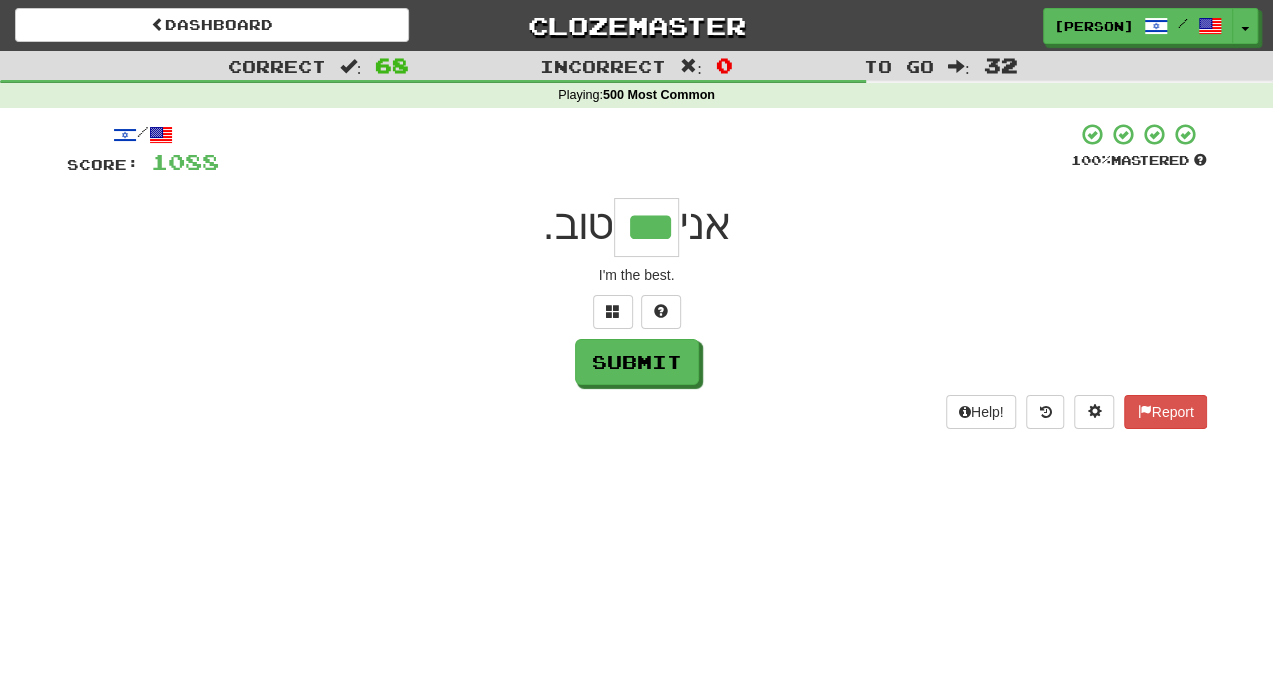 type on "***" 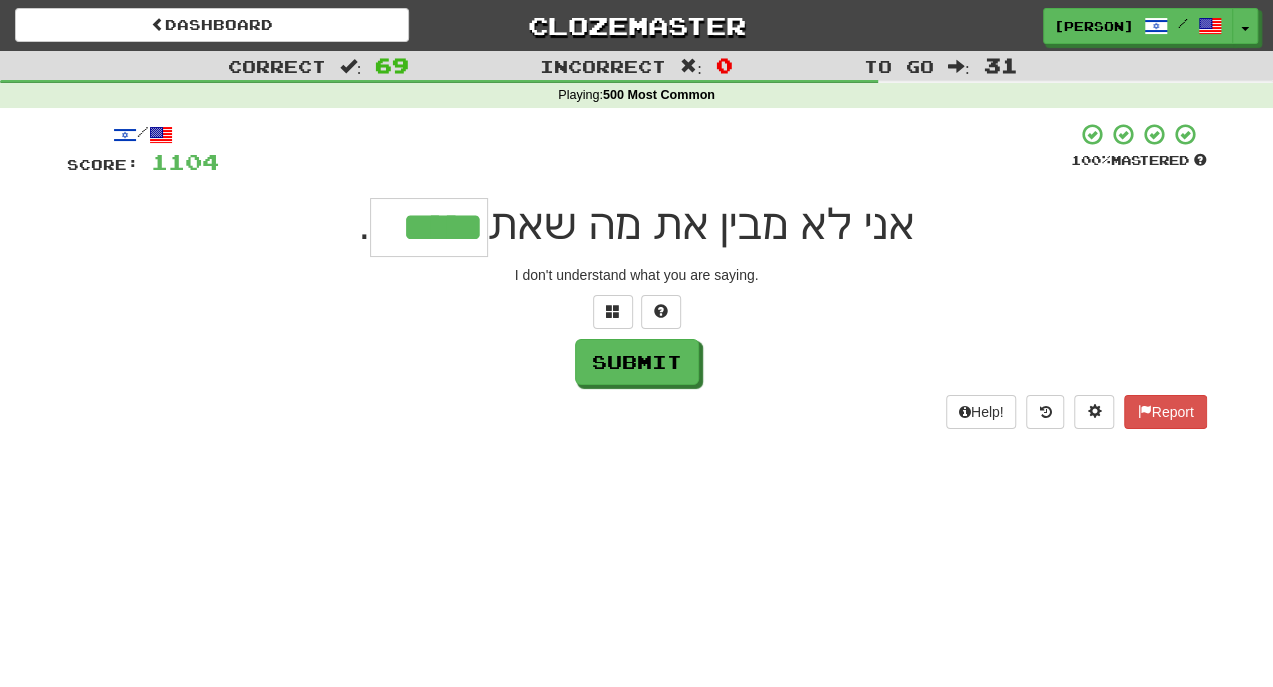 type on "*****" 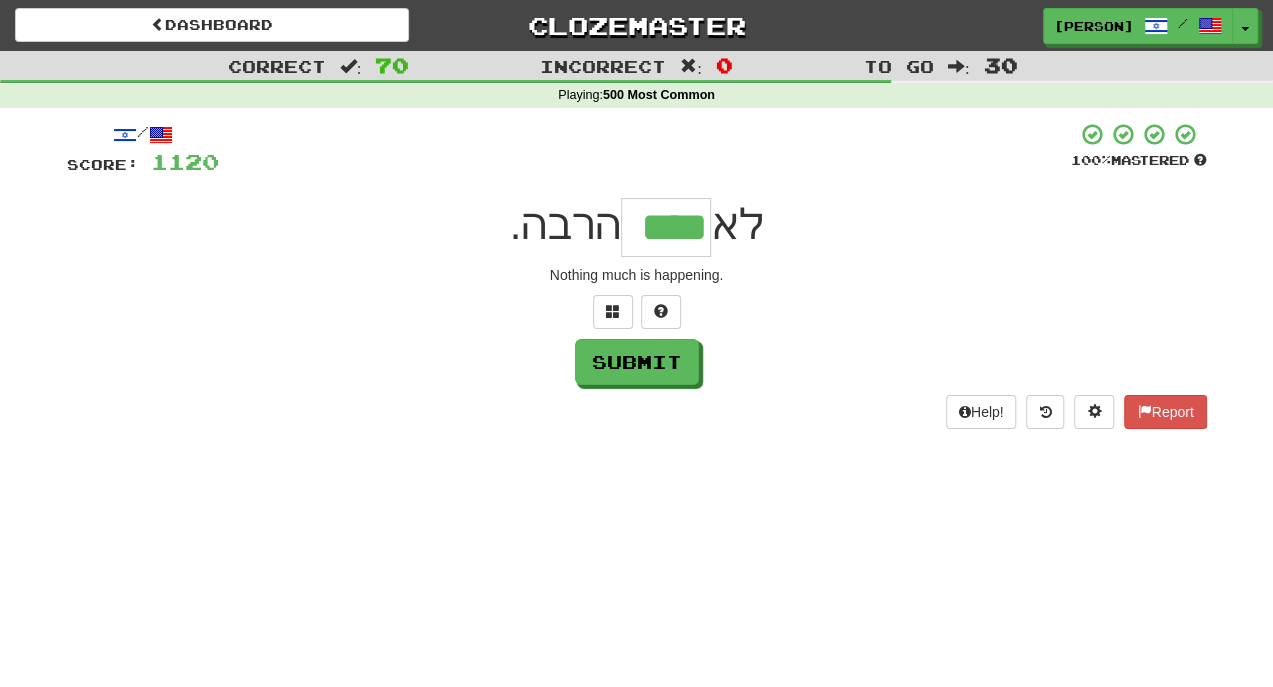 type on "****" 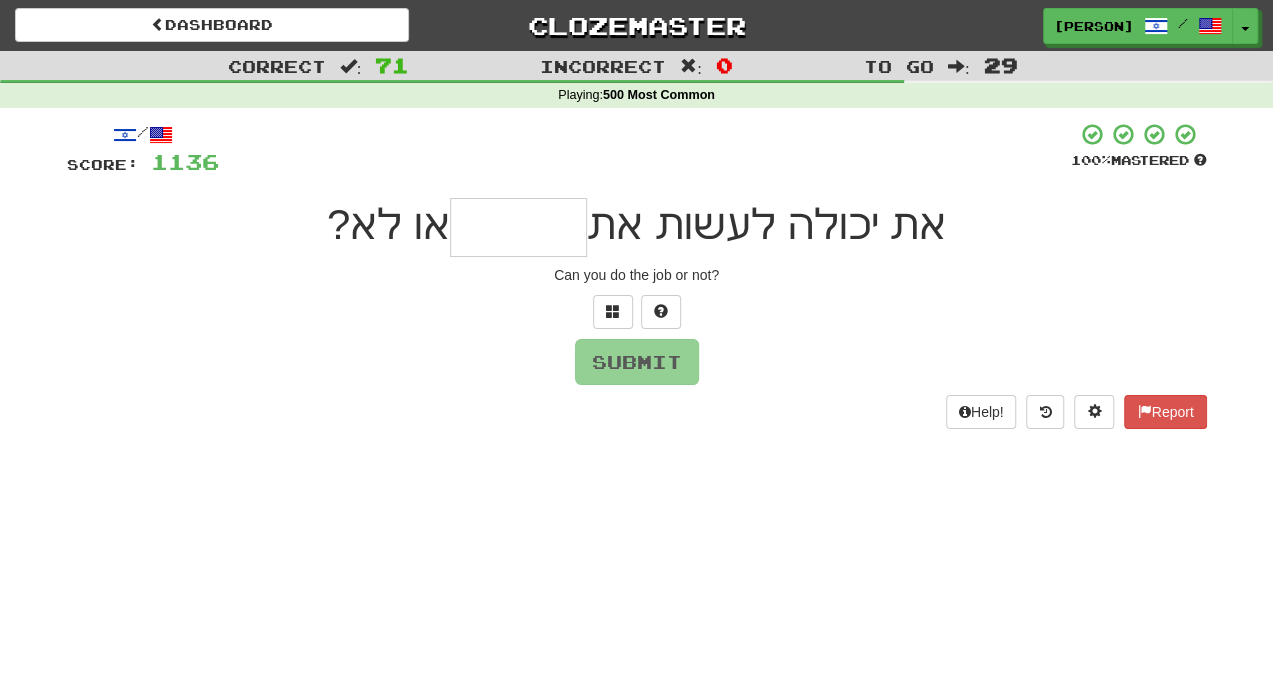 click at bounding box center (518, 227) 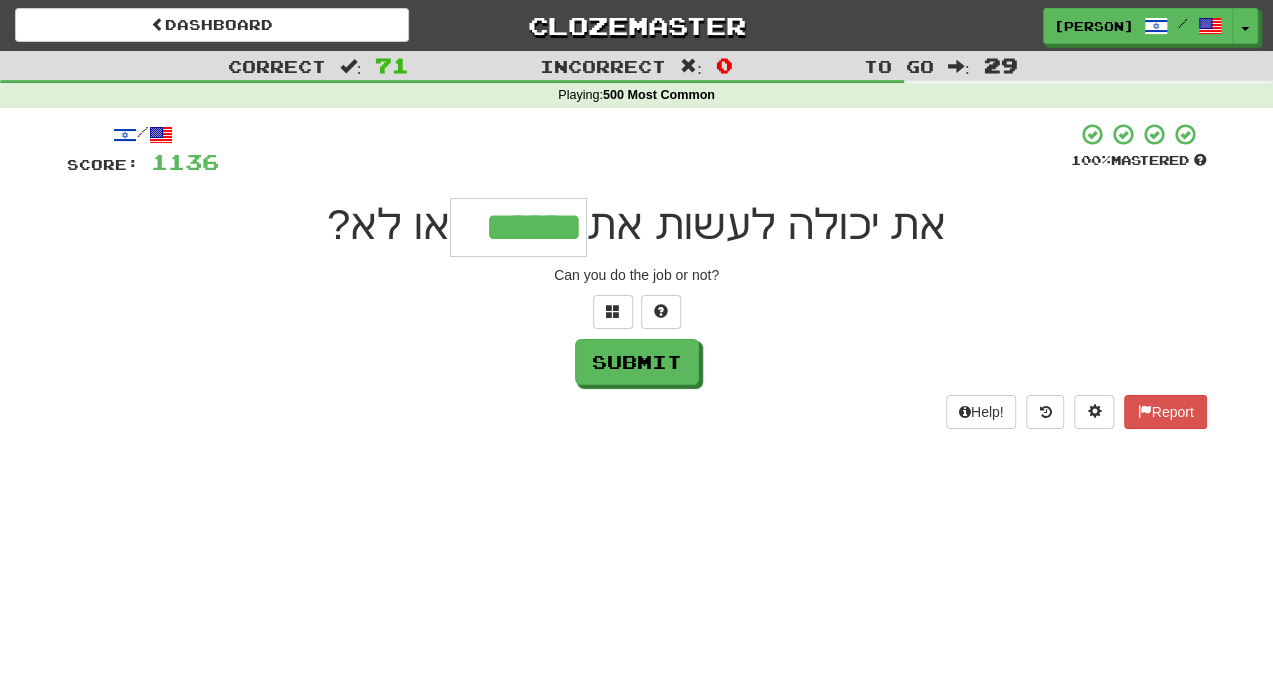 type on "******" 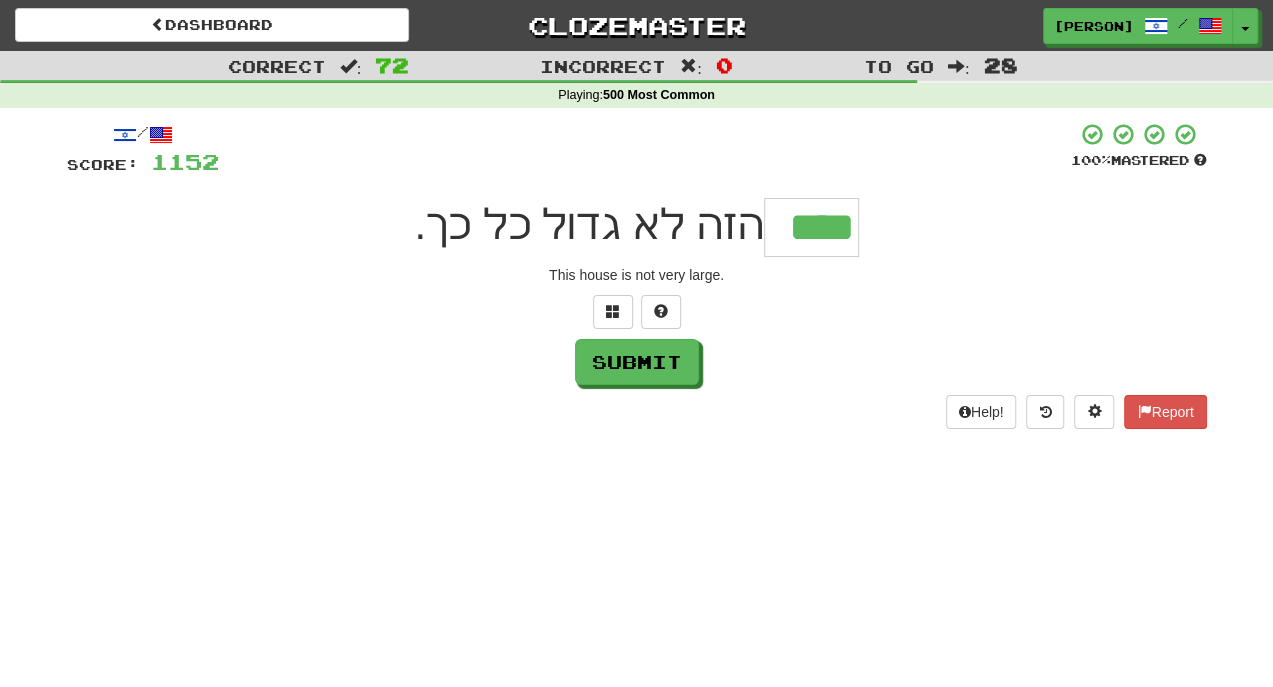 type on "****" 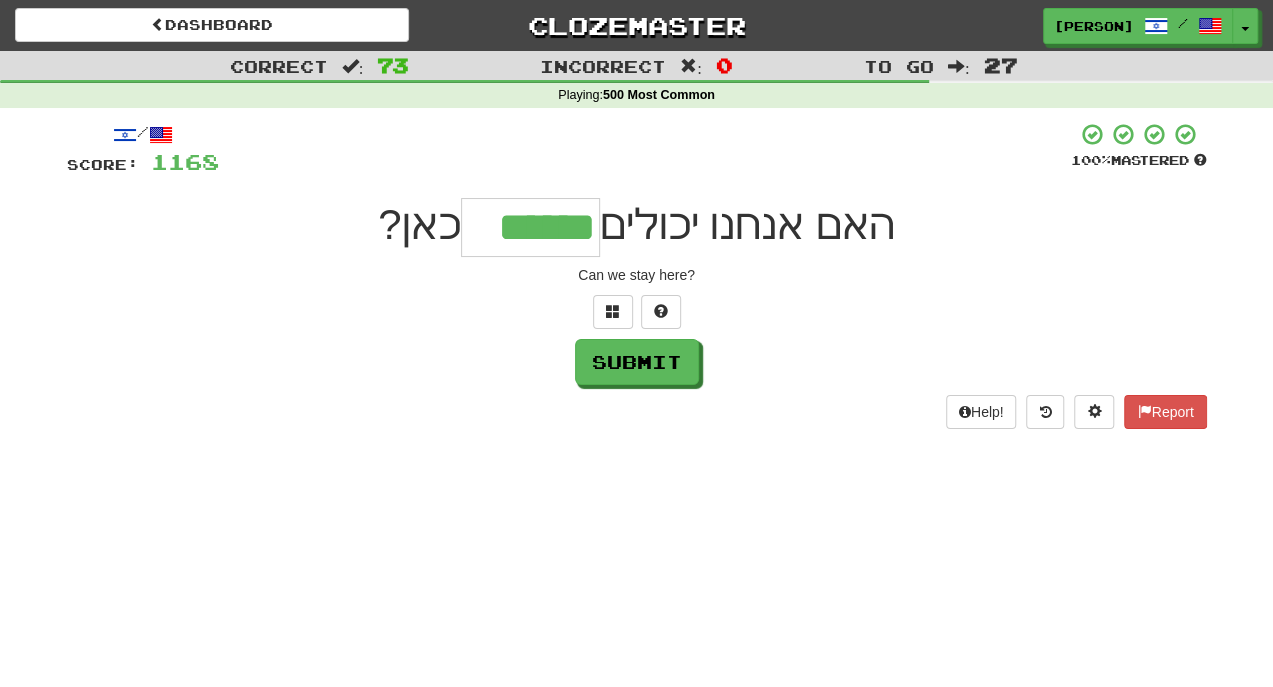 type on "******" 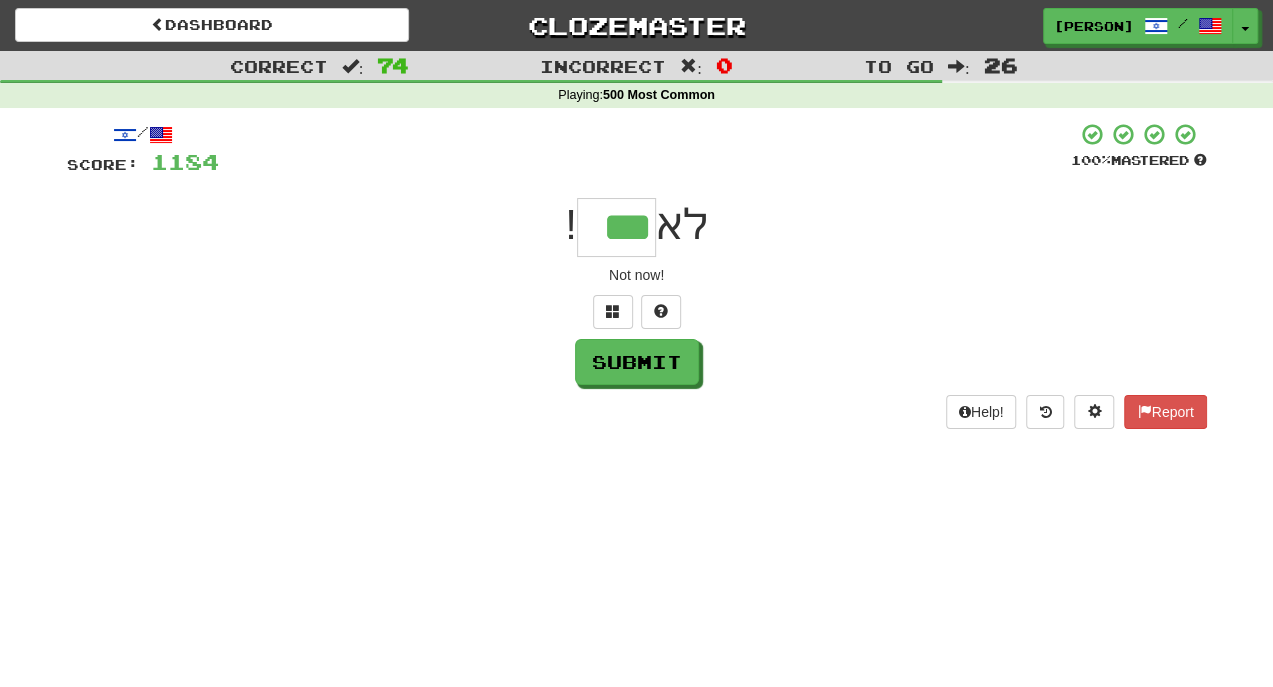 type on "***" 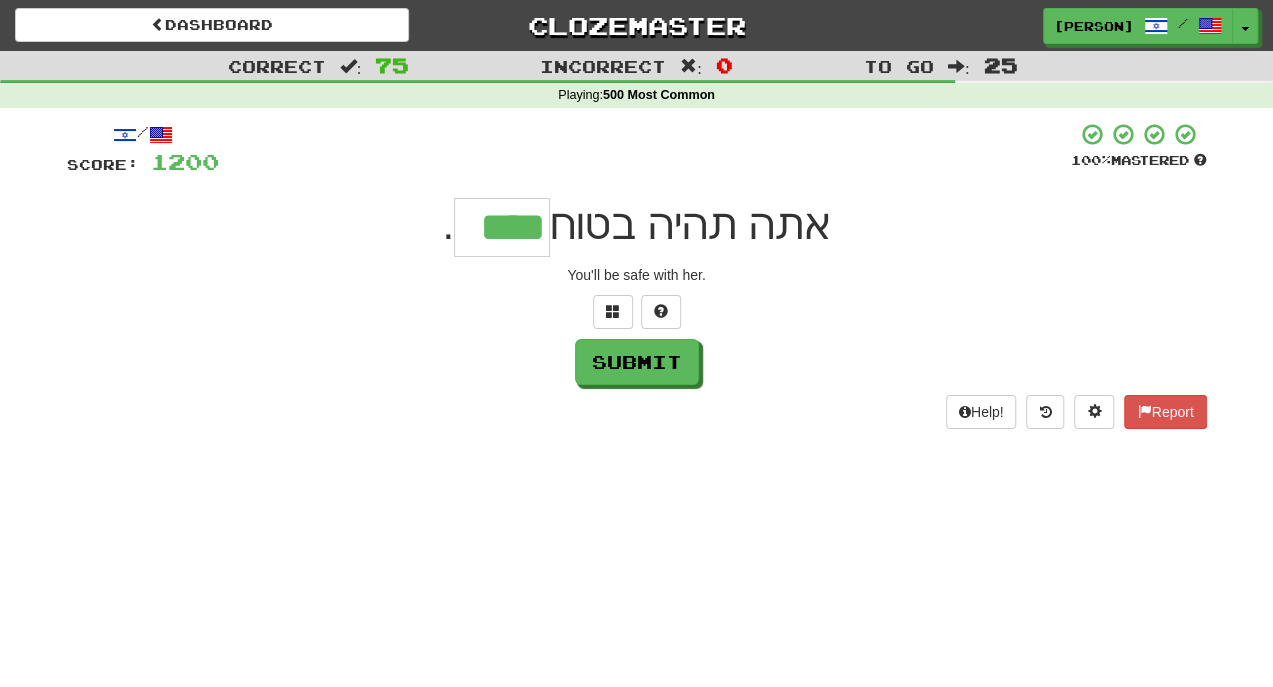 type on "****" 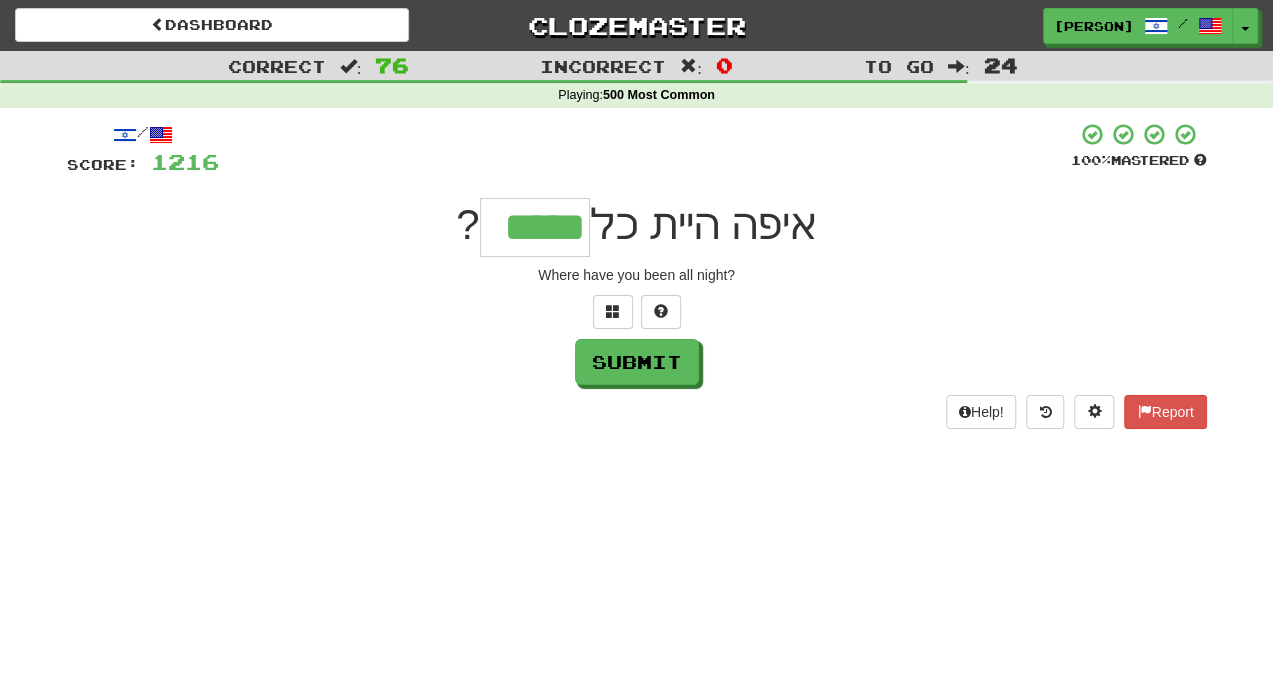 type on "*****" 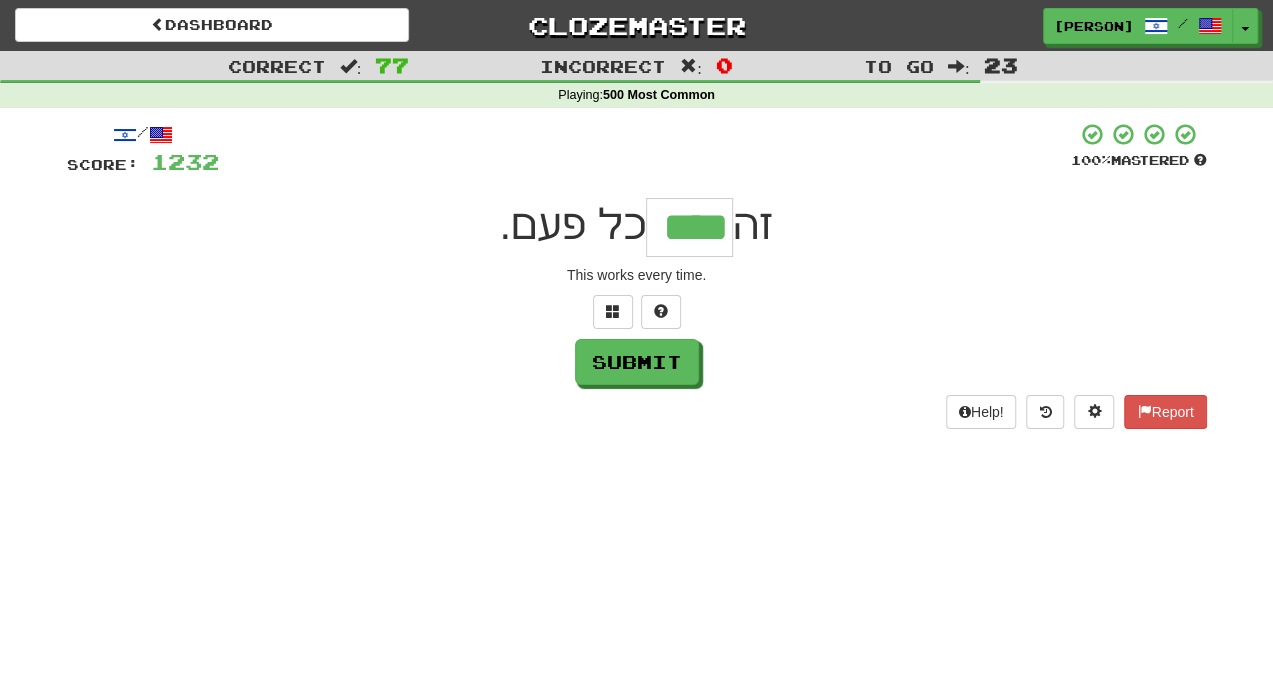 type on "****" 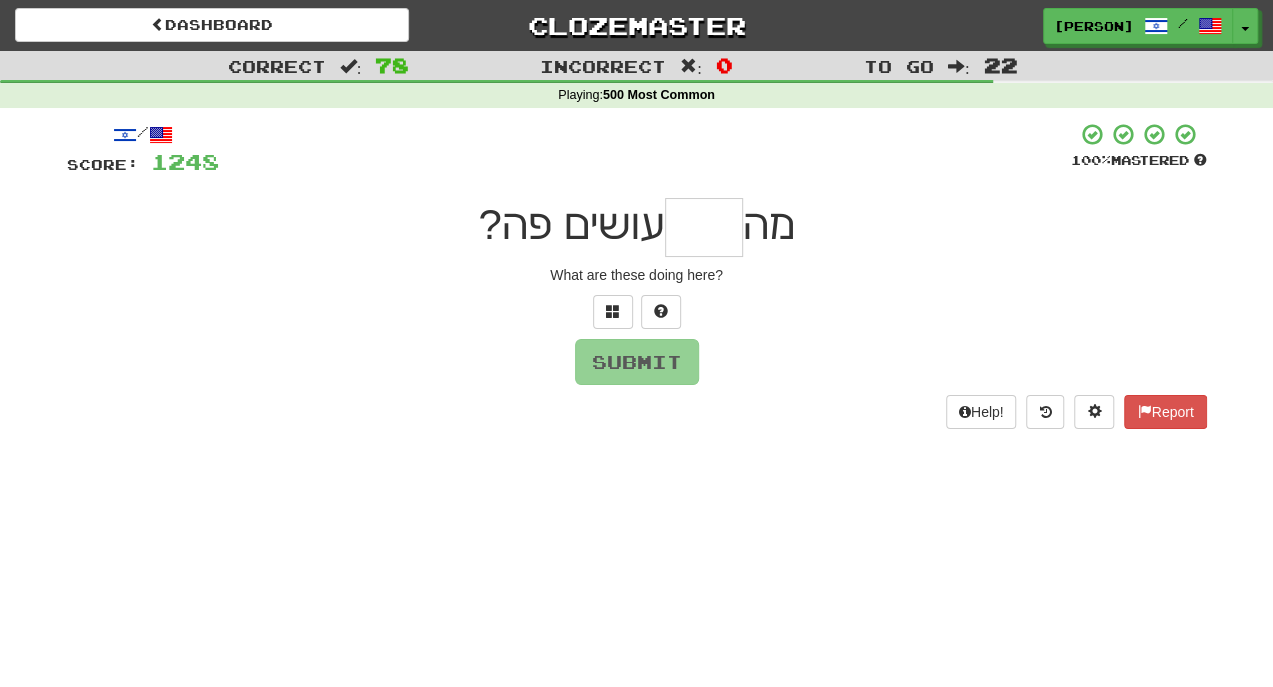 type on "*" 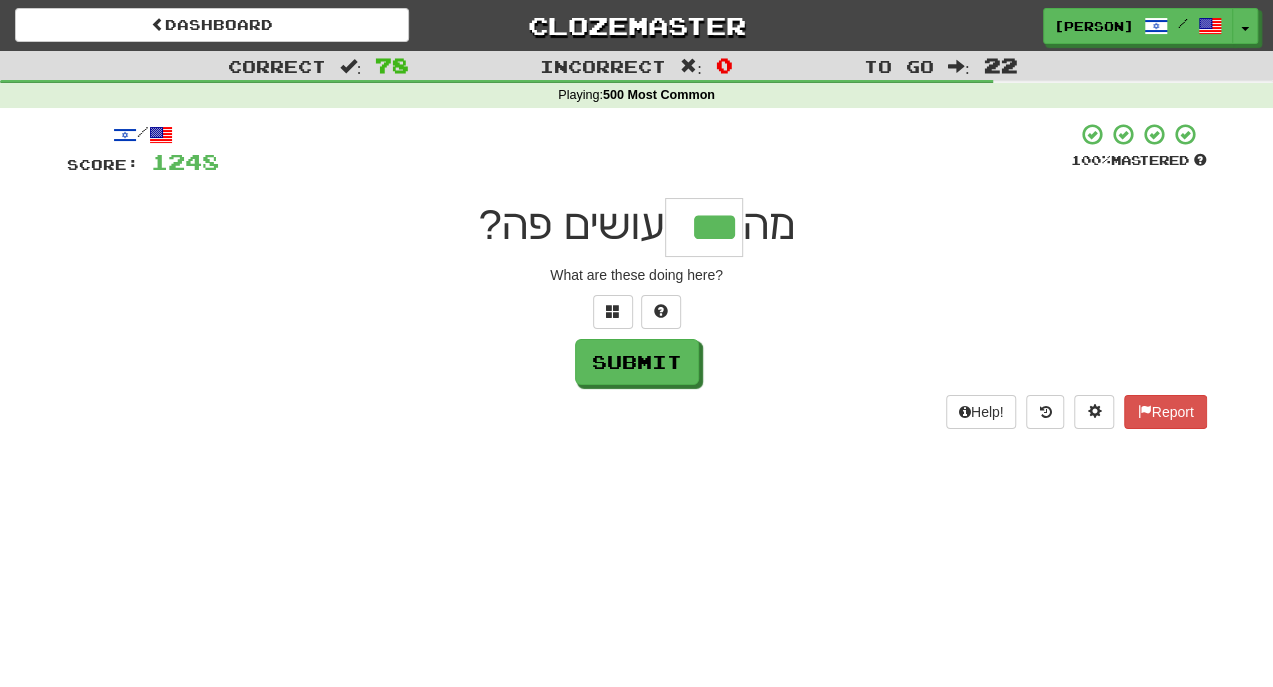 type on "***" 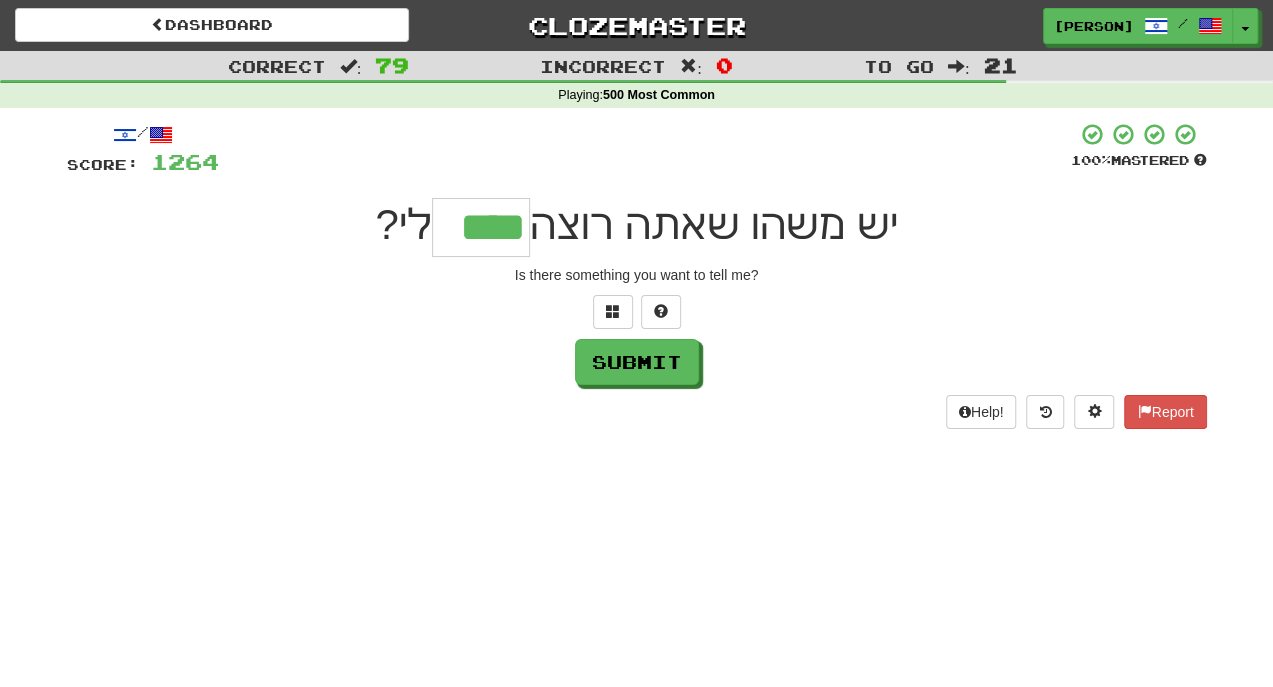type on "****" 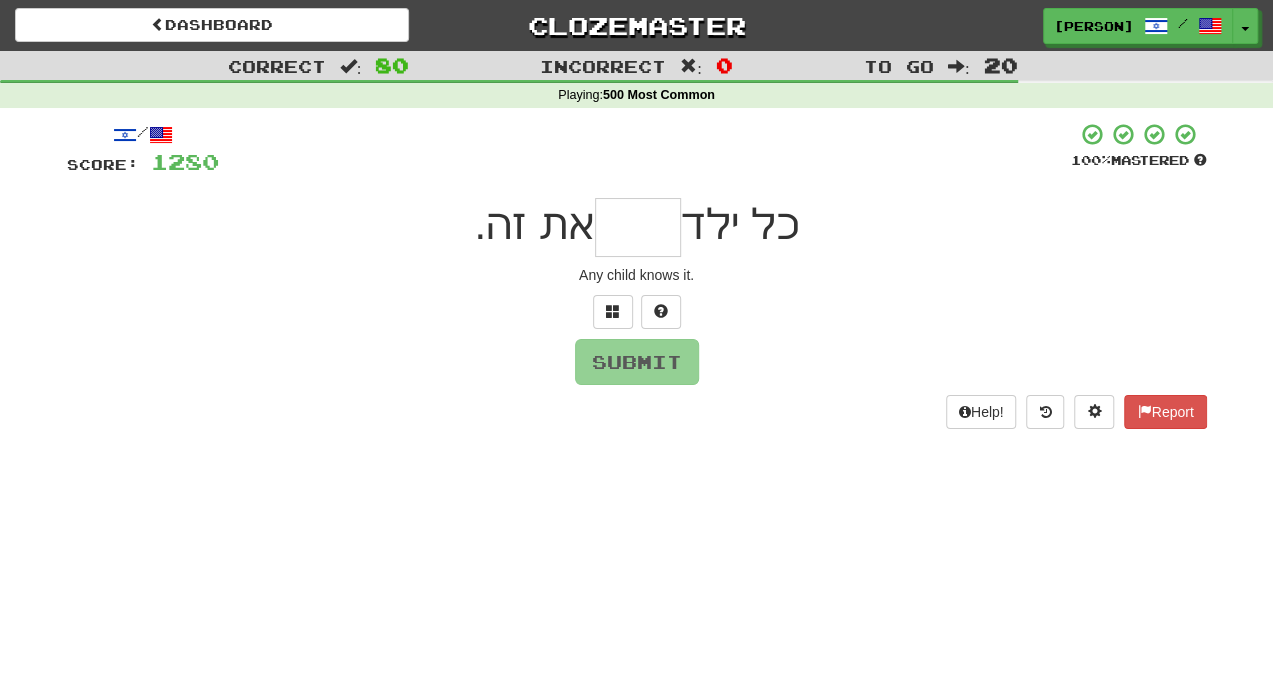 type on "*" 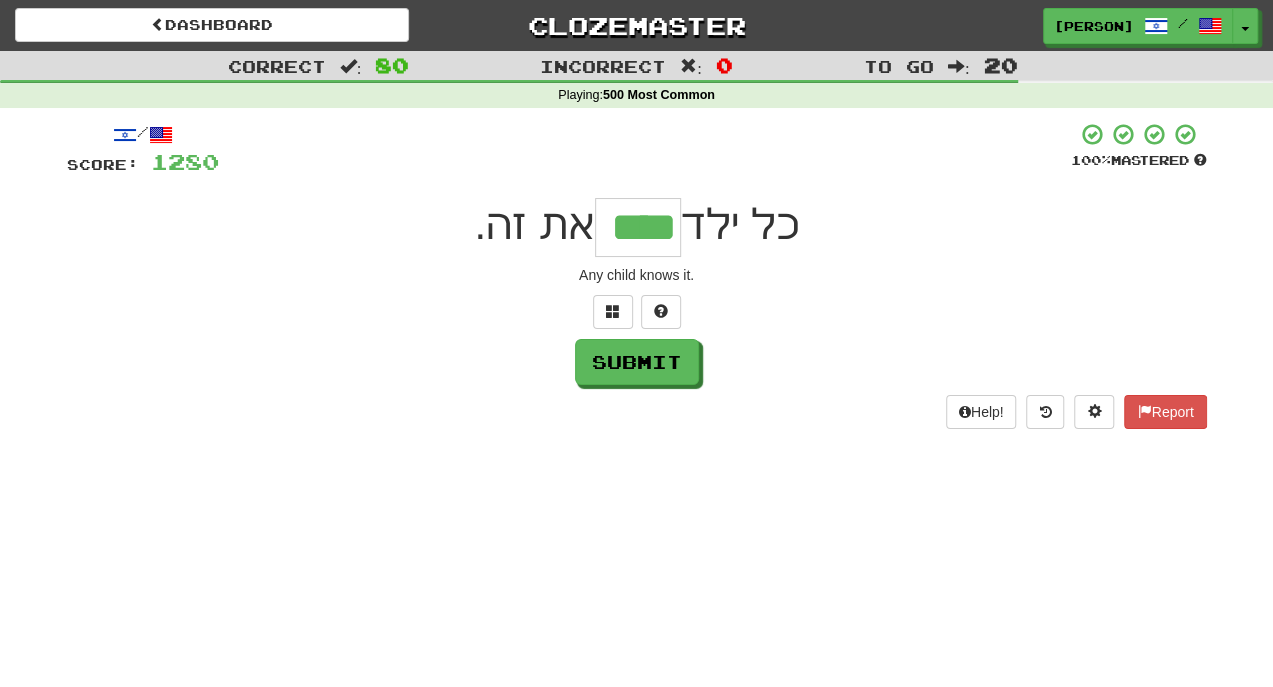 type on "****" 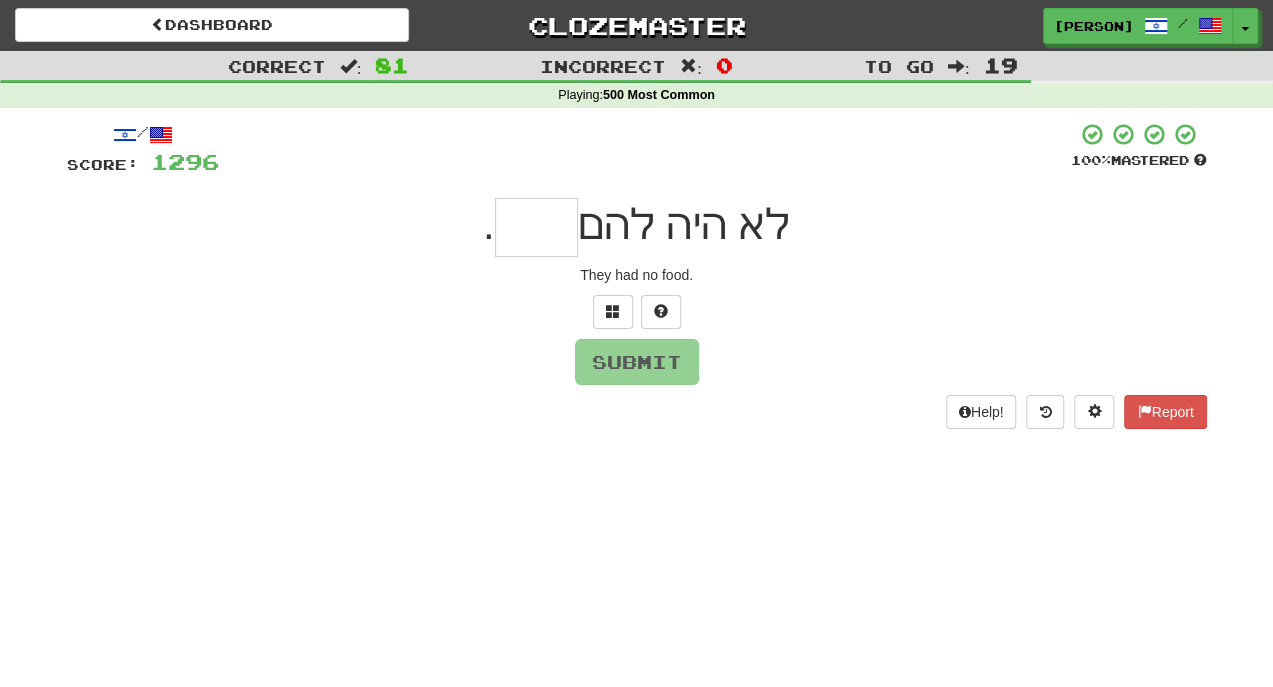type on "*" 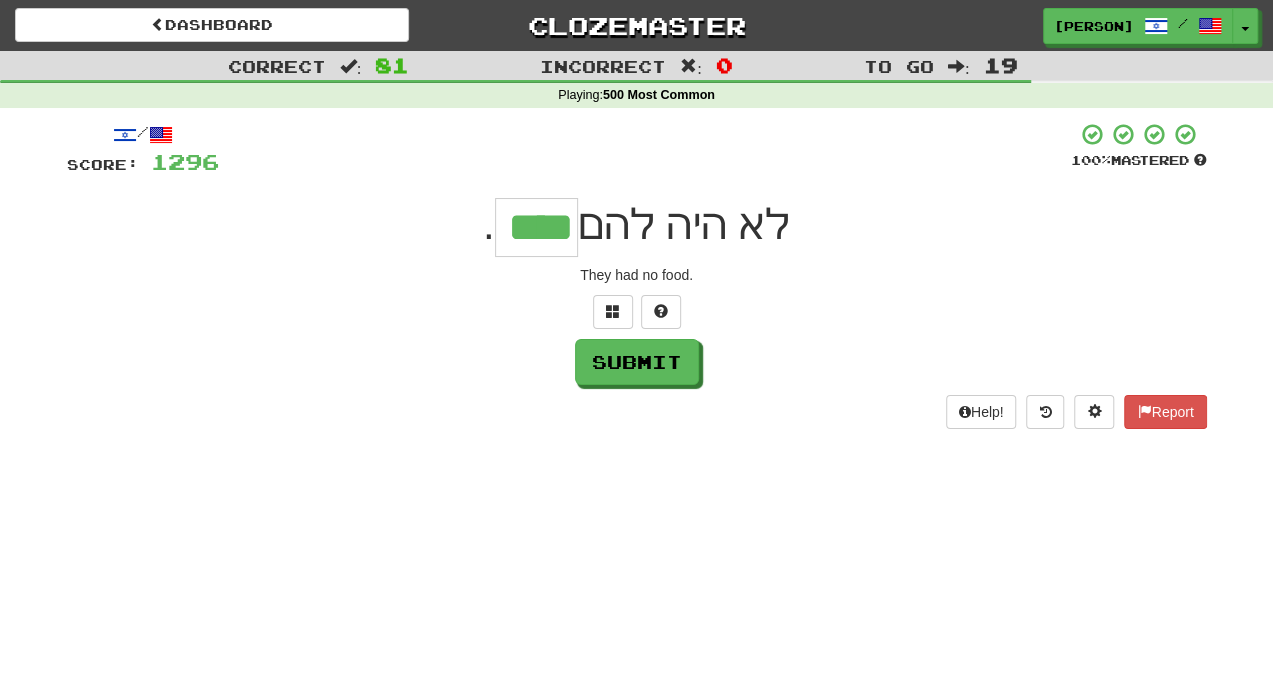 type on "****" 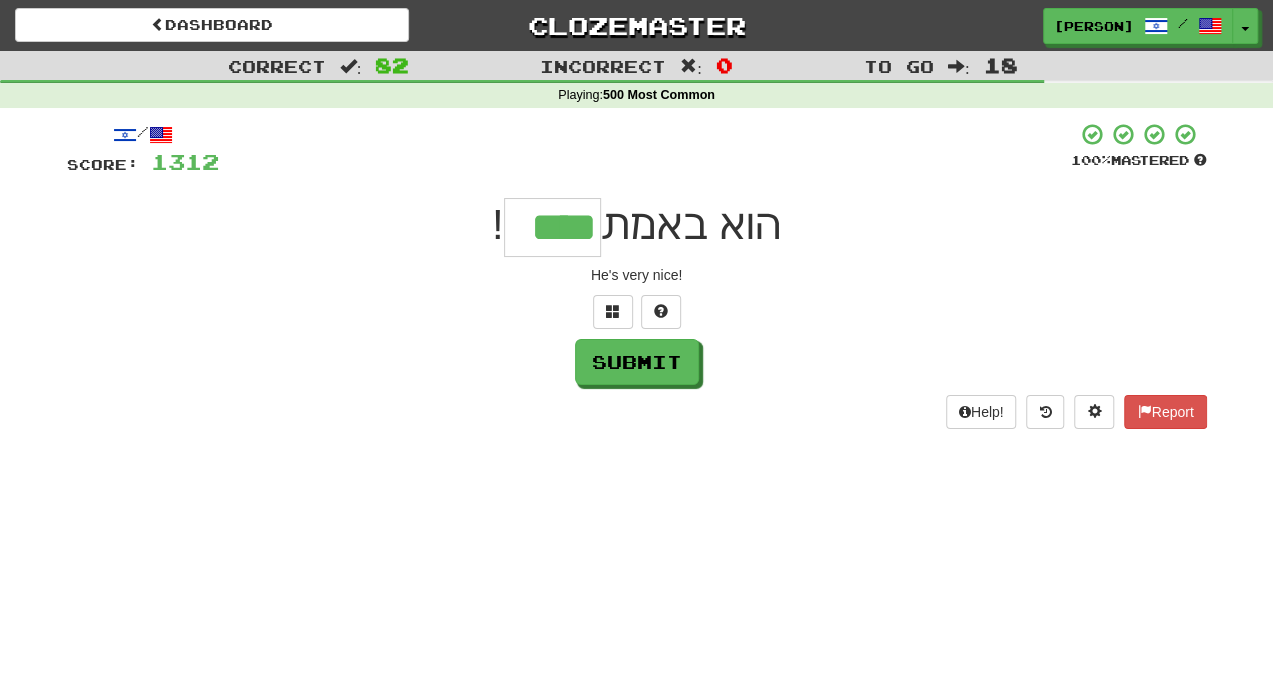type on "****" 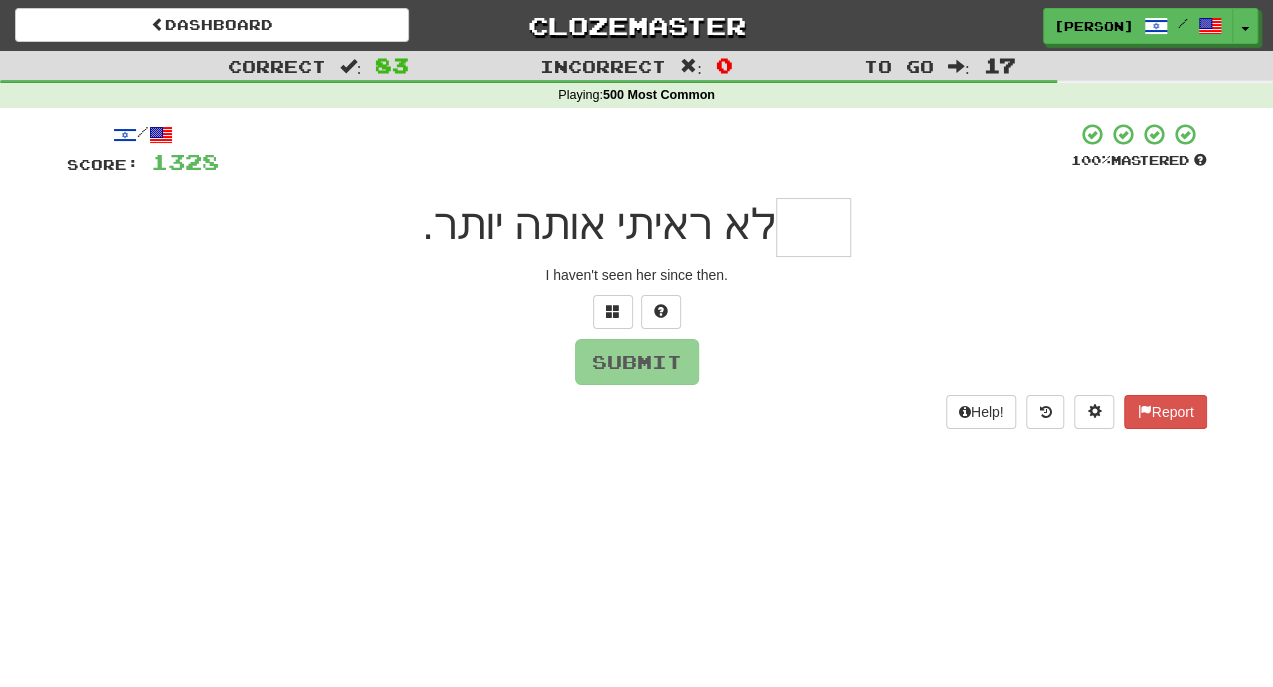 type on "*" 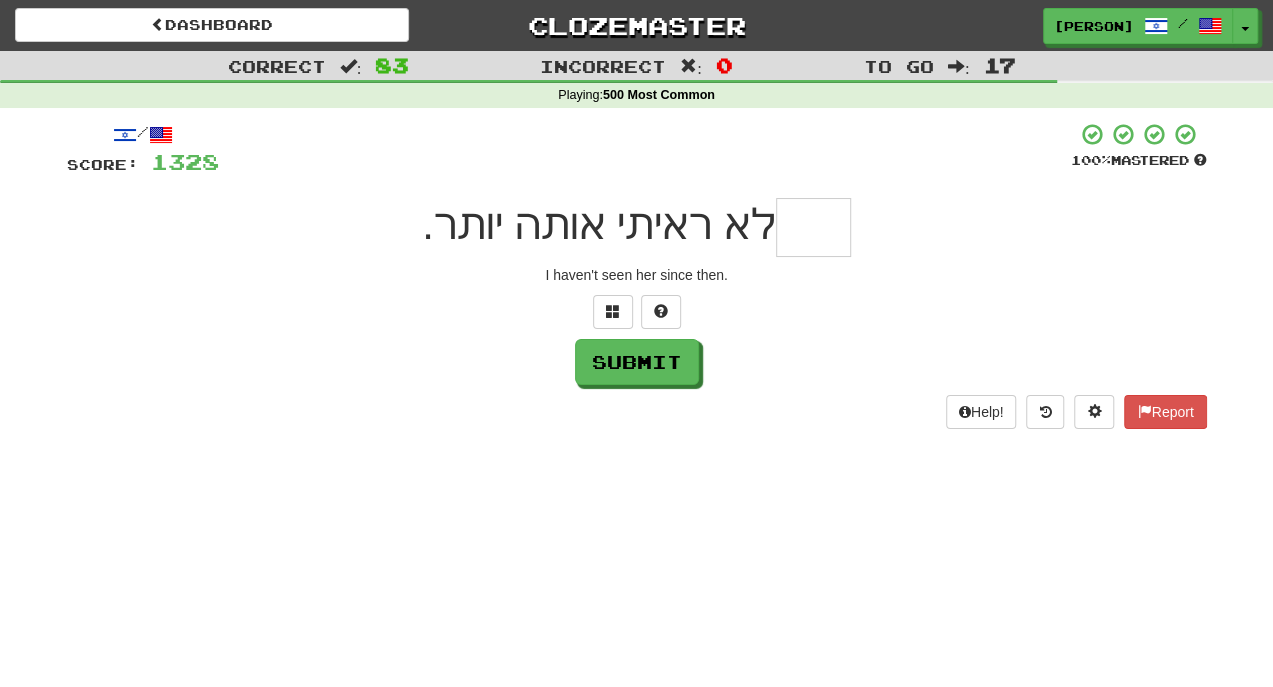 type on "*" 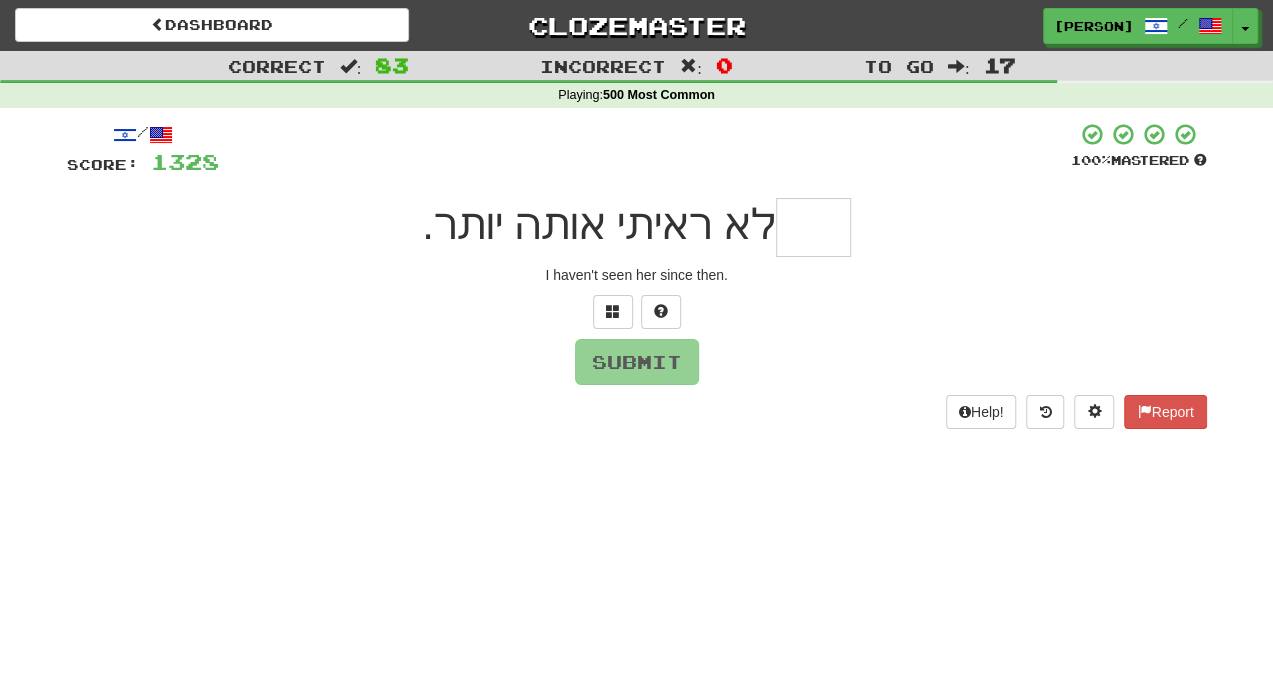 type on "*" 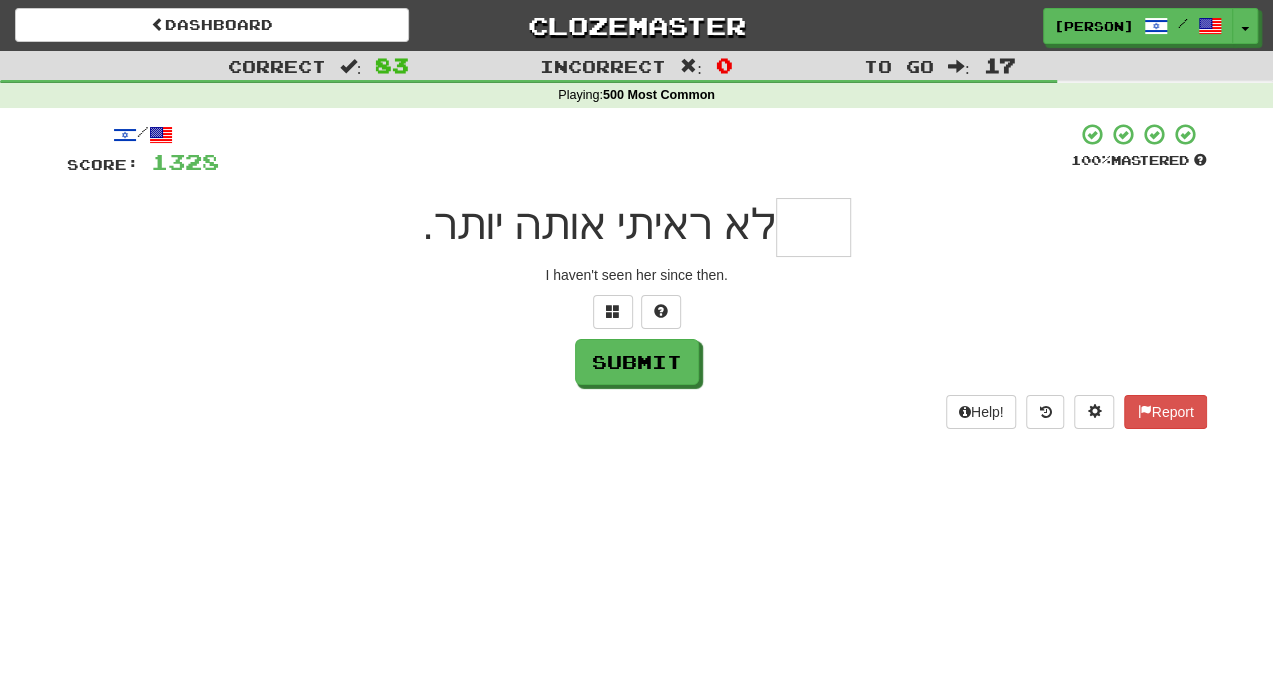 type on "*" 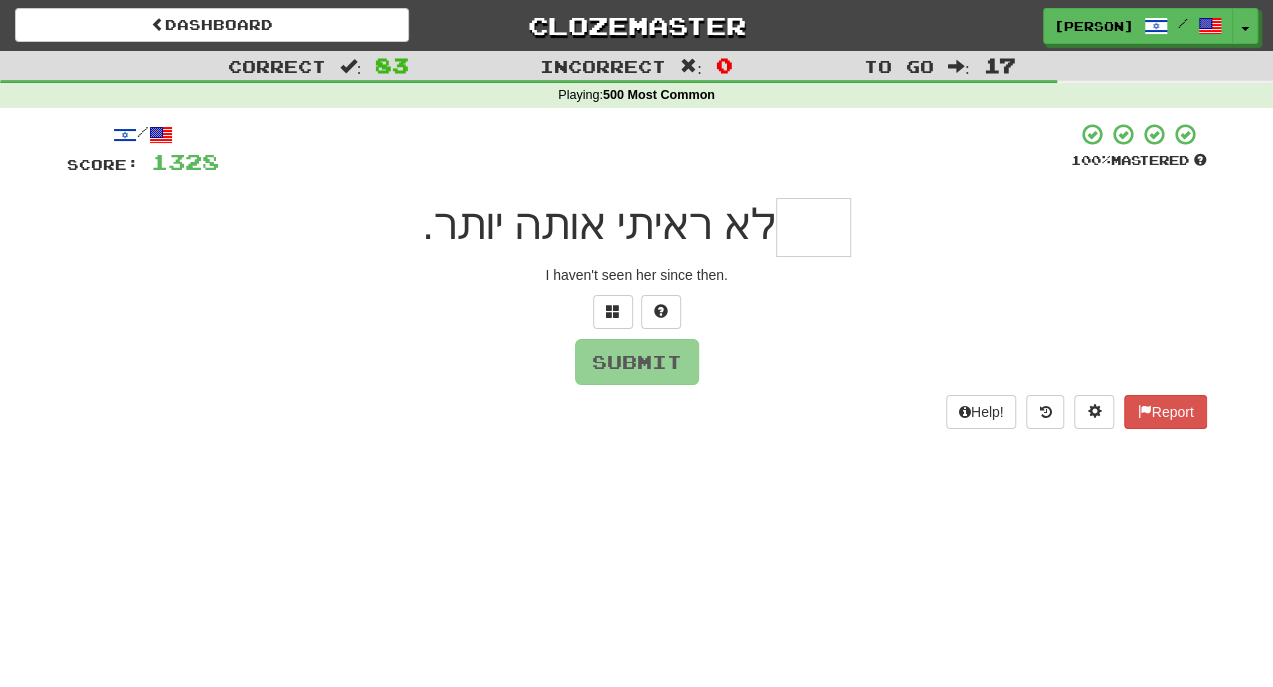 type on "*" 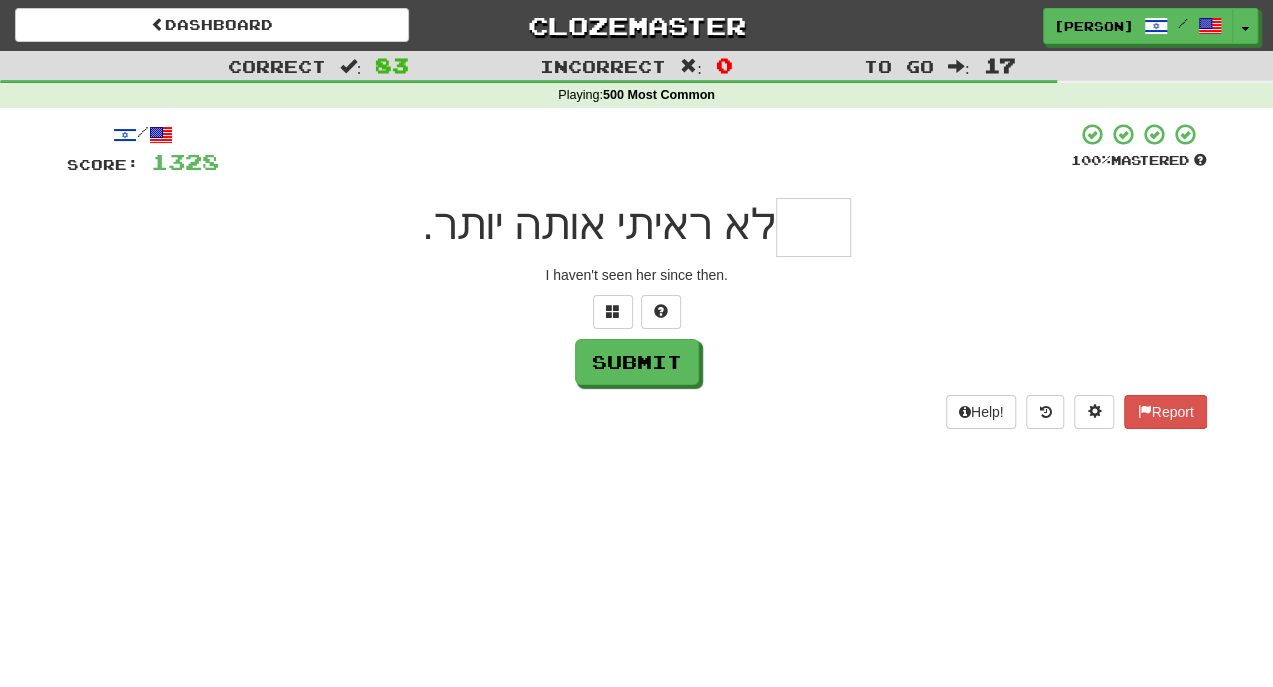 type on "*" 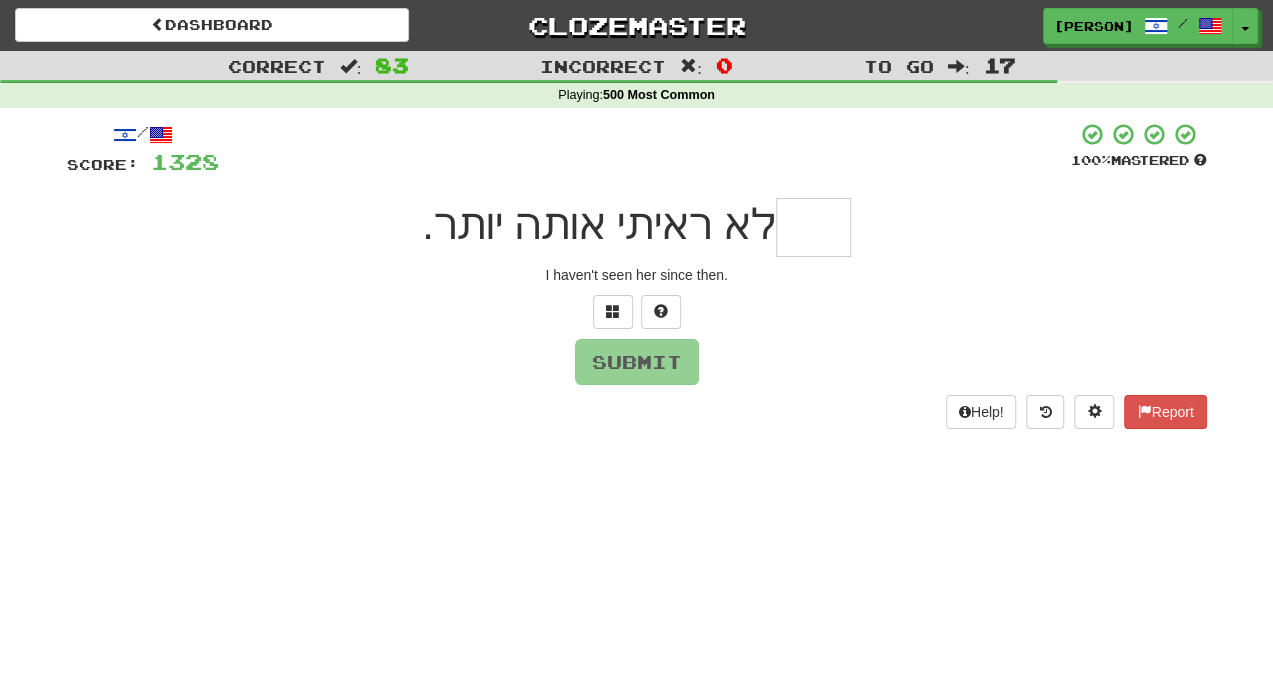 type on "*" 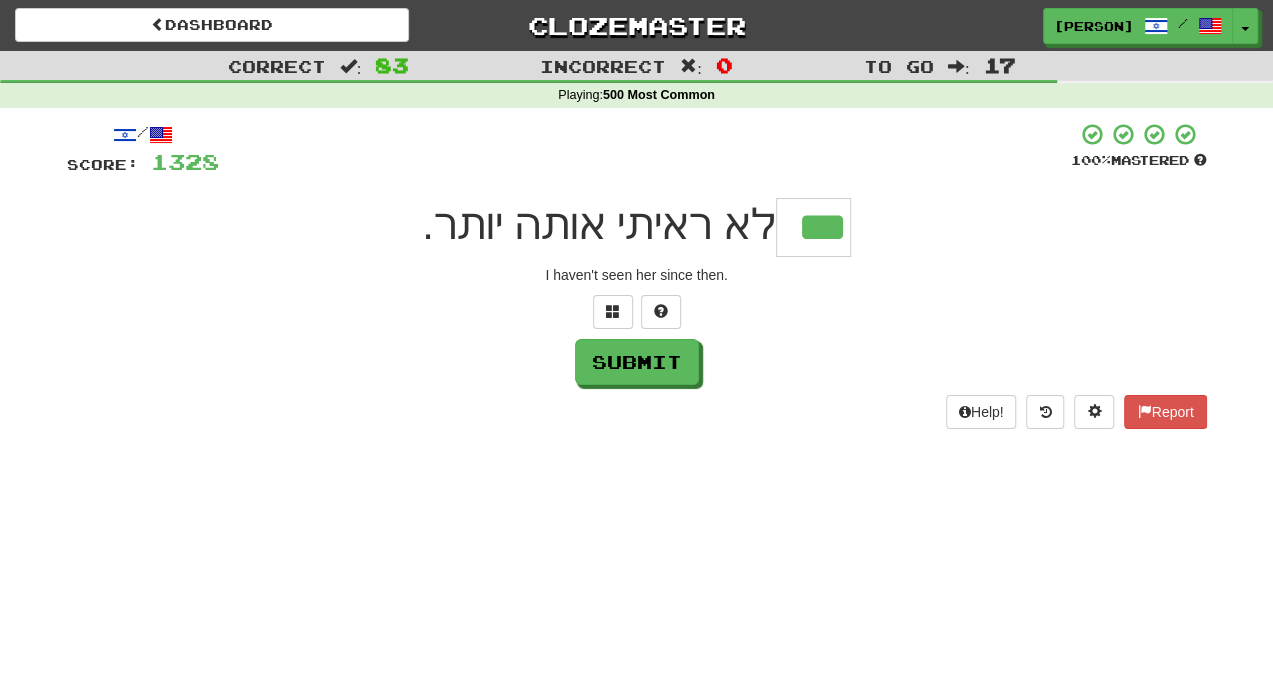 type on "***" 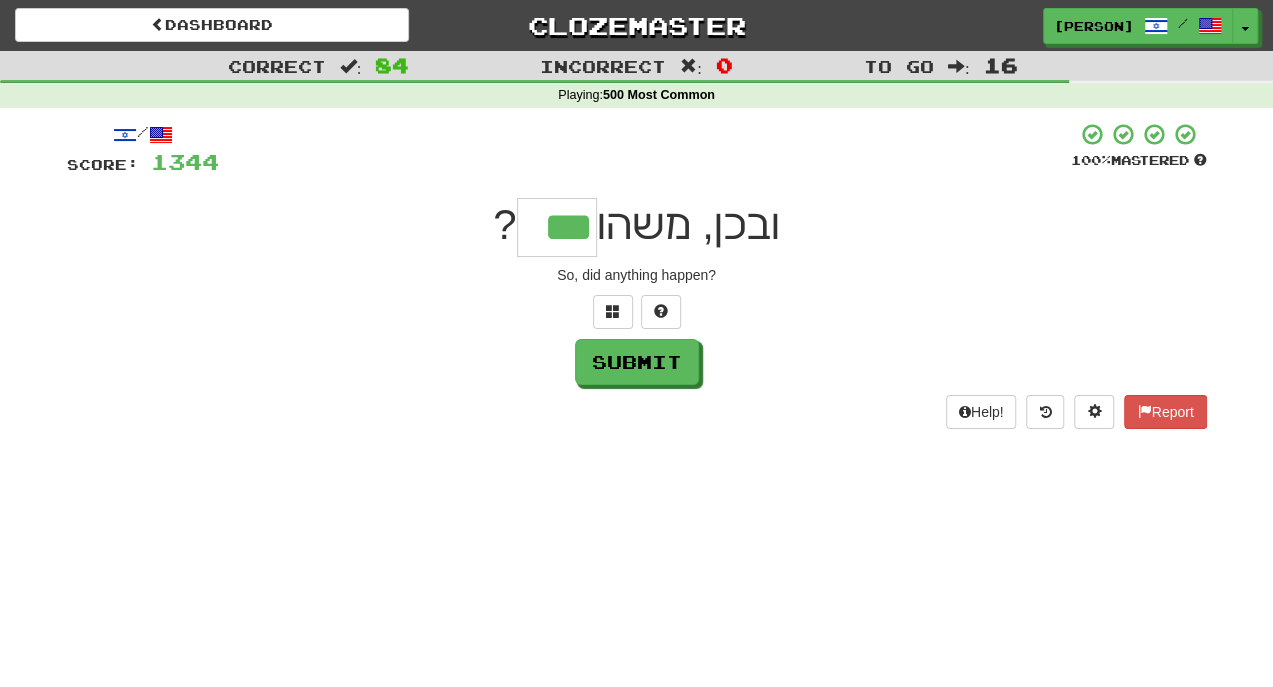 type on "***" 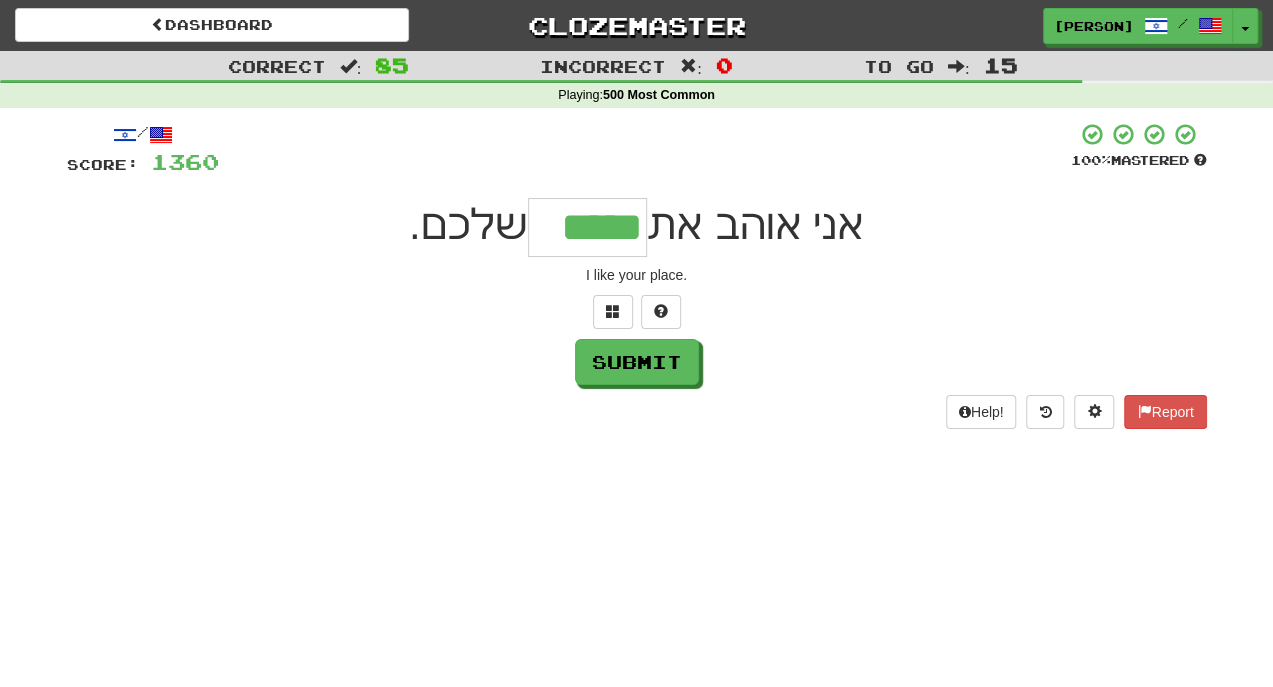type on "*****" 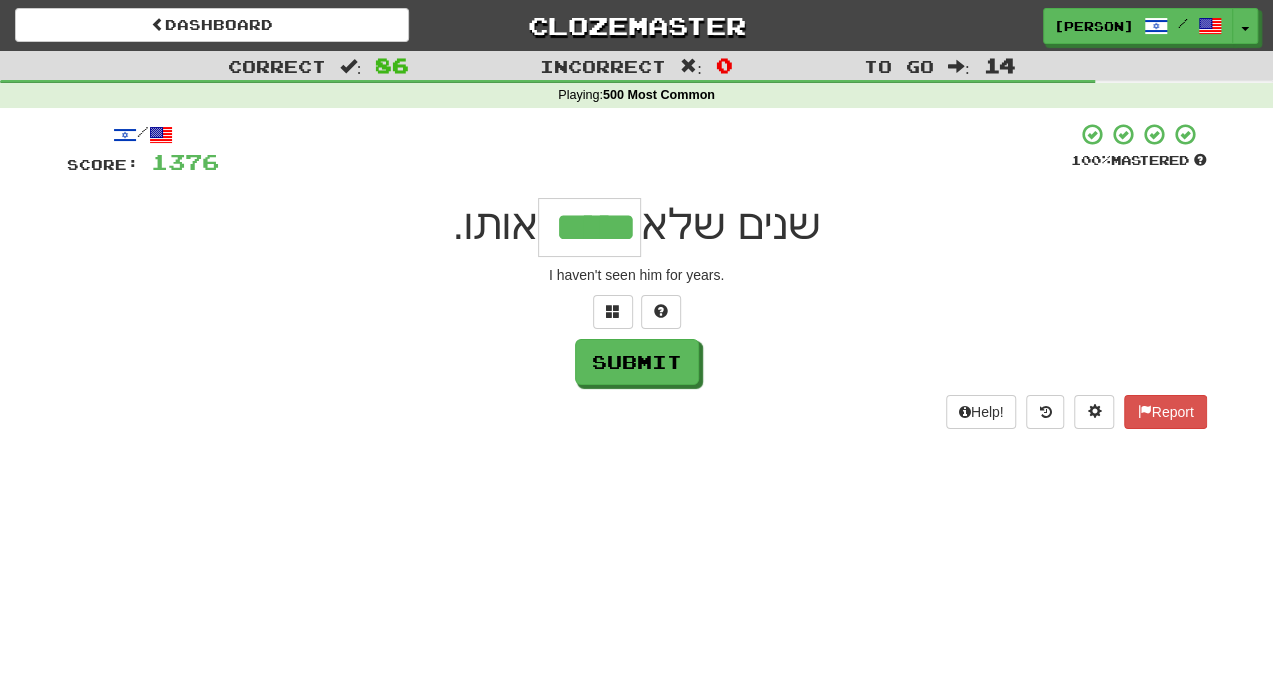 type on "*****" 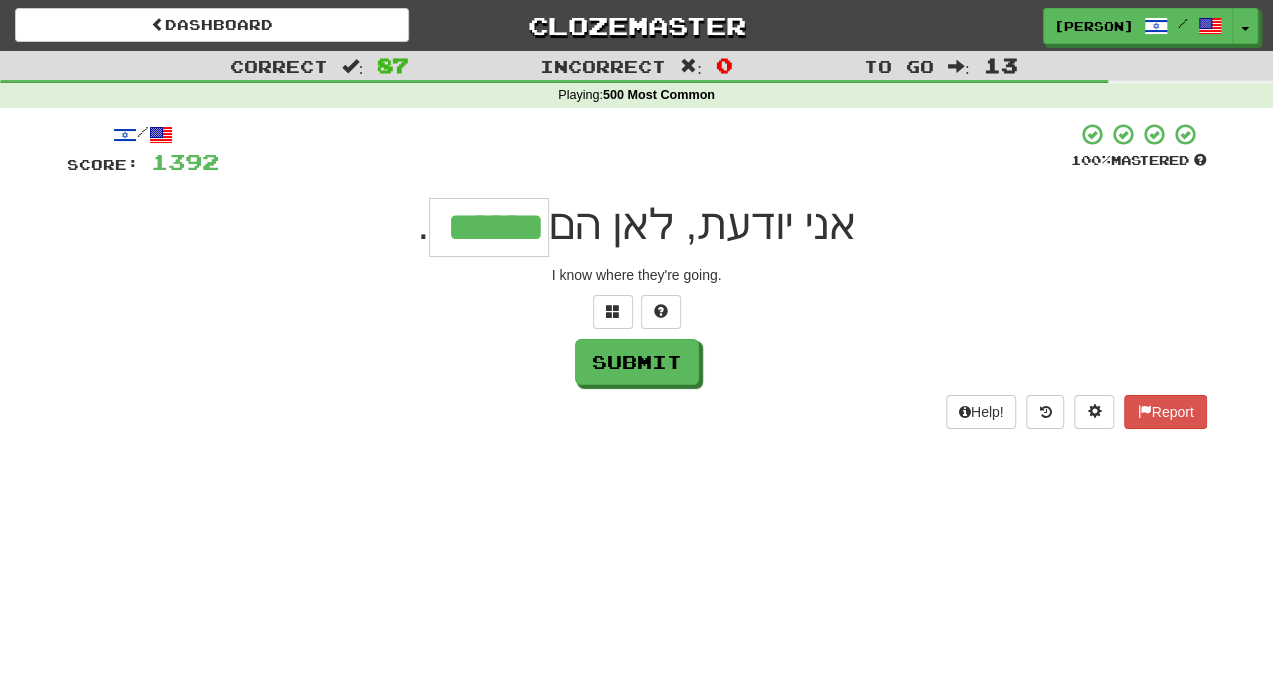 type on "******" 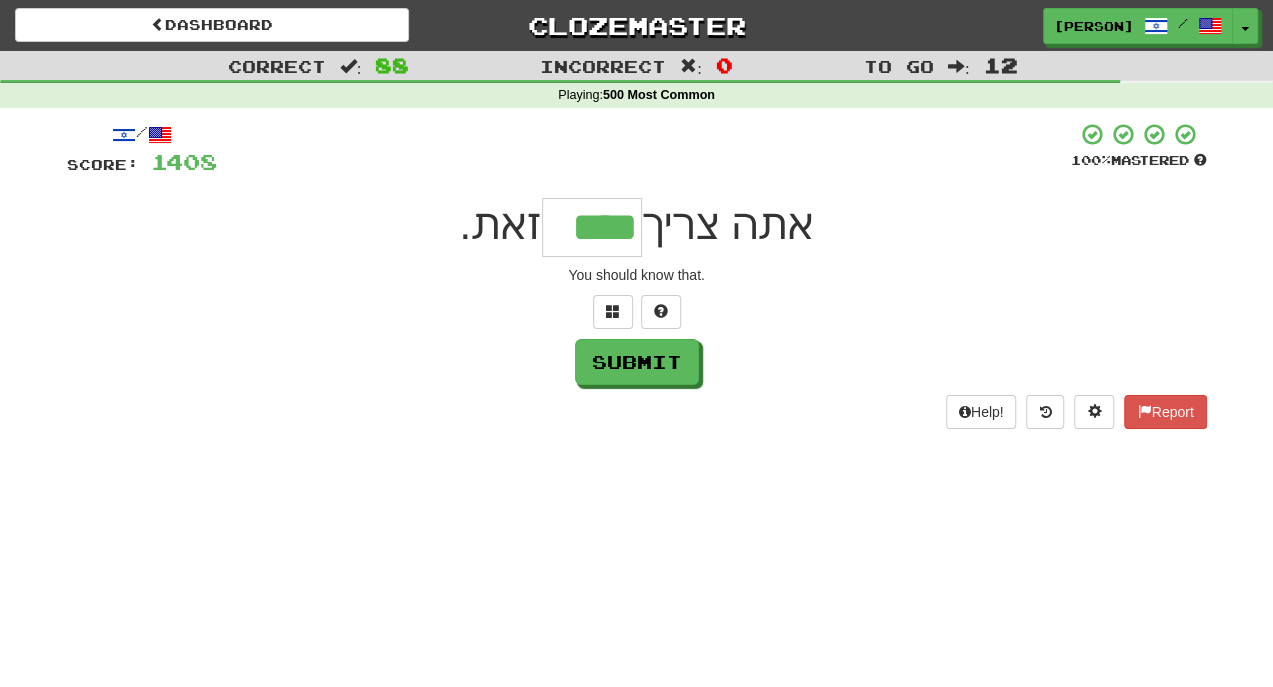 type on "****" 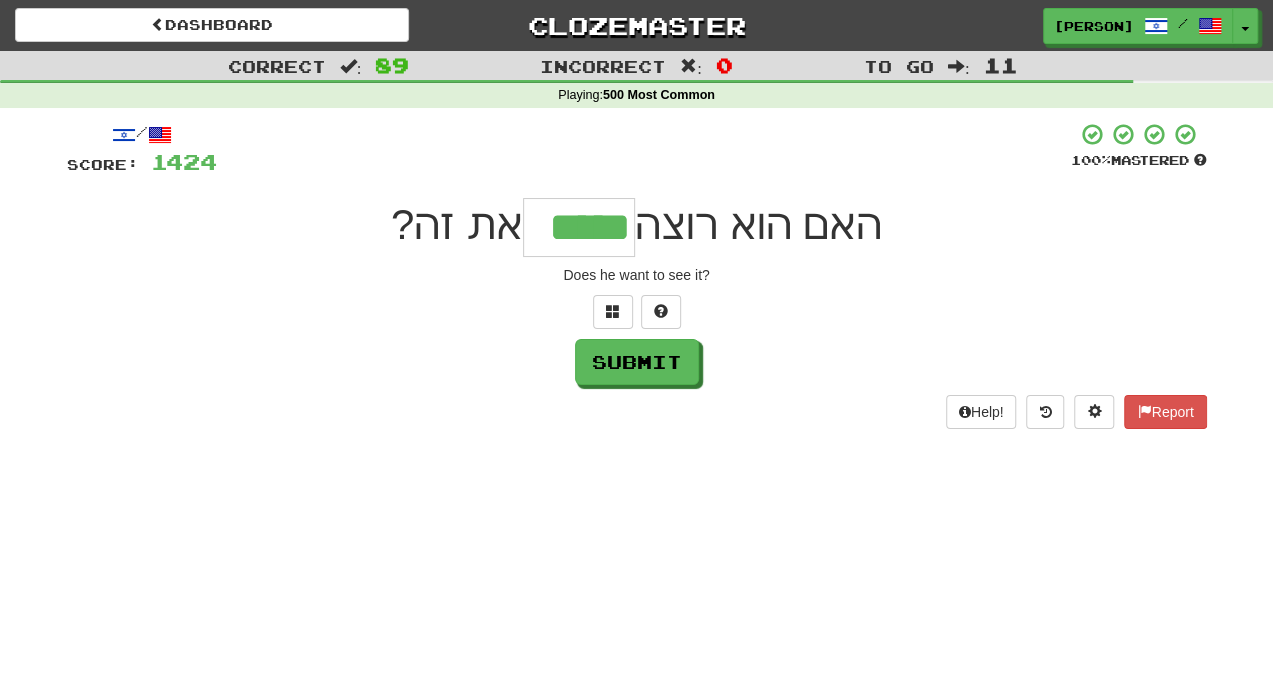 type on "*****" 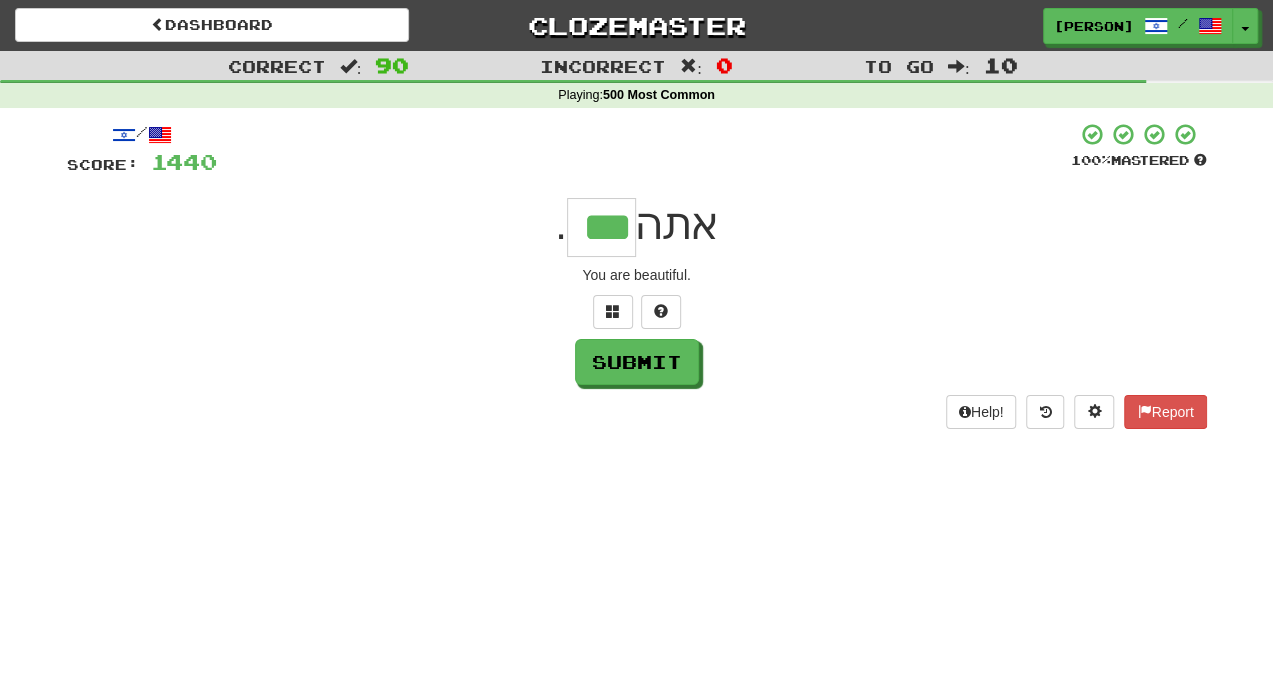 type on "***" 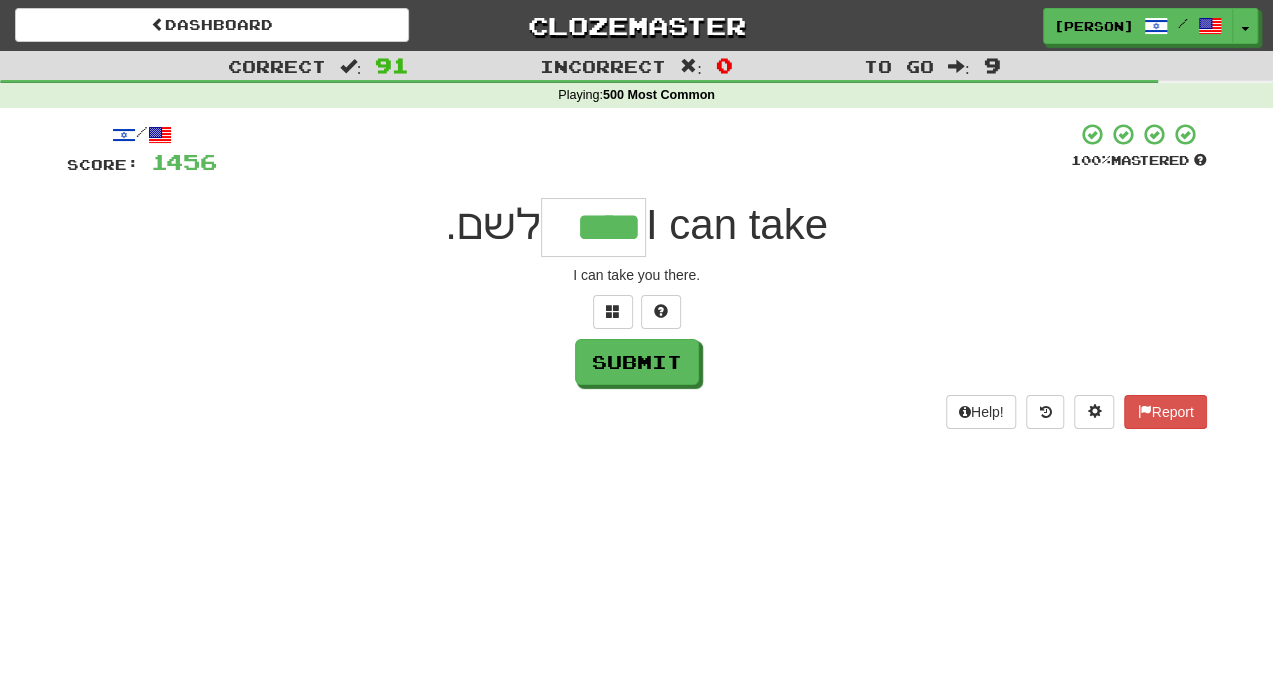 type on "****" 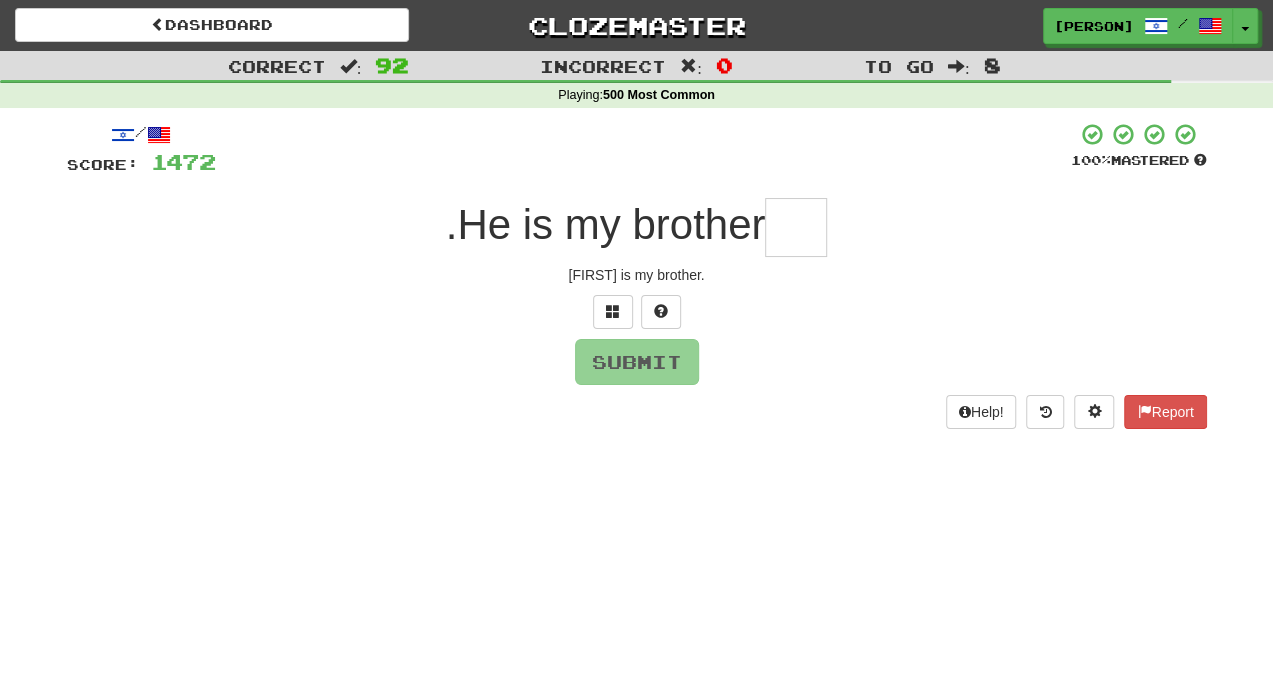 type on "*" 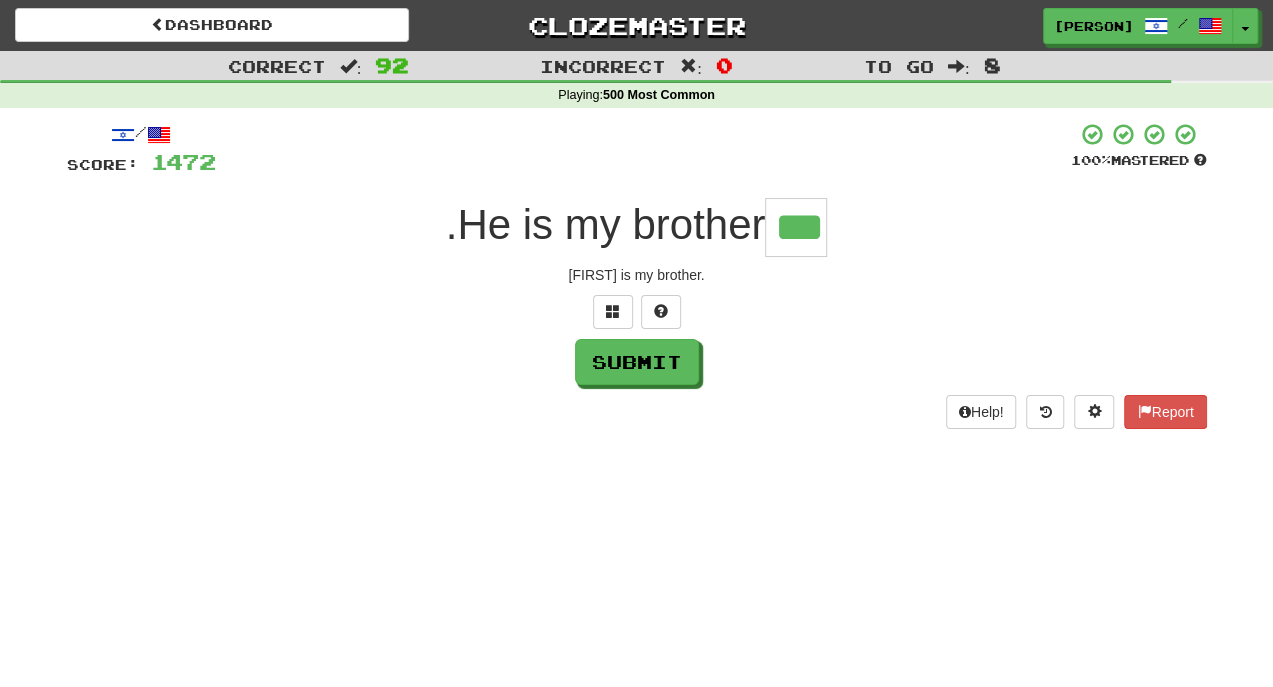 type on "***" 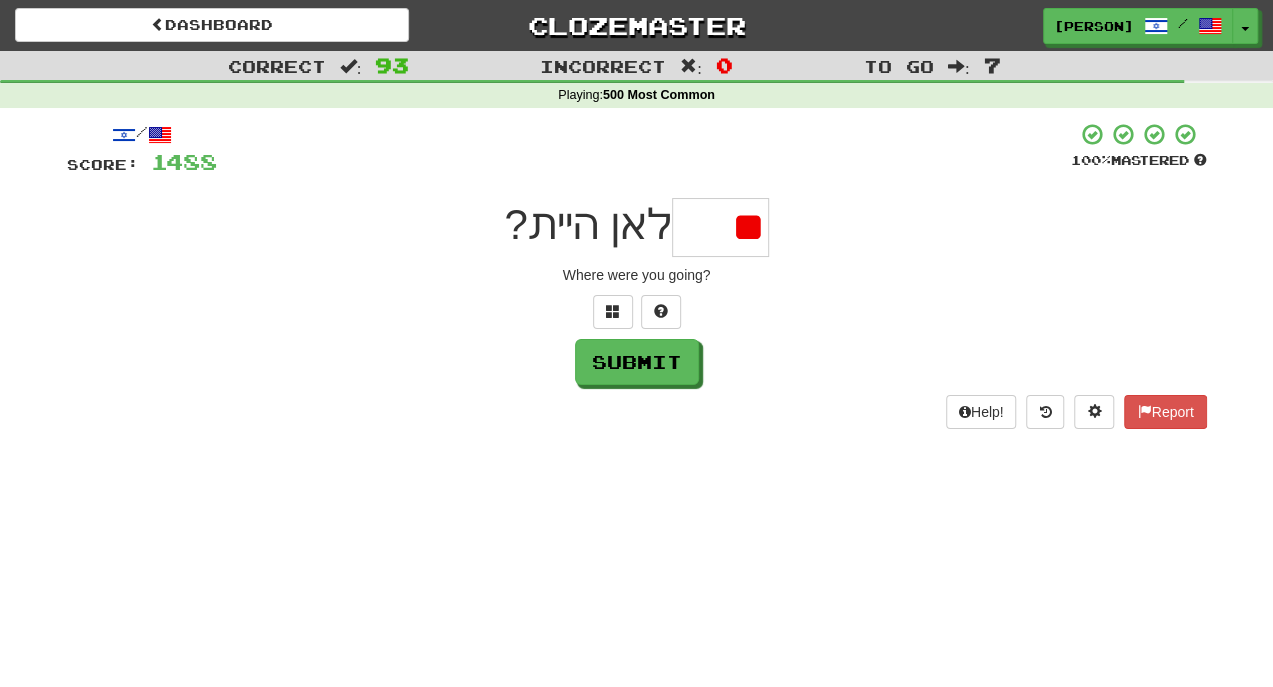 type on "*" 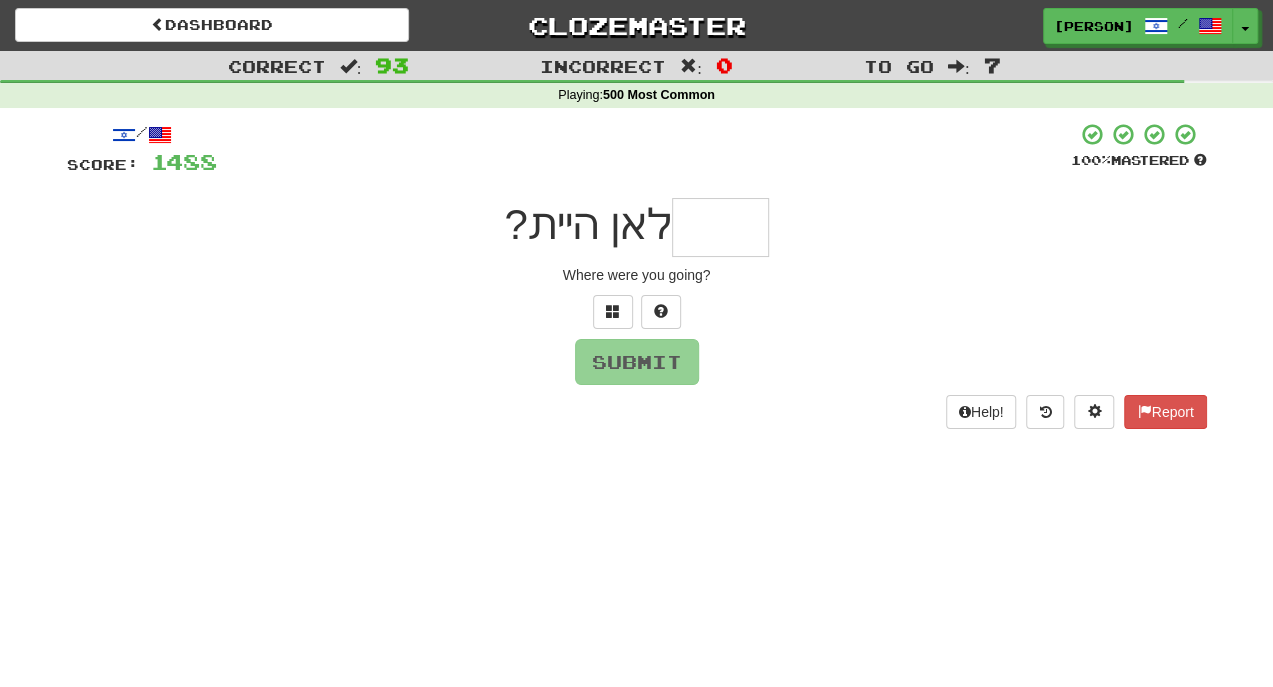 type on "*" 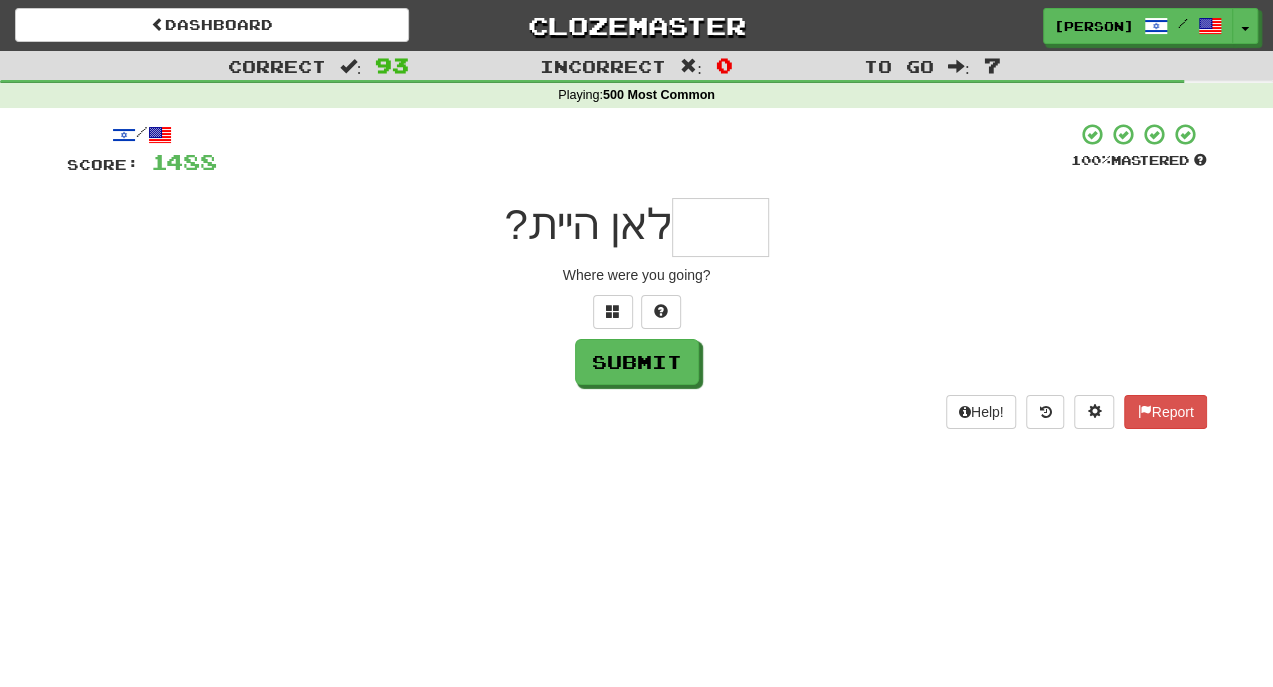 type on "*" 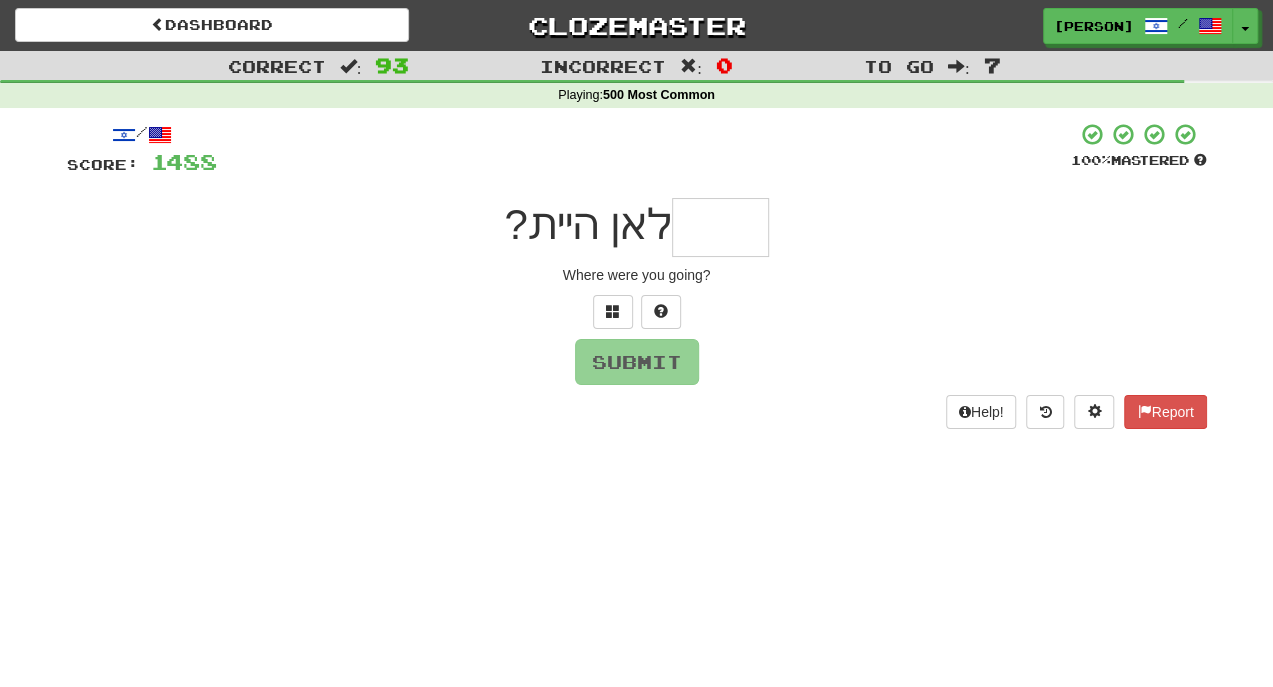 type on "*" 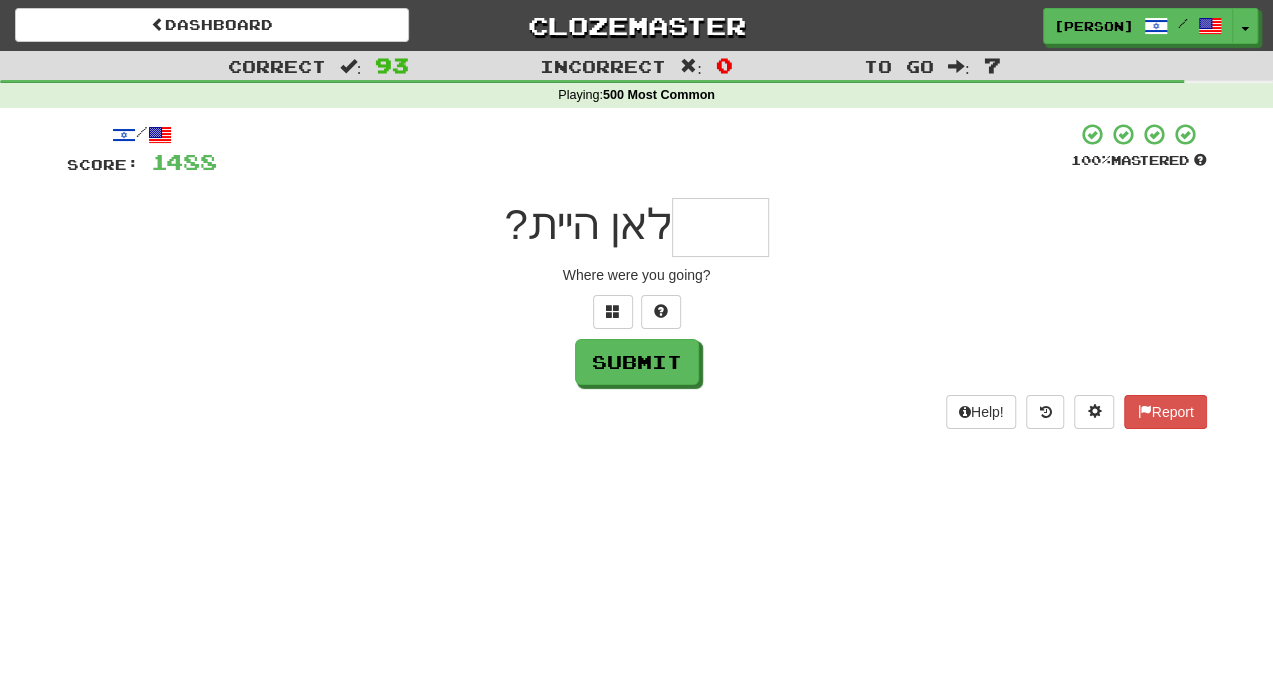 type on "*" 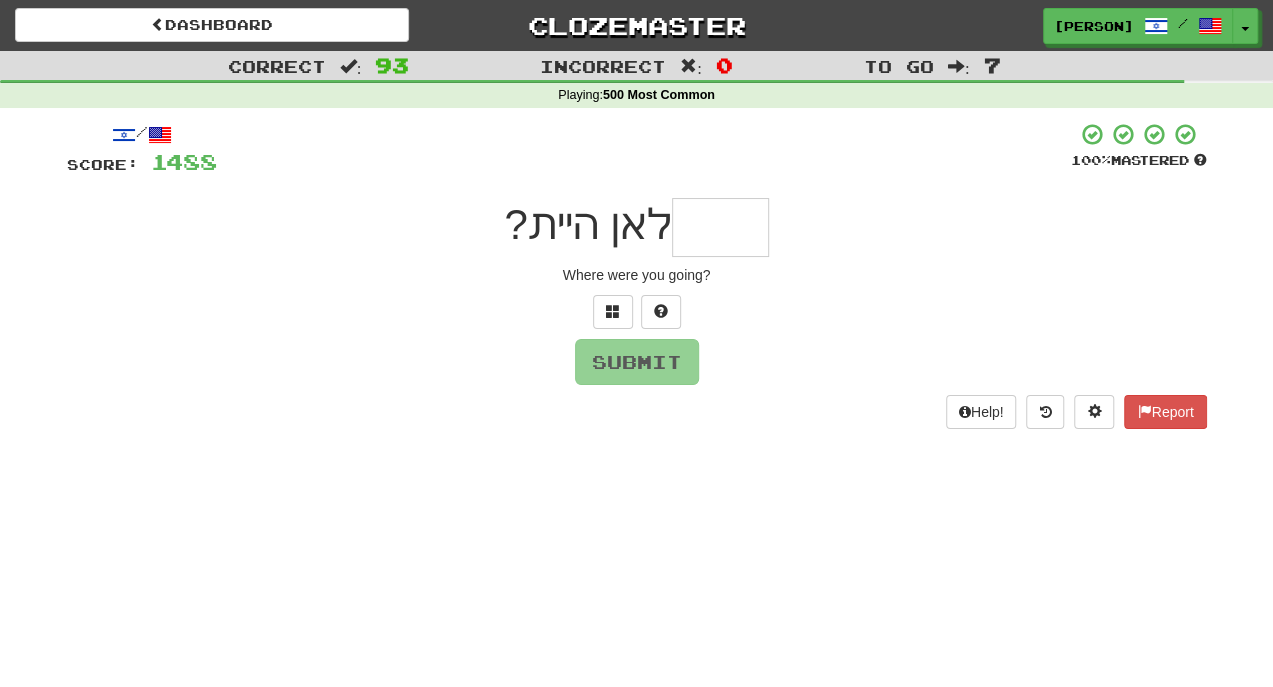 type on "*" 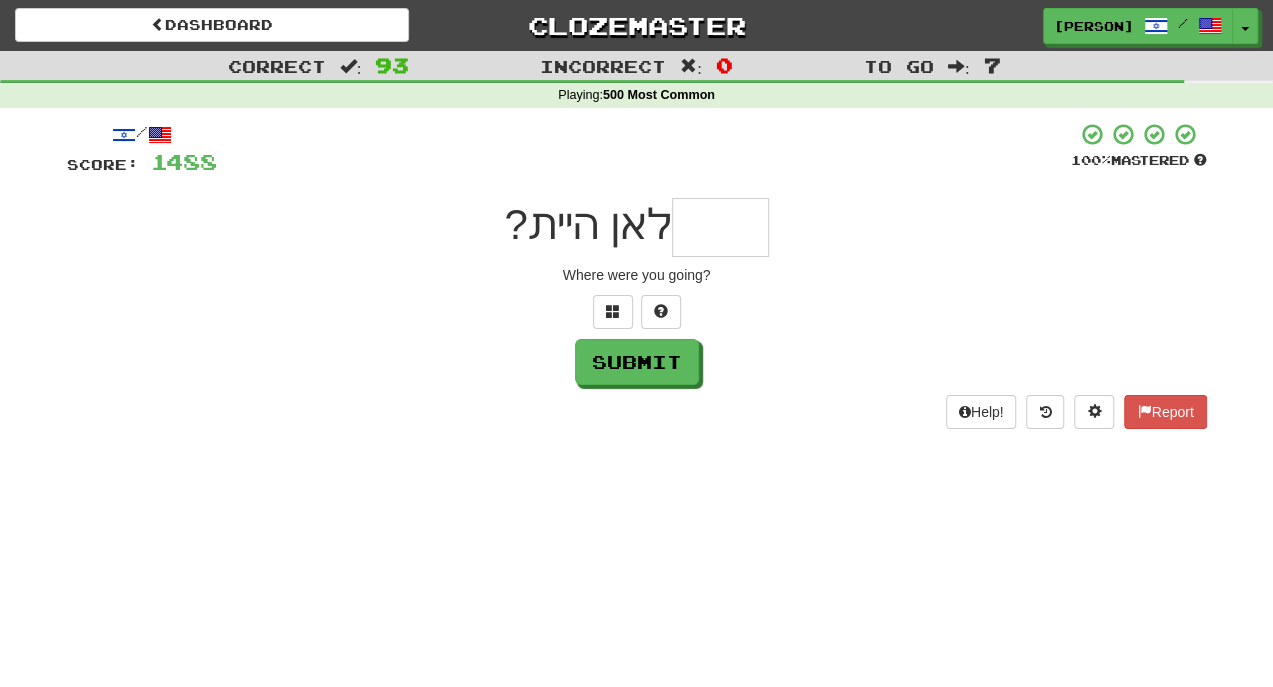 type on "*" 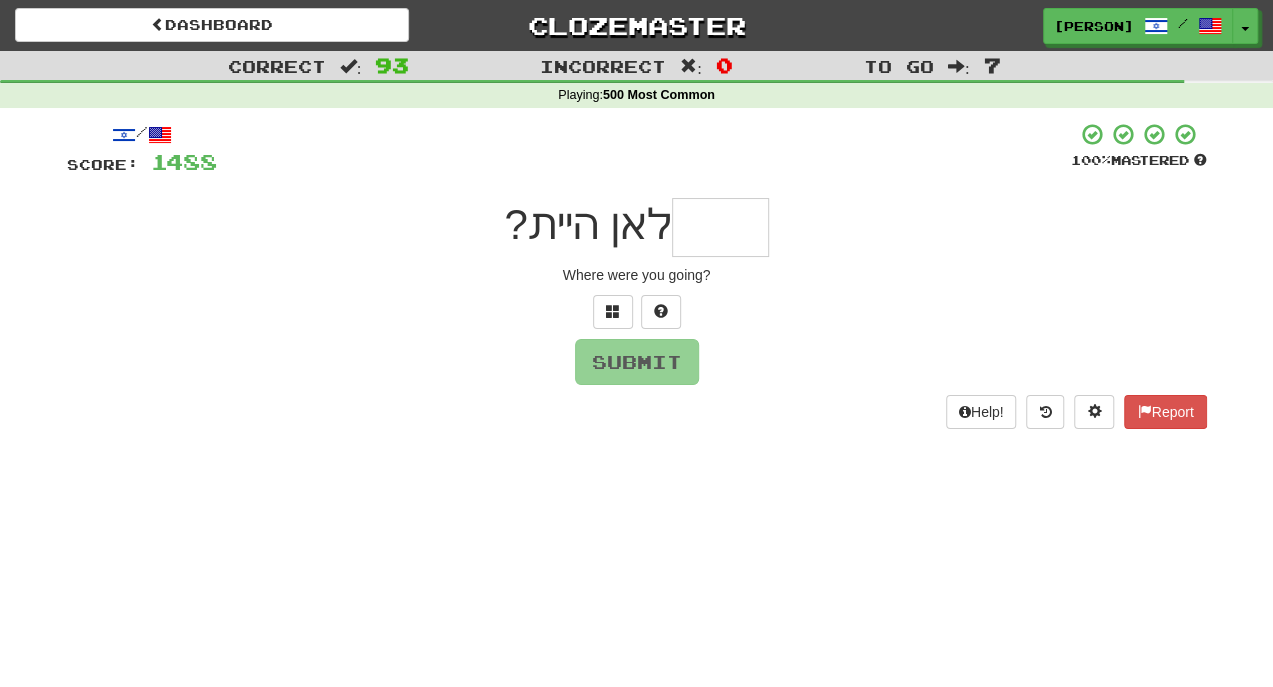 type on "*" 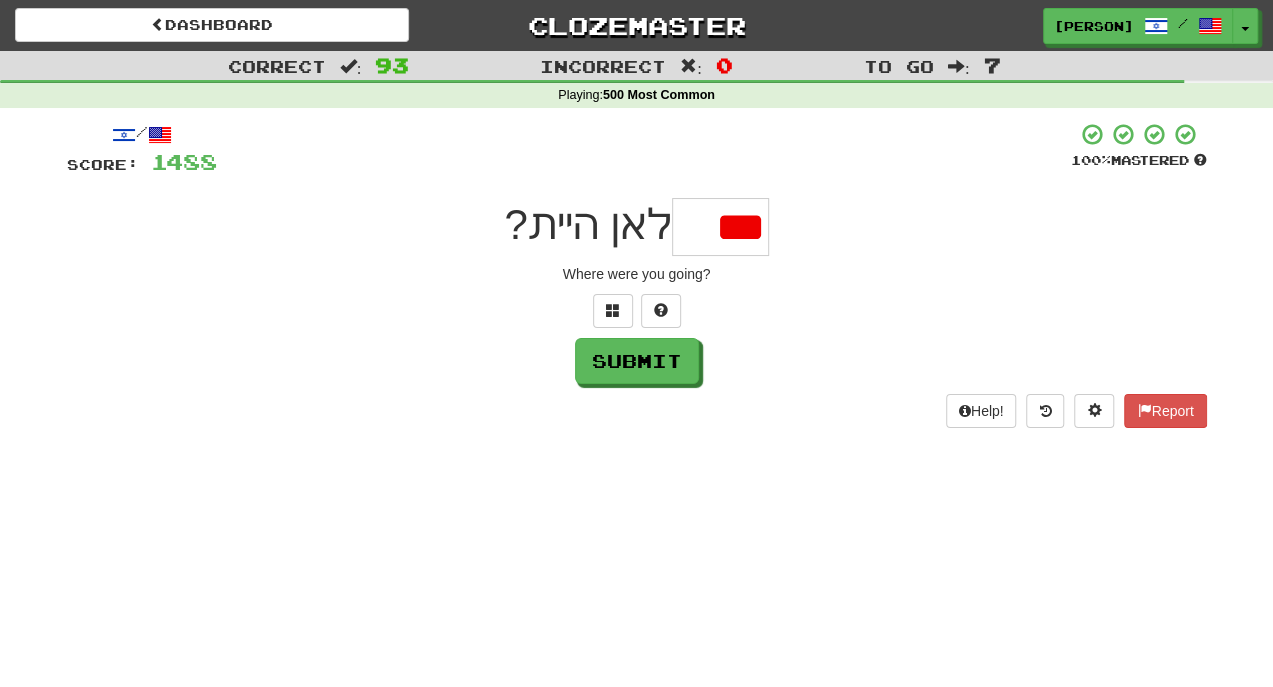 scroll, scrollTop: 0, scrollLeft: 0, axis: both 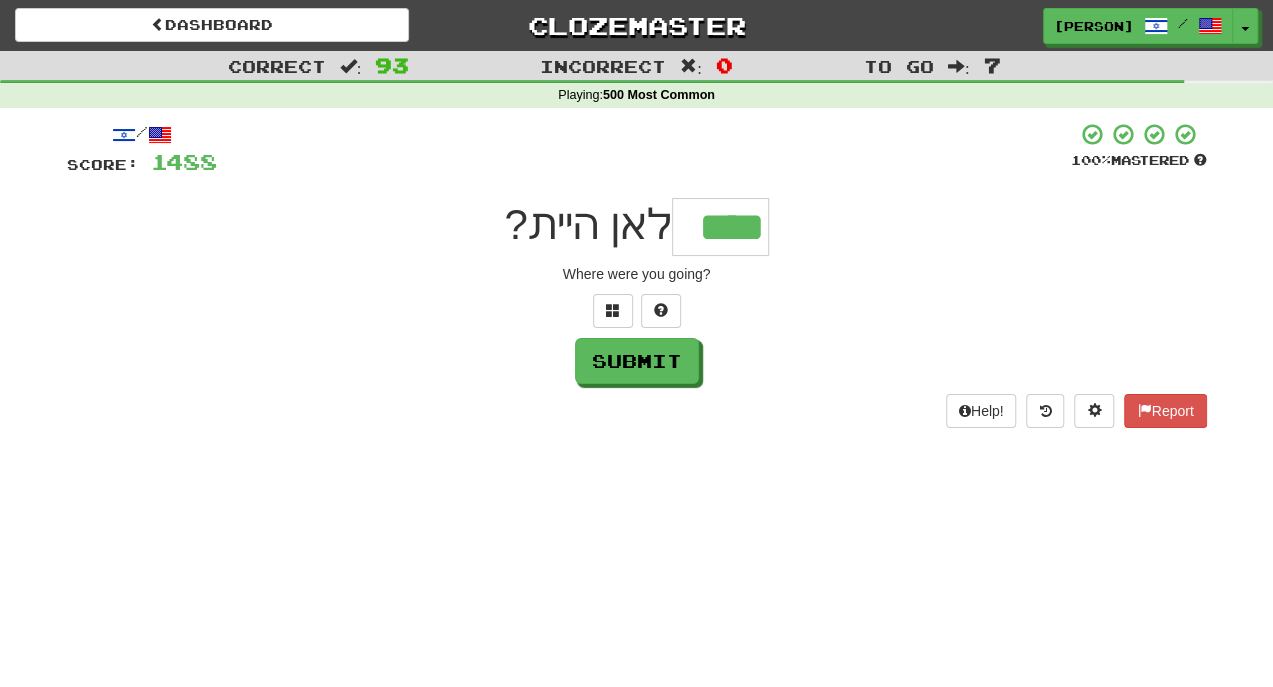 type on "****" 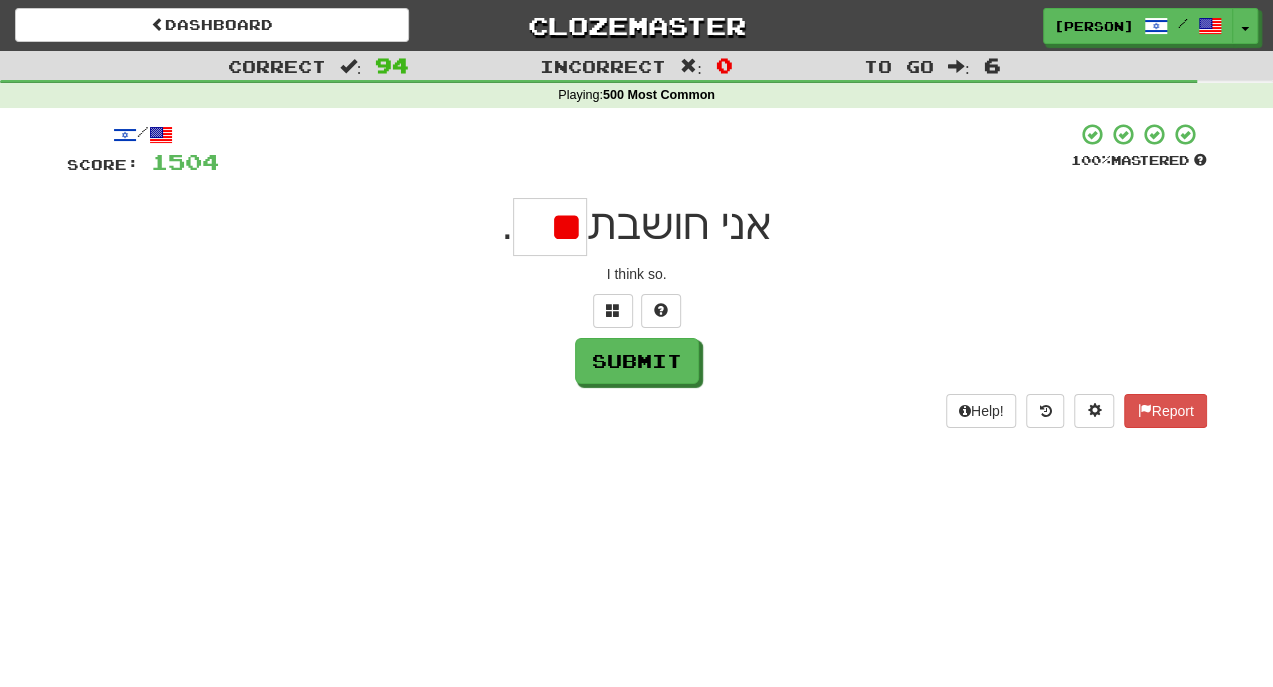 type on "*" 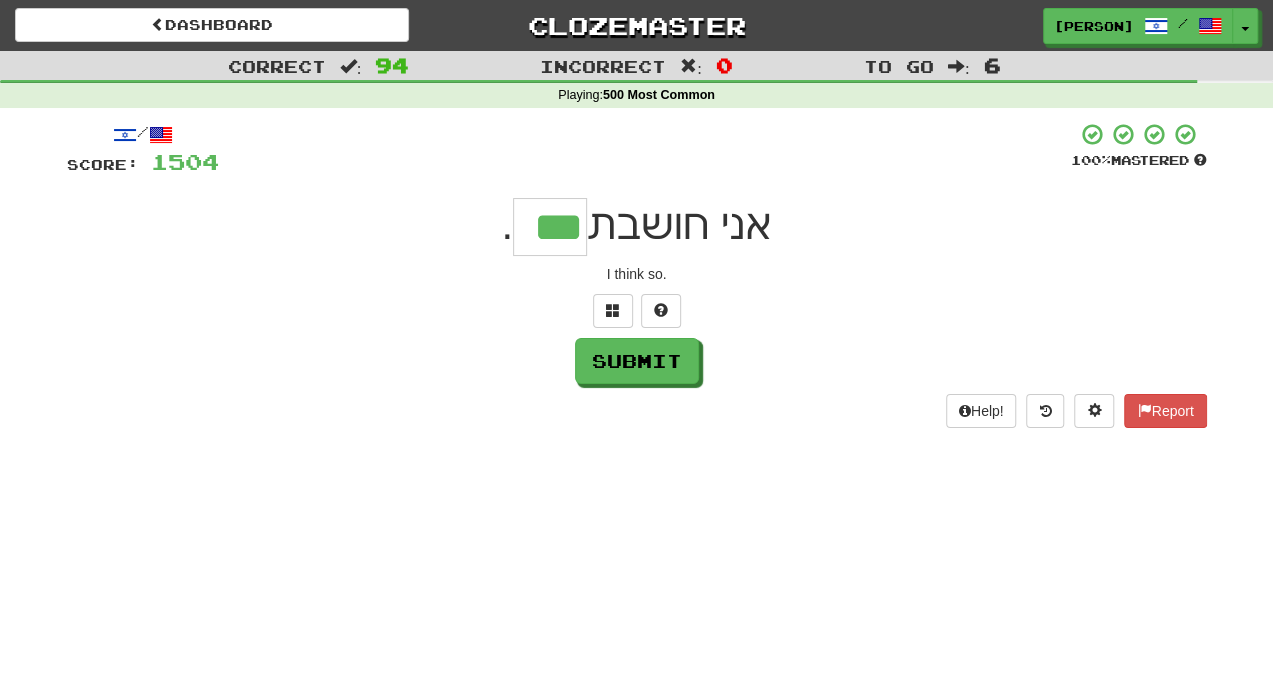 type on "***" 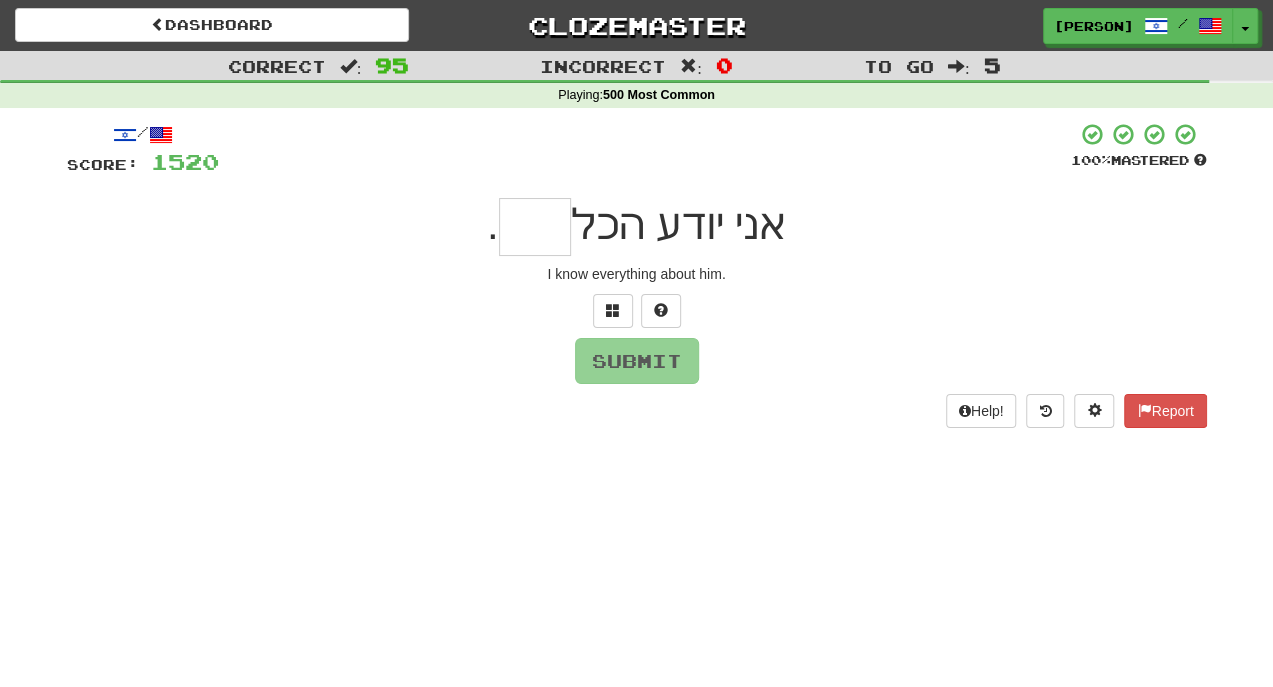 type on "*" 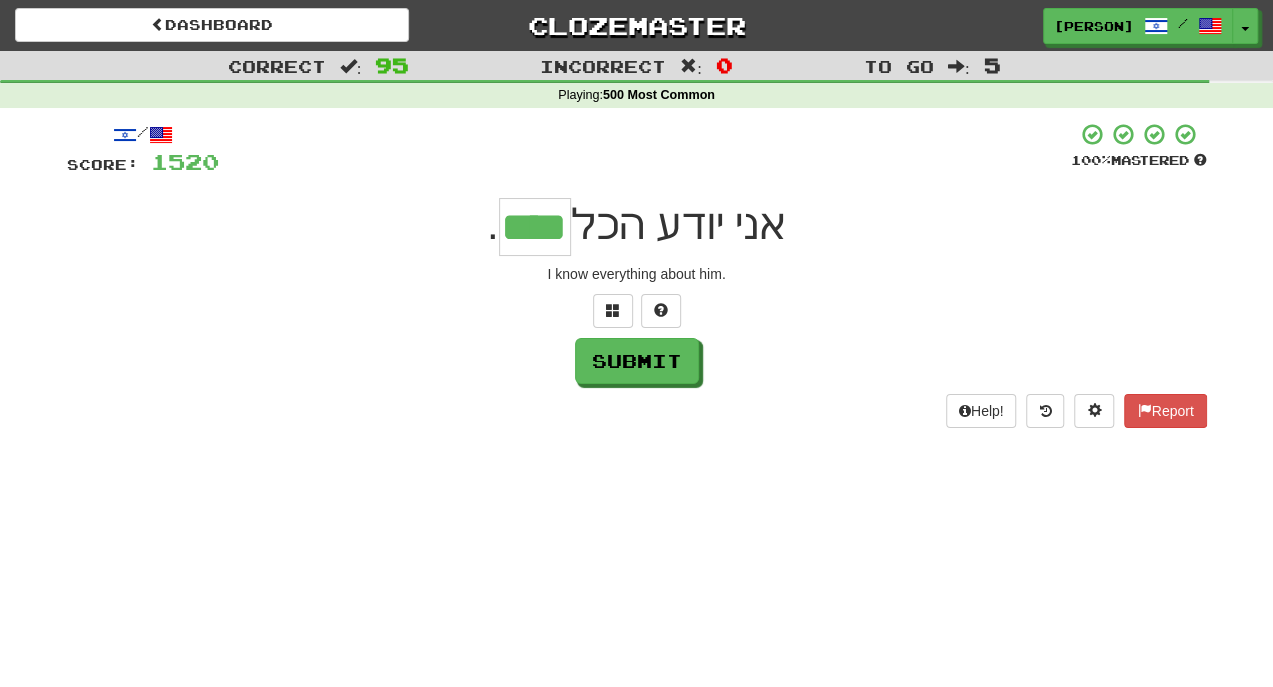 type on "****" 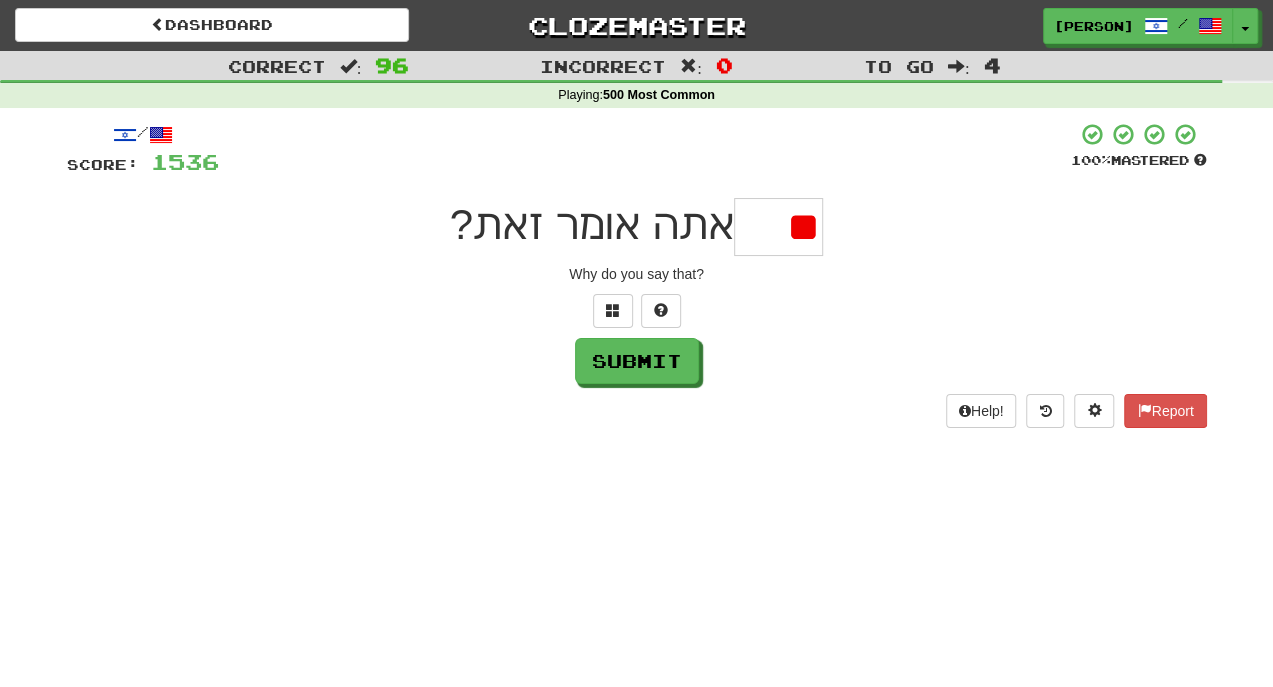 type on "*" 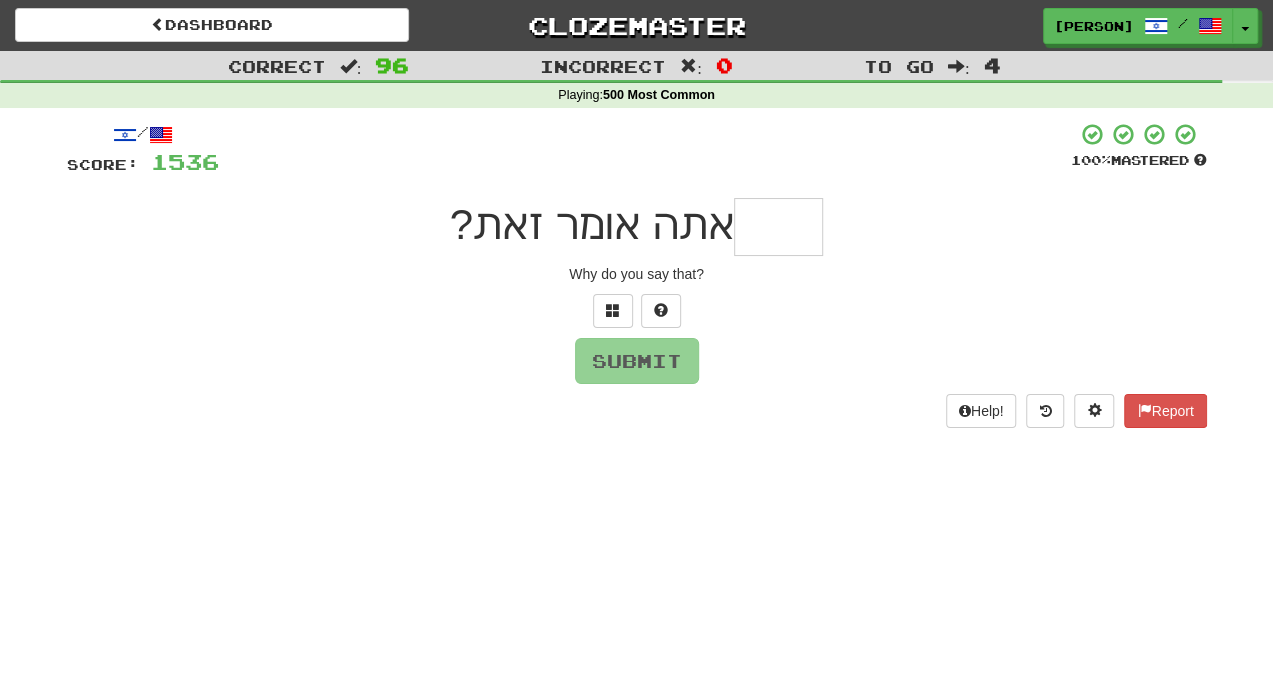 type on "*" 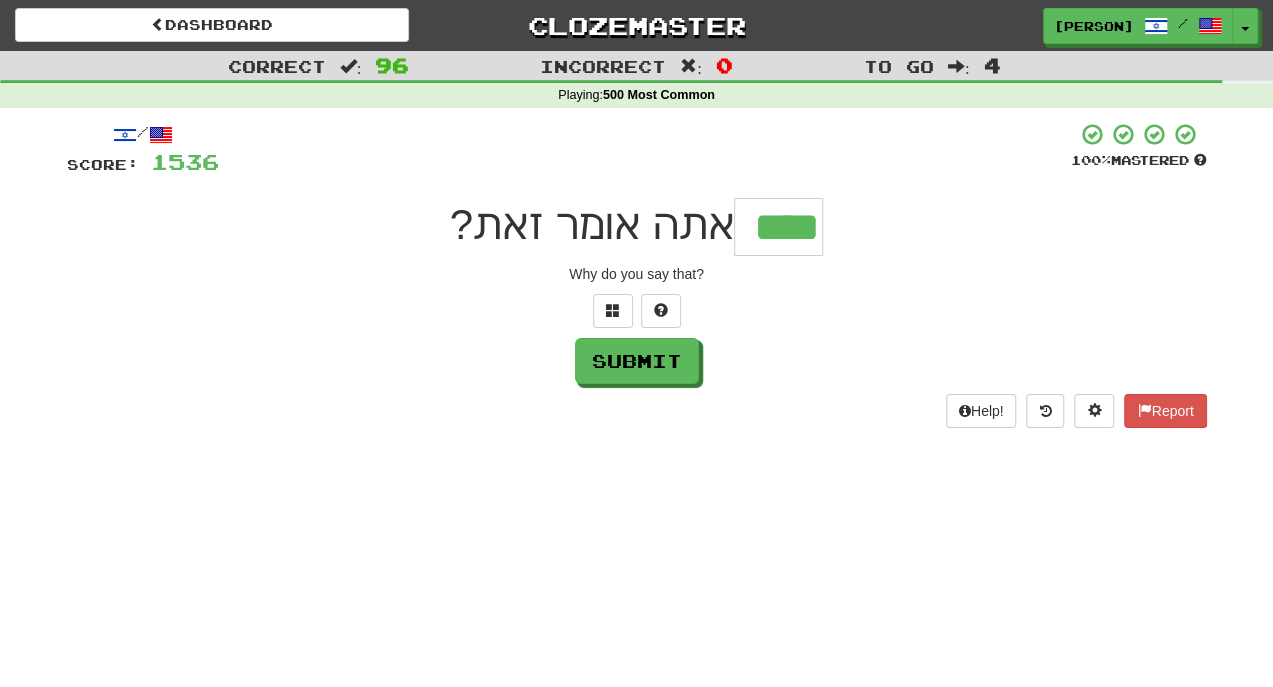type on "****" 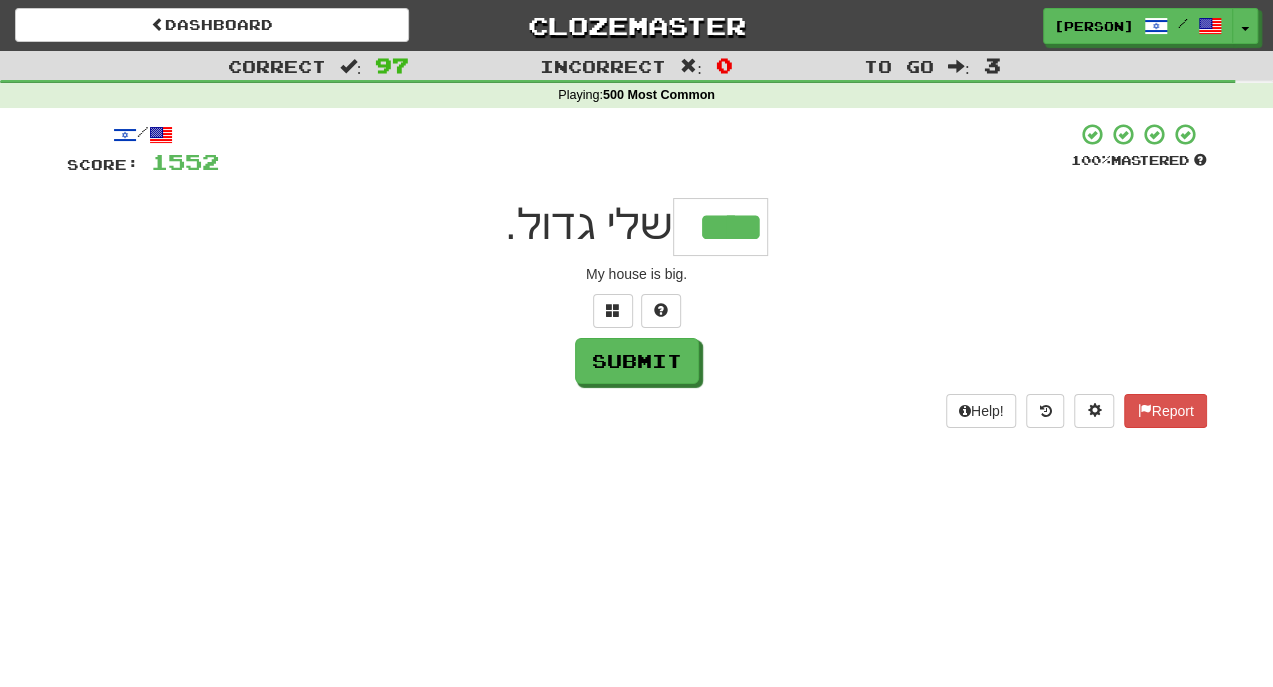 type on "****" 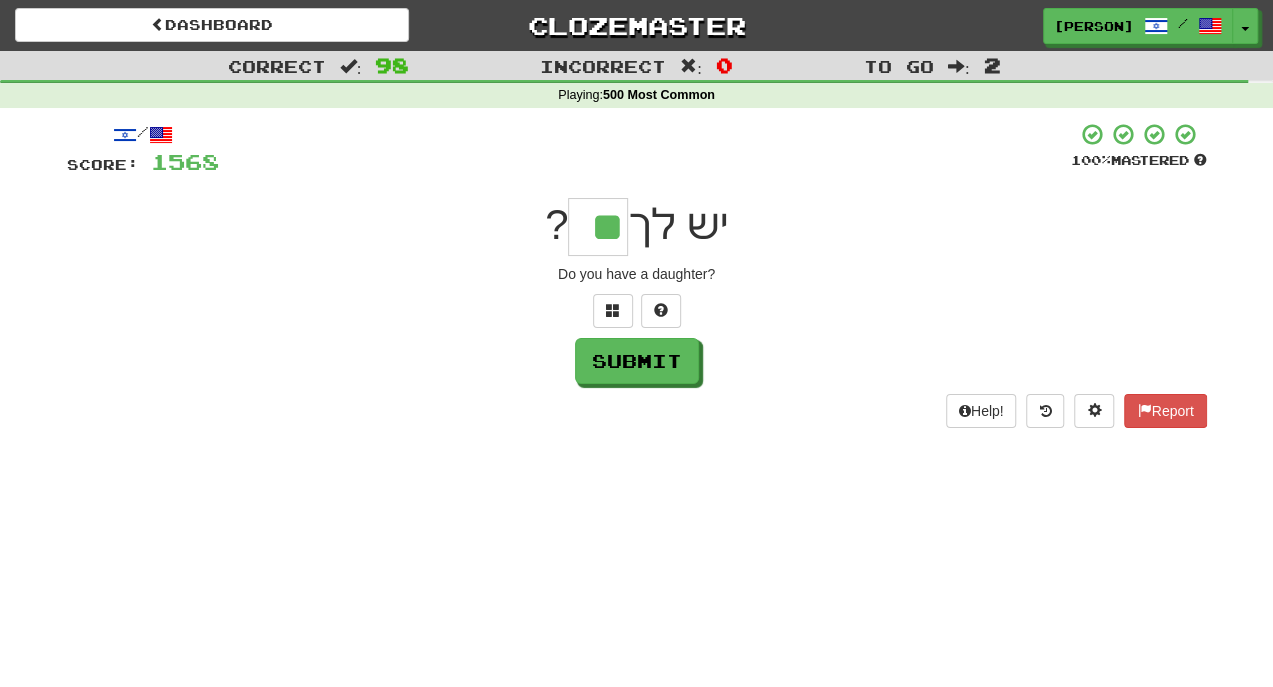 type on "**" 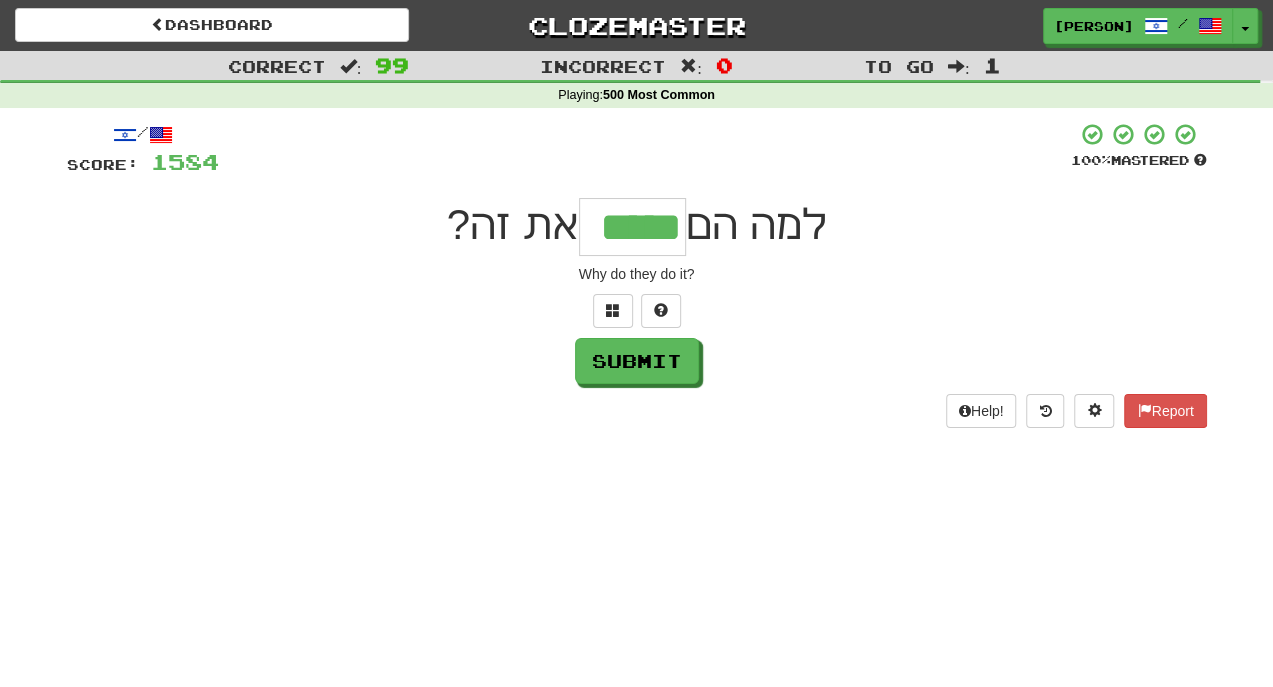 type on "*****" 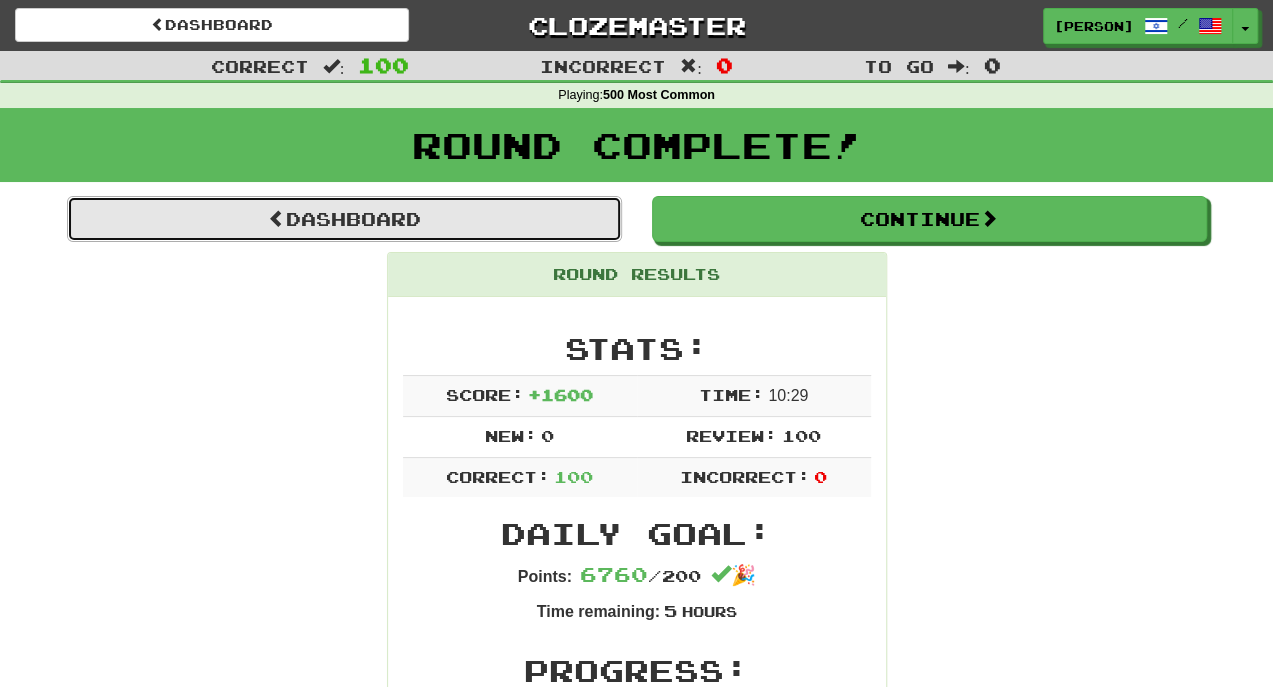 click on "Dashboard" at bounding box center [344, 219] 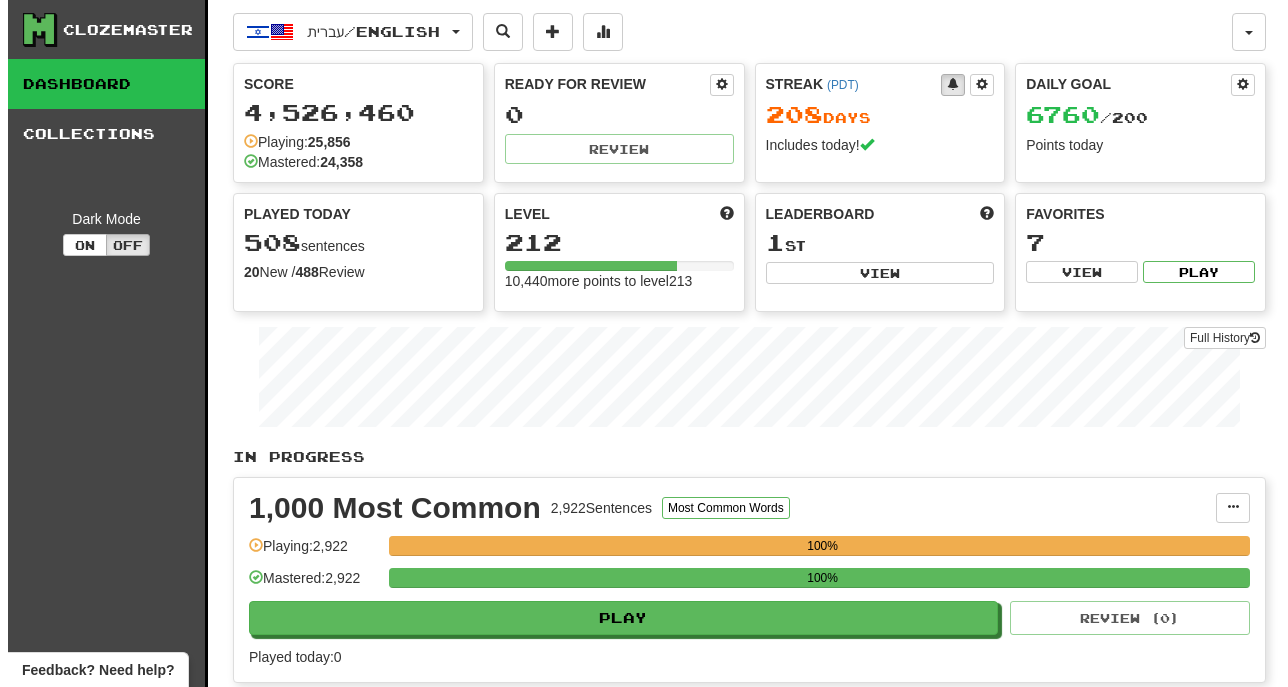 scroll, scrollTop: 0, scrollLeft: 0, axis: both 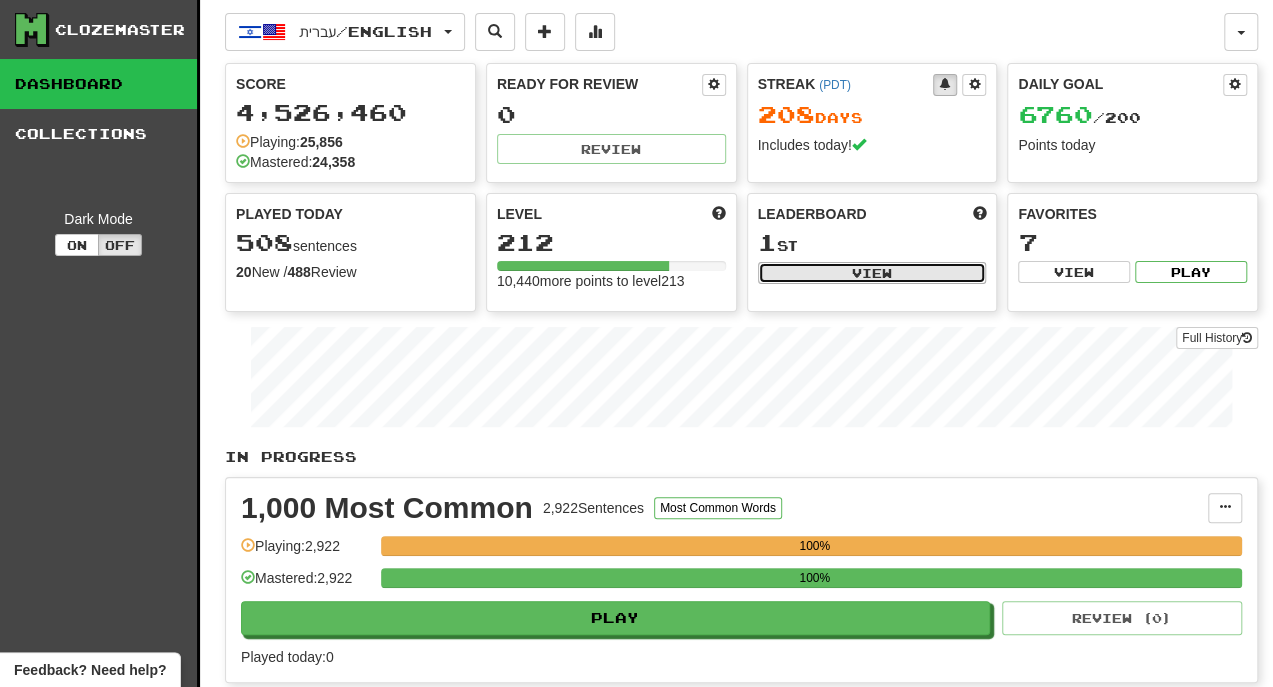click on "View" at bounding box center [872, 273] 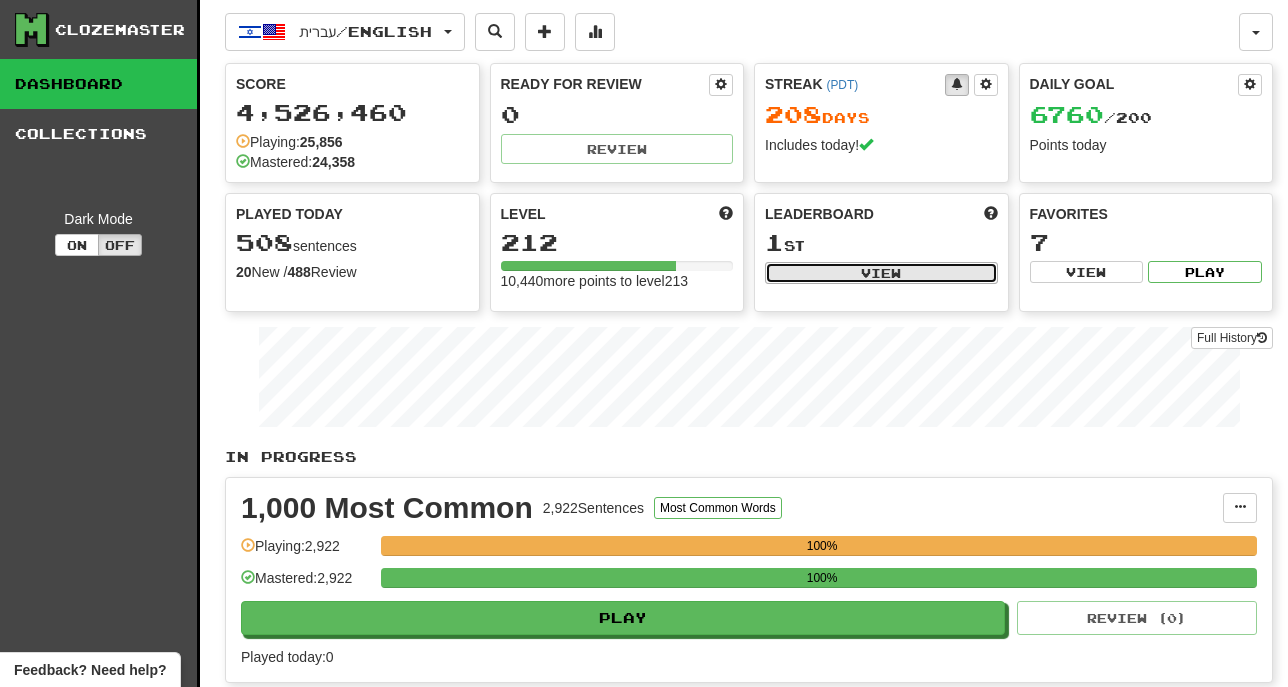 select on "**********" 